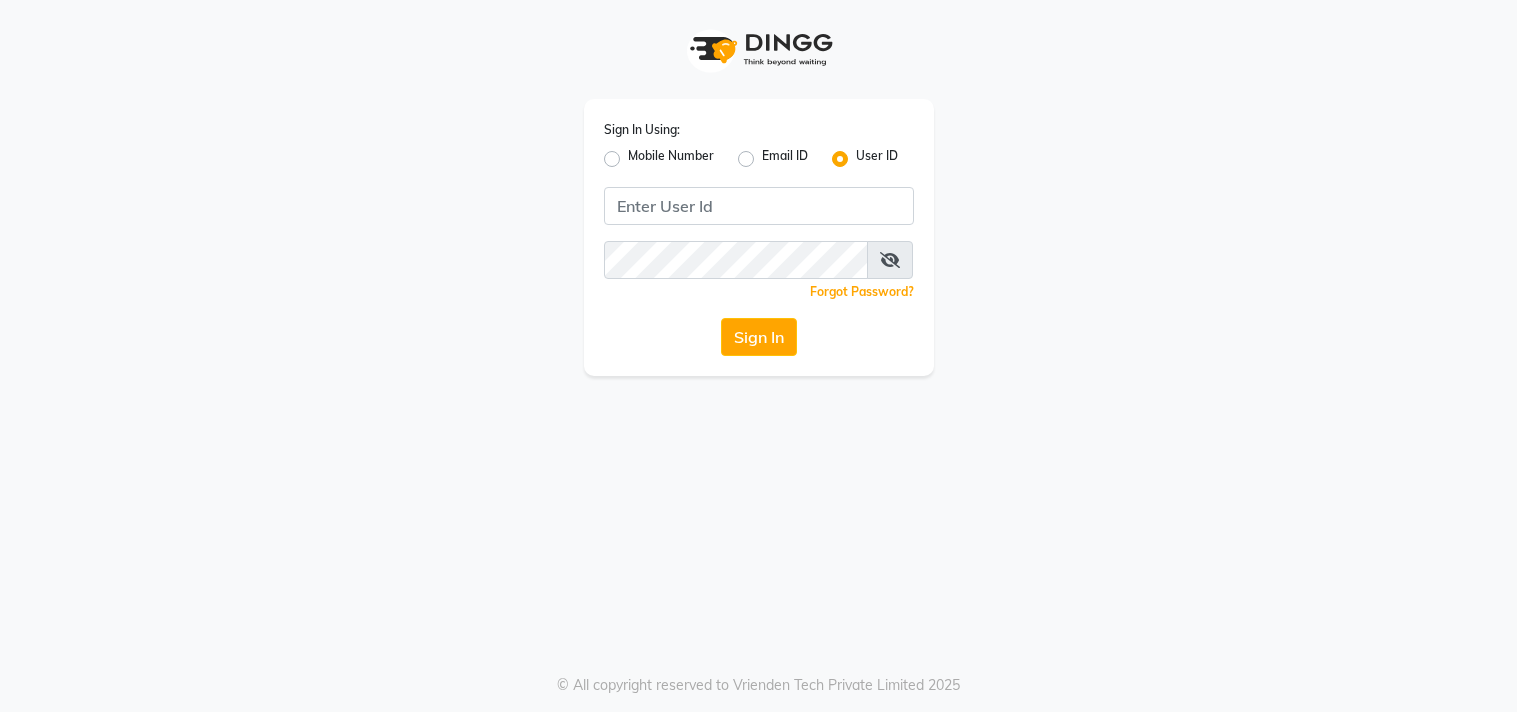 scroll, scrollTop: 0, scrollLeft: 0, axis: both 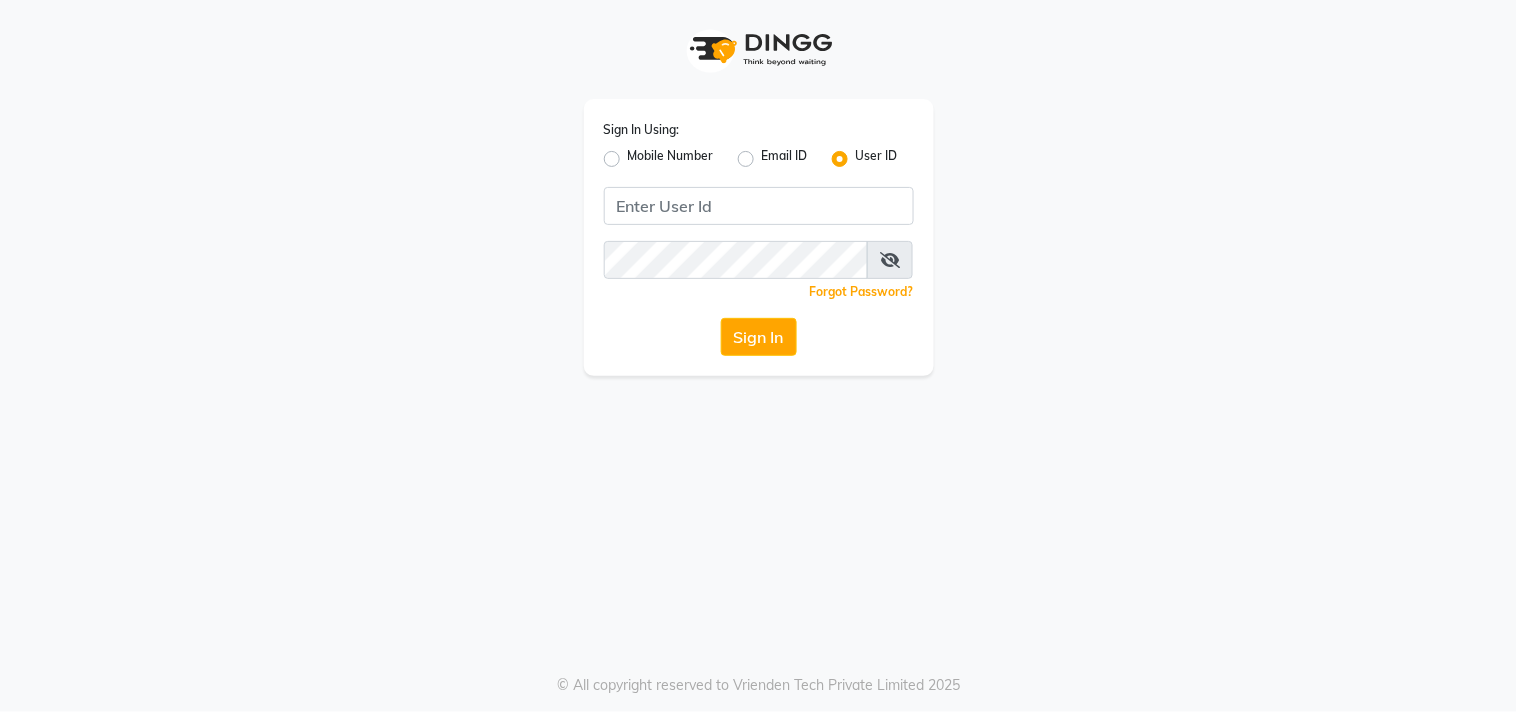 click on "Mobile Number" 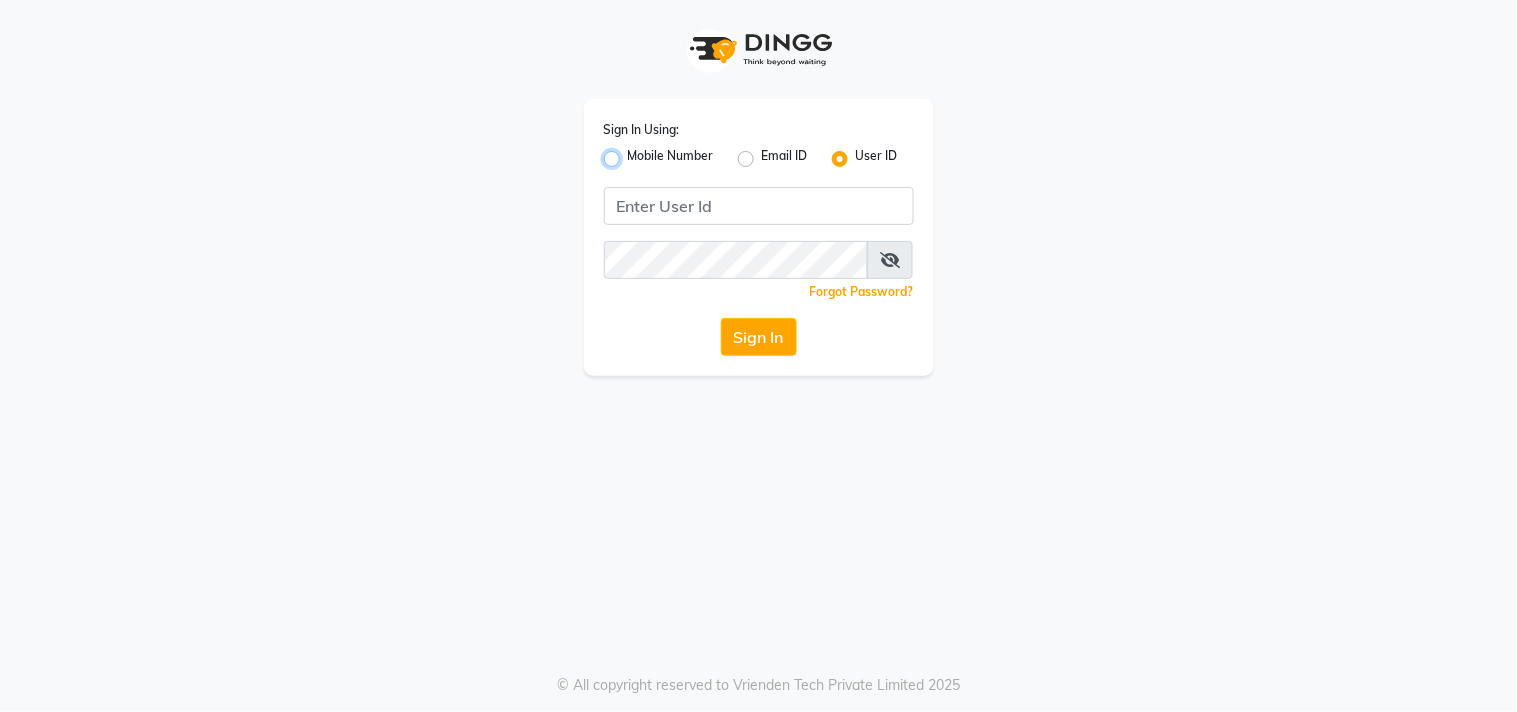 click on "Mobile Number" at bounding box center (634, 153) 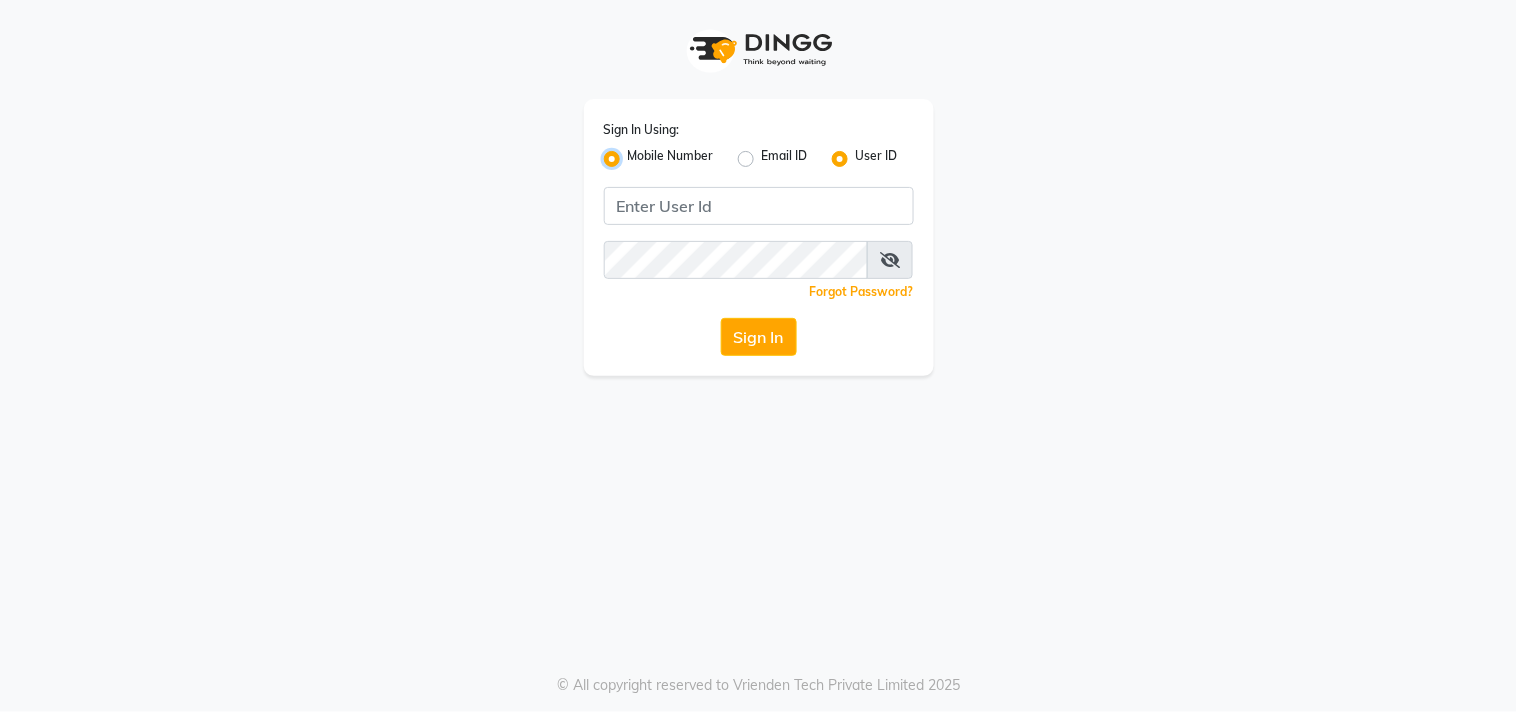 radio on "false" 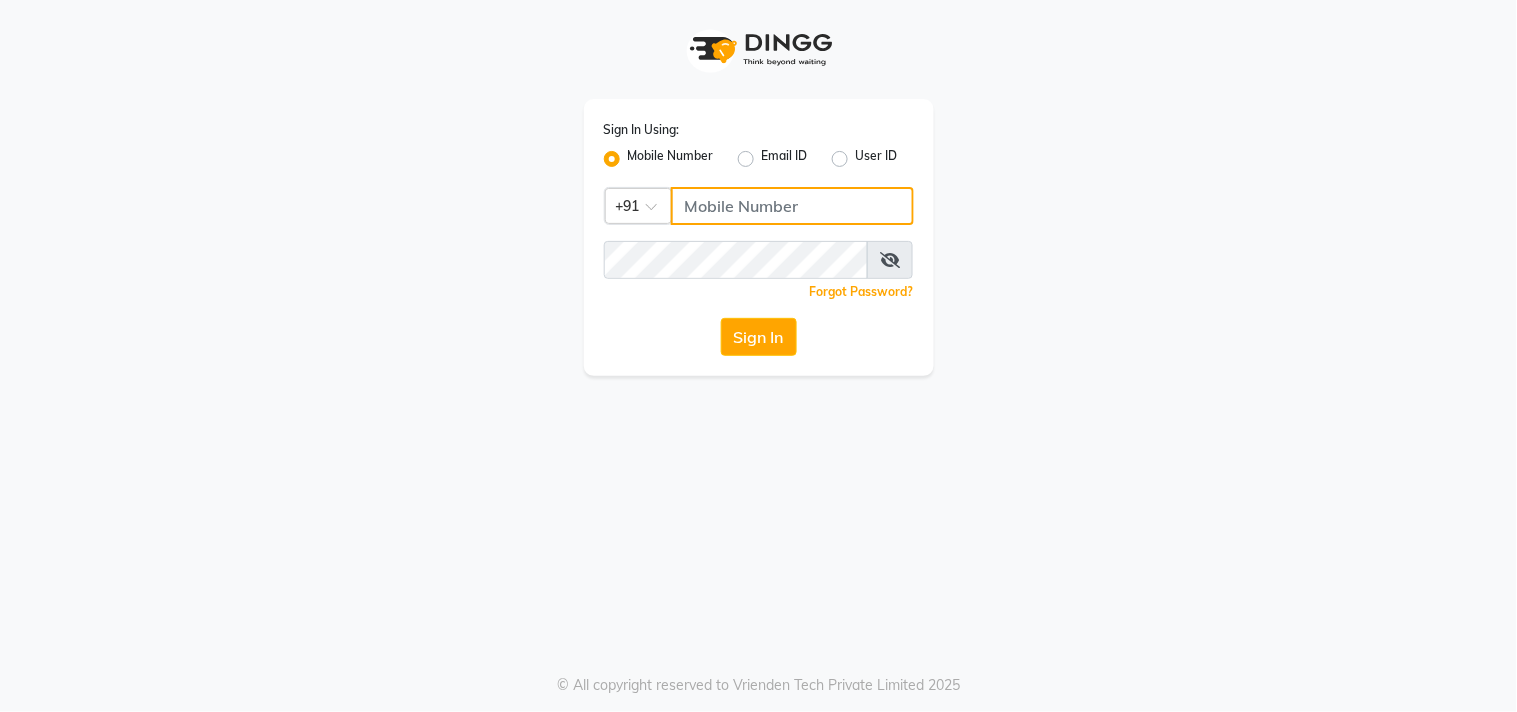 click 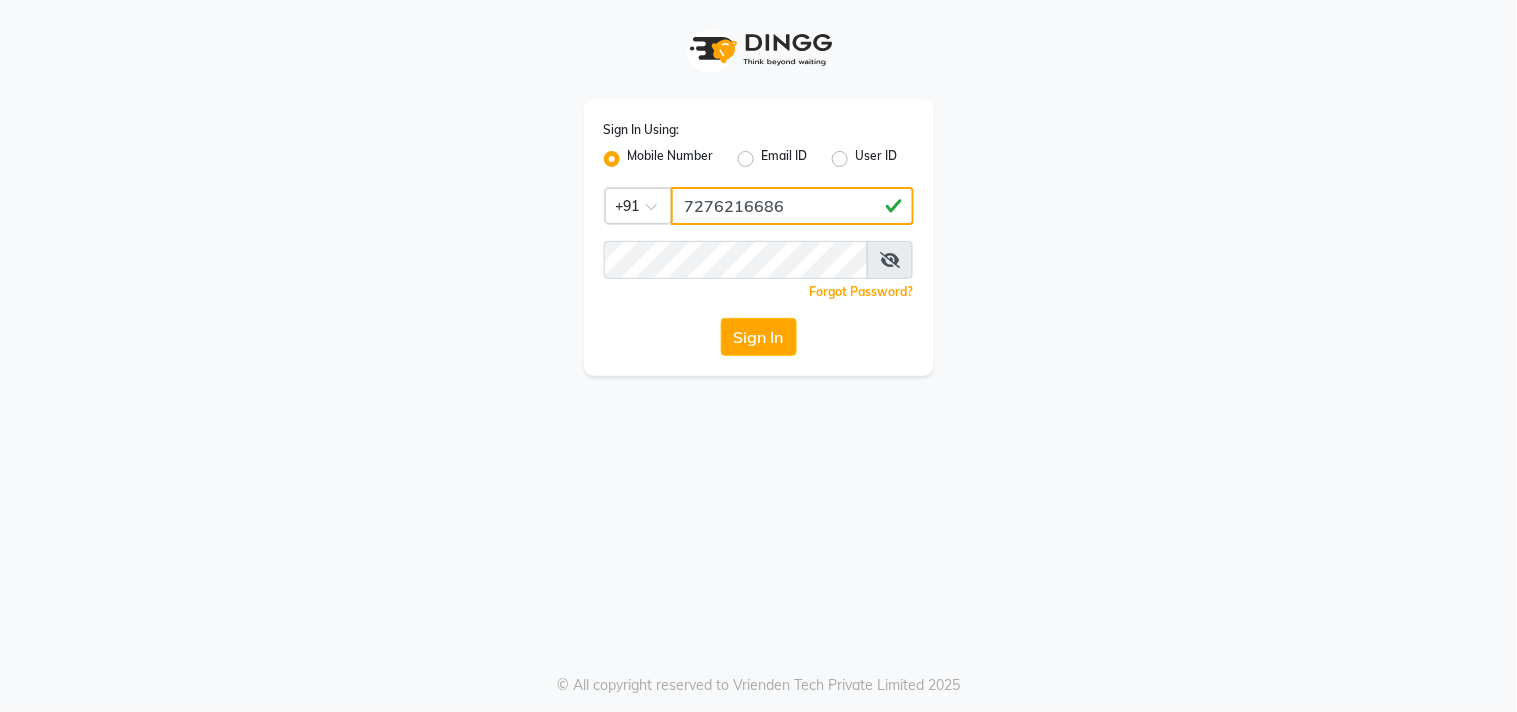 type on "7276216686" 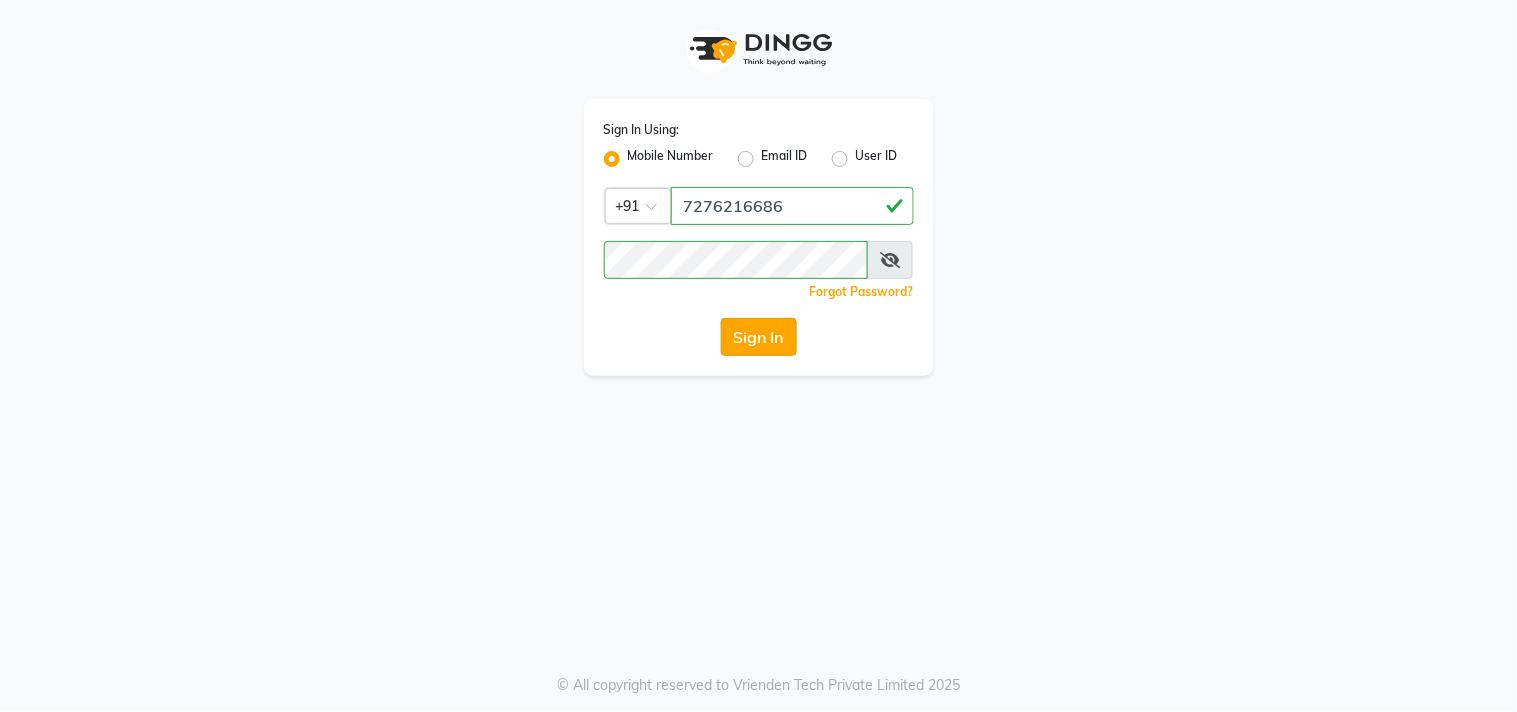 click on "Sign In" 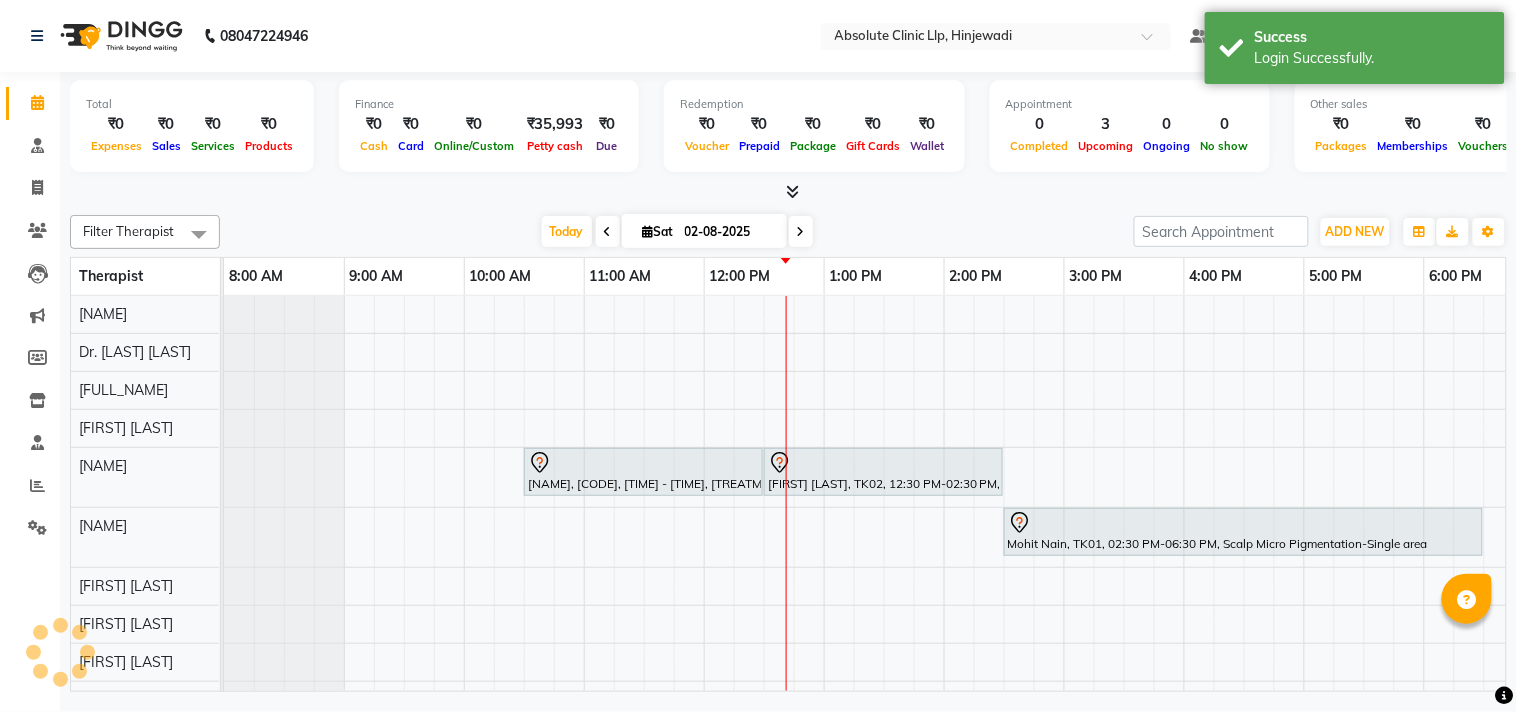 scroll, scrollTop: 0, scrollLeft: 0, axis: both 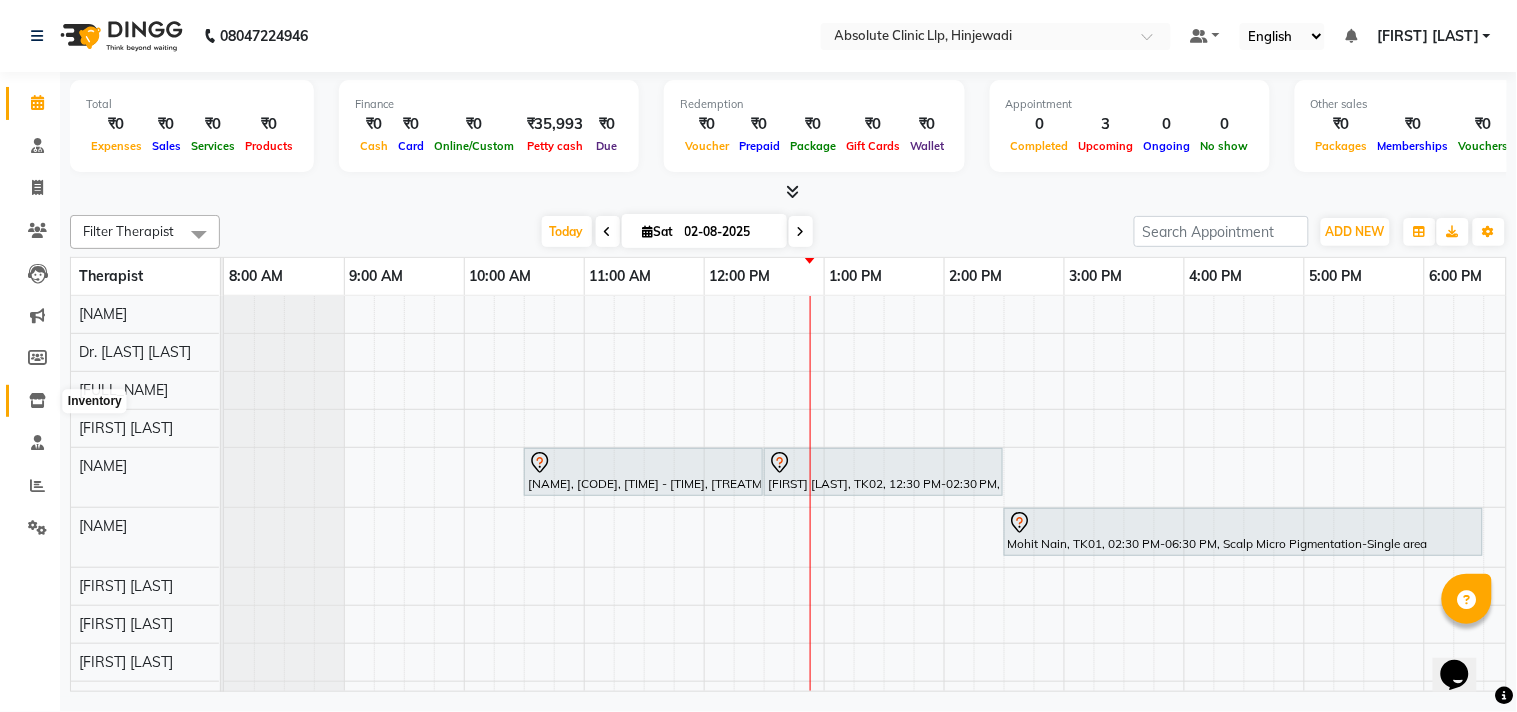 click 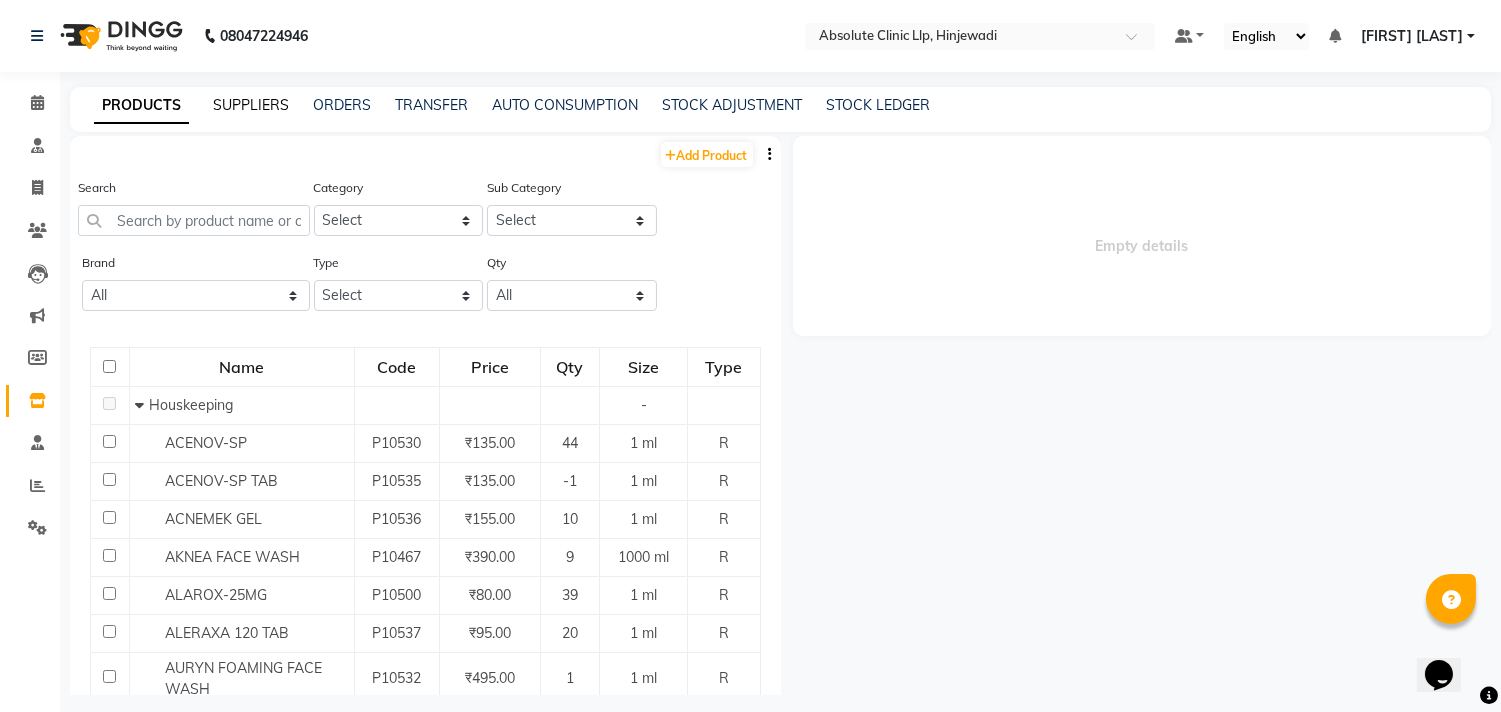click on "SUPPLIERS" 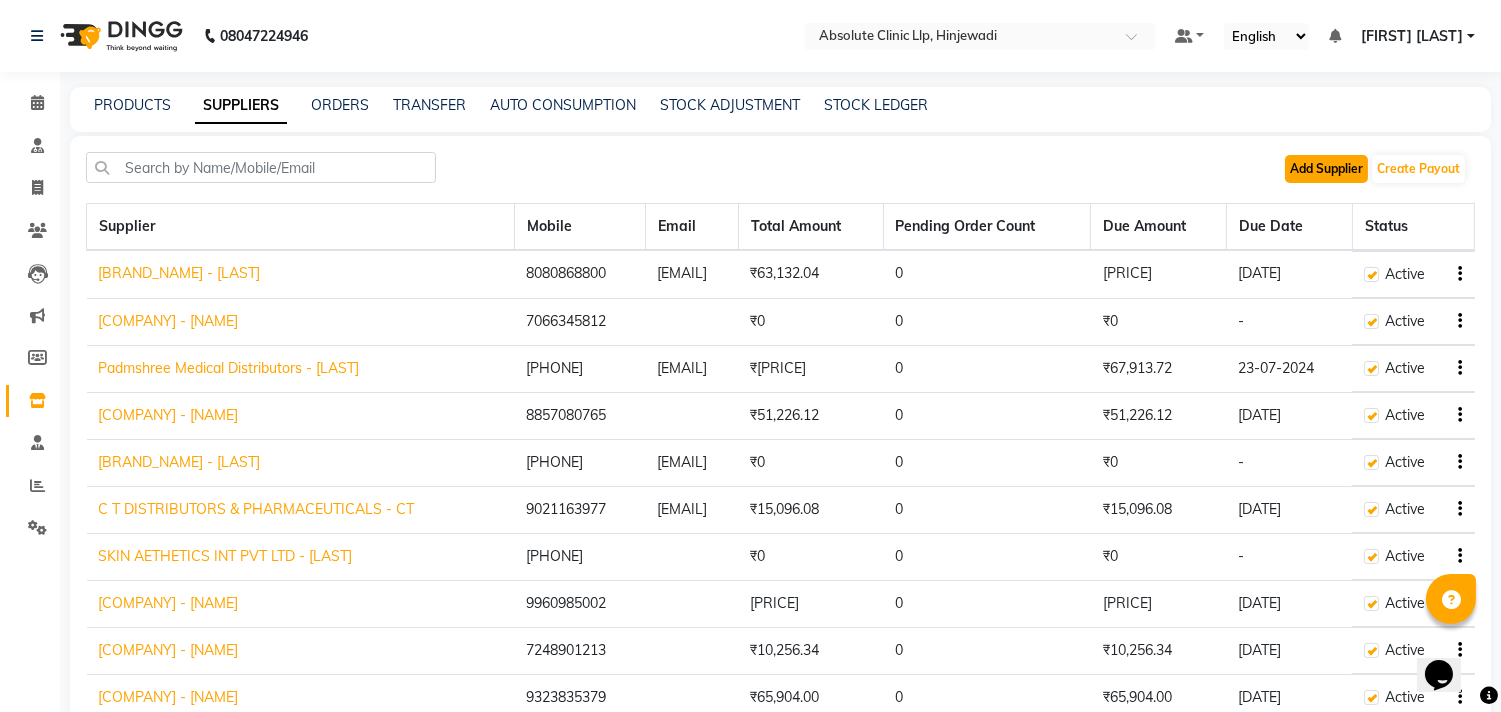 click on "Add Supplier" 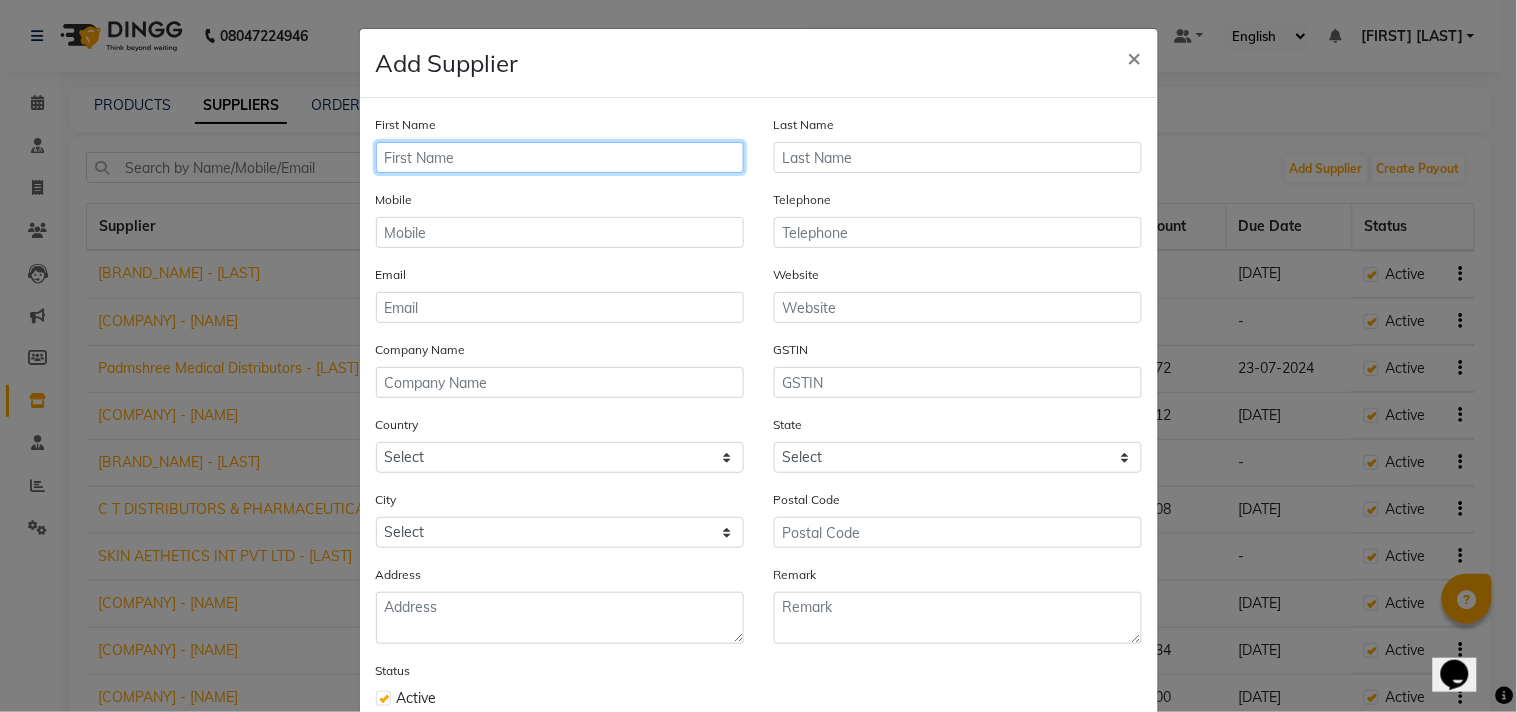 click 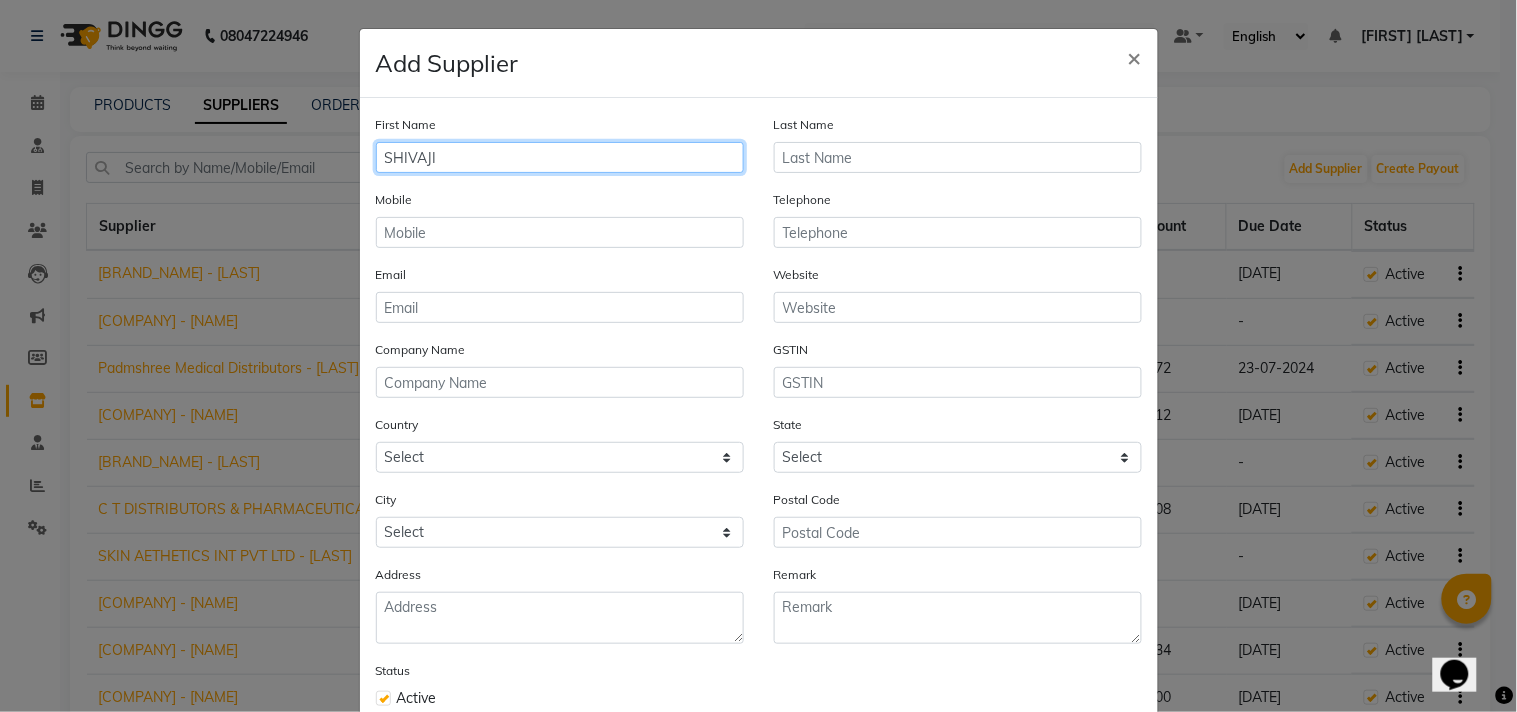 type on "SHIVAJI" 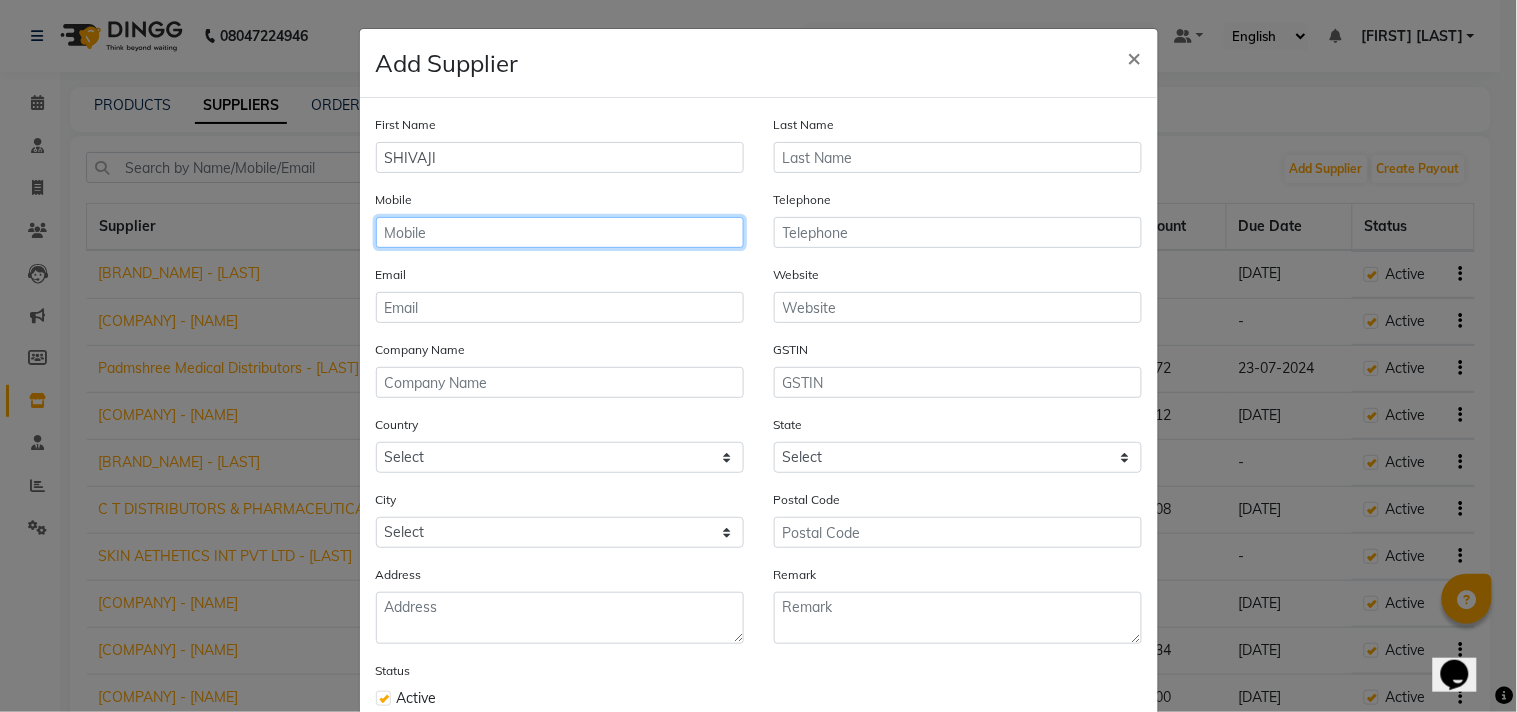 click 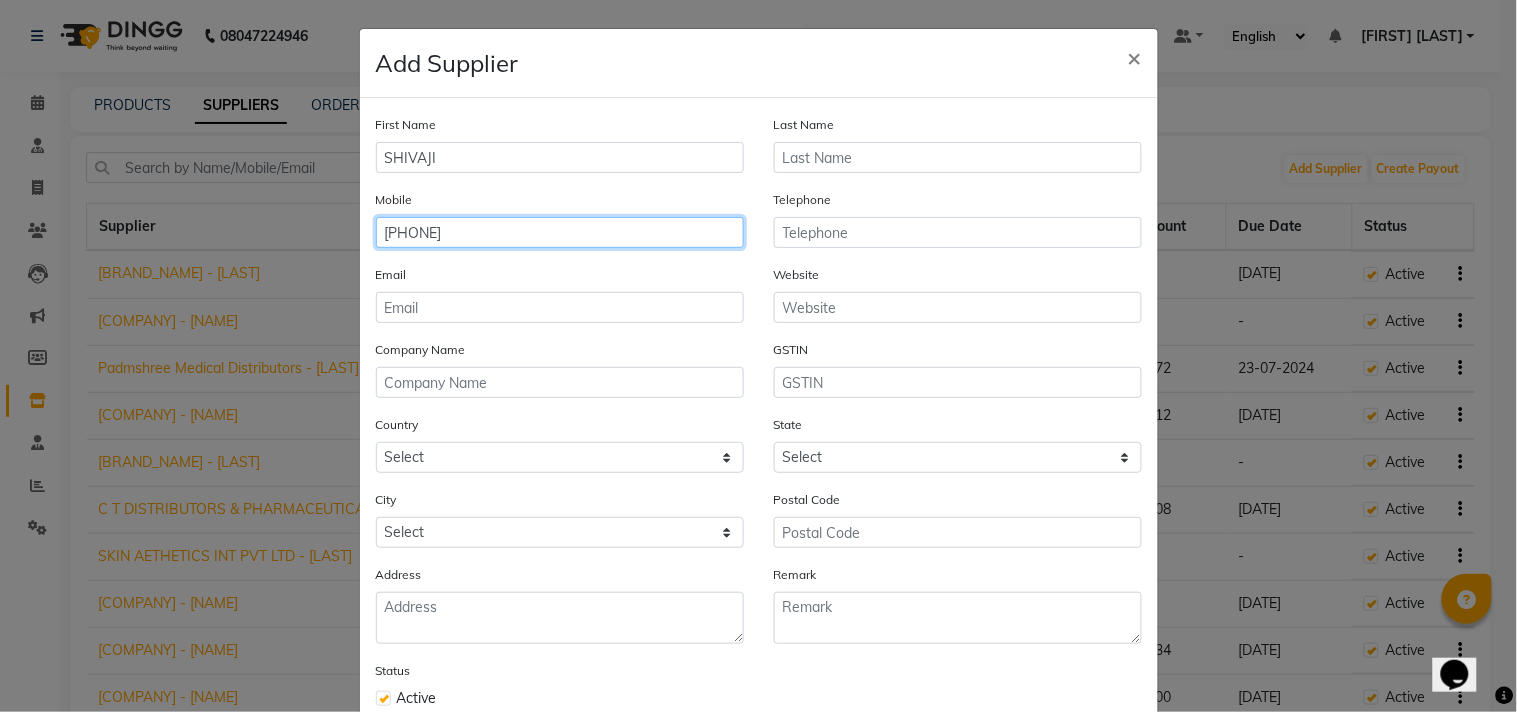 type on "[PHONE]" 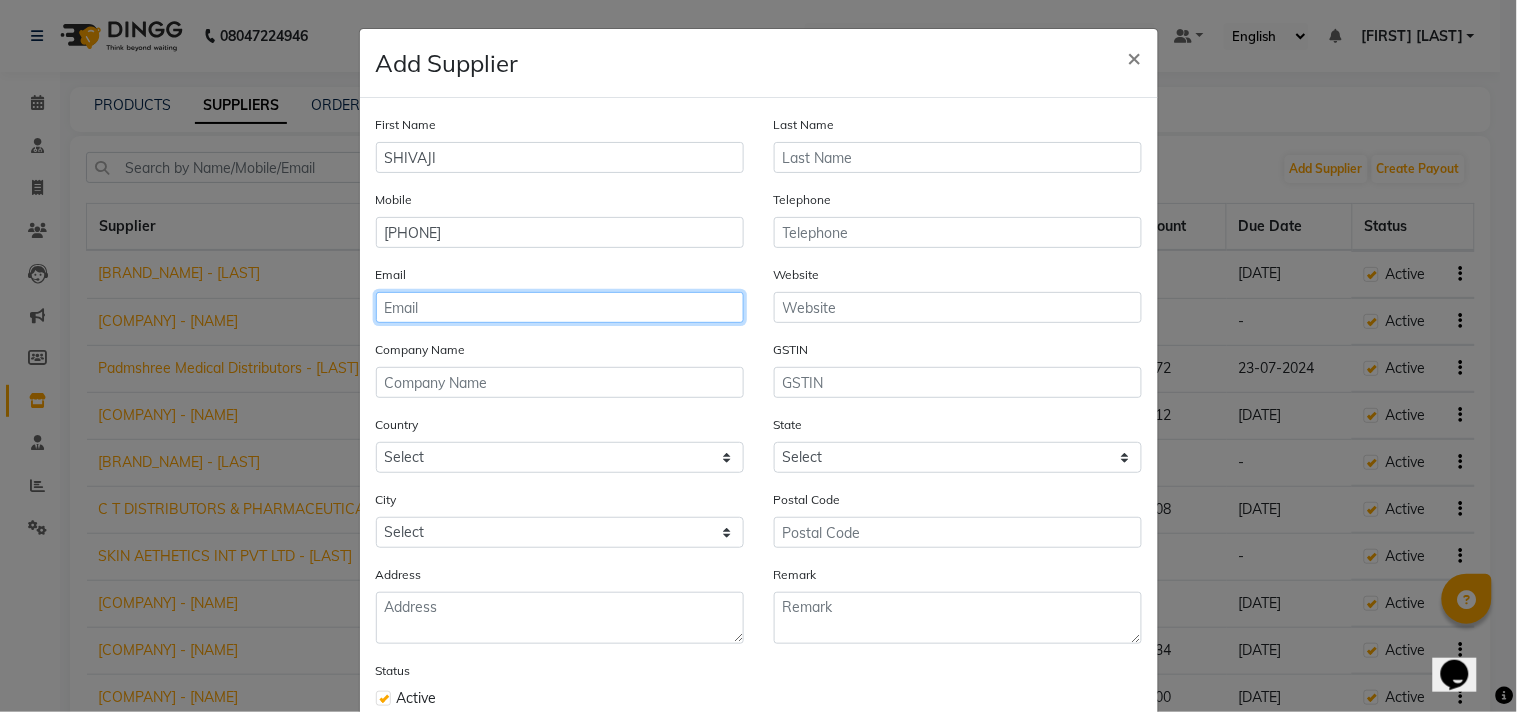 click 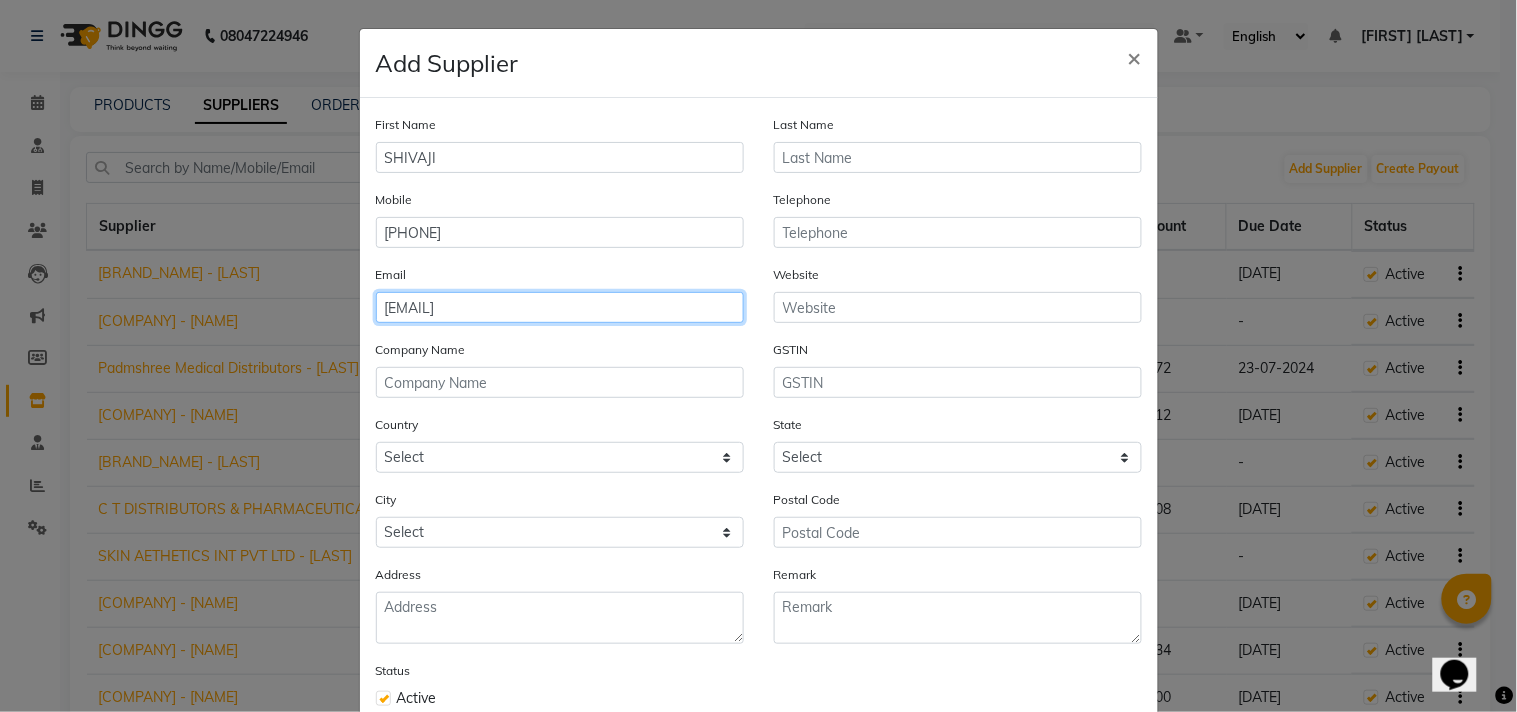 type on "[EMAIL]" 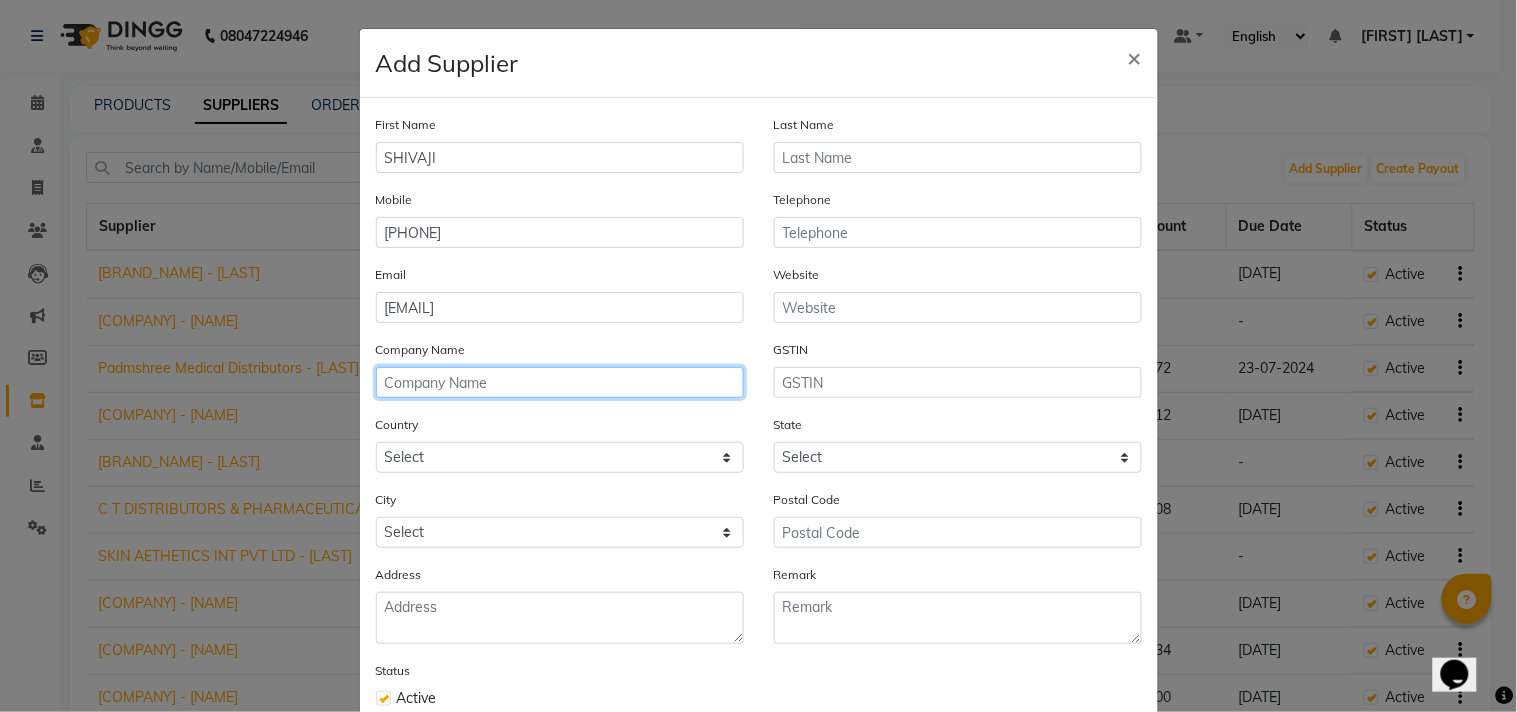 click 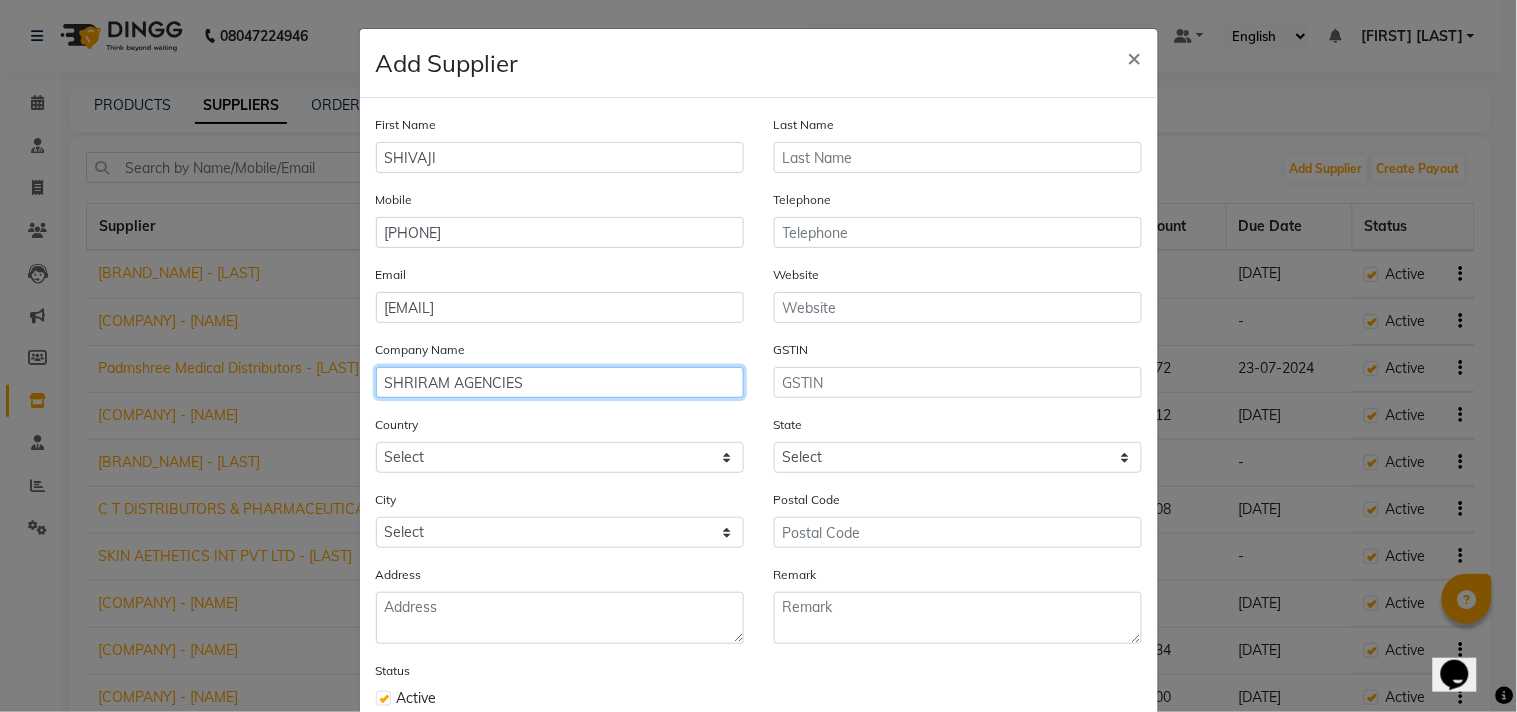 type on "SHRIRAM AGENCIES" 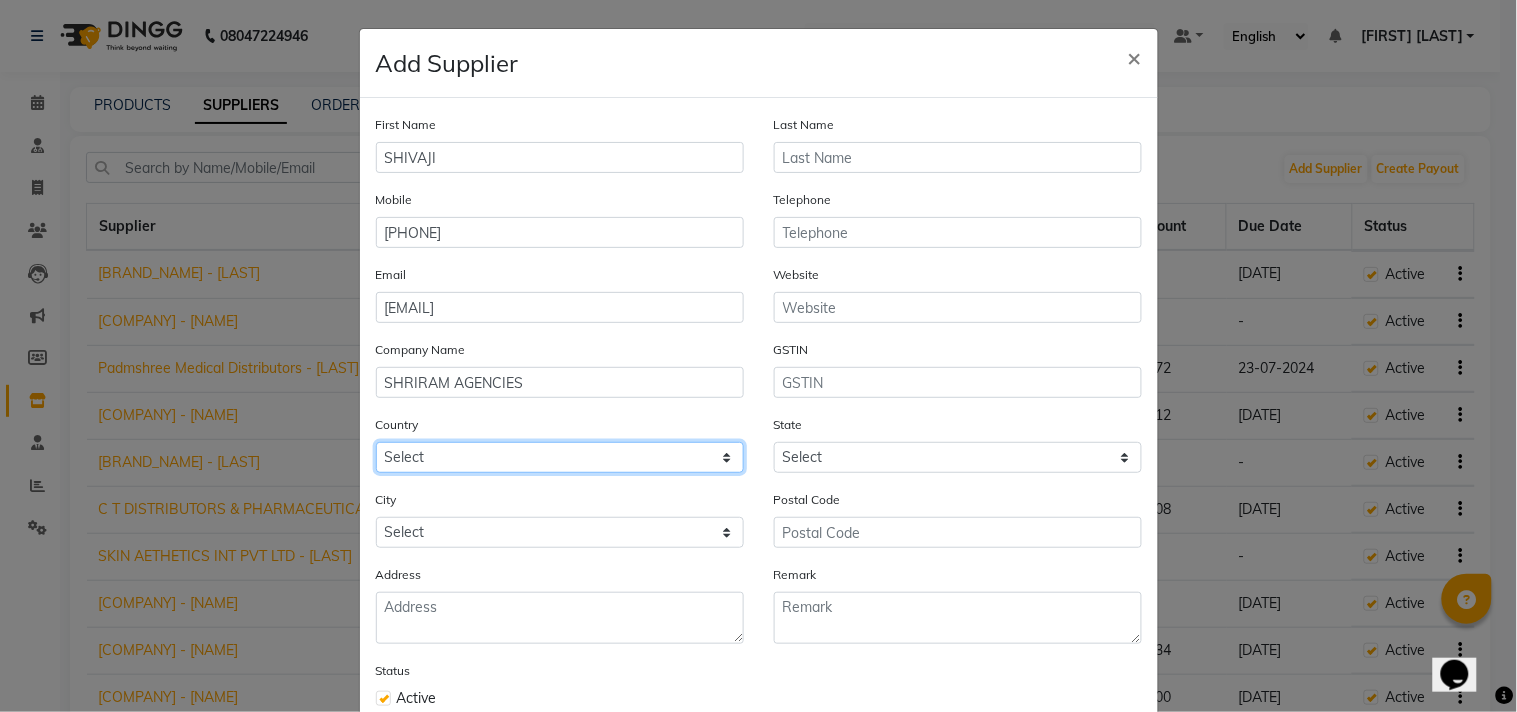 click on "Select Afghanistan Albania Algeria American Samoa Andorra Angola Anguilla Antarctica Antigua And Barbuda Argentina Armenia Aruba Australia Austria Azerbaijan Bahamas Bahrain Bangladesh Barbados Belarus Belgium Belize Benin Bermuda Bhutan Bolivia Bosnia And Herzegovina Botswana Bouvet Island Brazil British Indian Ocean Territory Brunei Darussalam Bulgaria Burkina Faso Burundi Cambodia Cameroon Canada Cape Verde Cayman Islands Central African Republic Chad Chile China Christmas Island Cocos (Keeling) Islands Colombia Comoros Congo Congo, The Democratic Republic Of The Cook Islands Costa Rica Cote D'Ivoire Croatia Cuba Cyprus Czech Republic Denmark Djibouti Dominica Dominican Republic Ecuador Egypt El Salvador Equatorial Guinea Eritrea Estonia Ethiopia Falkland Islands (Malvinas) Faroe Islands Fiji Finland France French Guiana French Polynesia French Southern Territories Gabon Gambia Georgia Germany Ghana Gibraltar Greece Greenland Grenada Guadeloupe Guam Guatemala Guinea Guinea-Bissau Guyana Haiti Honduras Iraq" 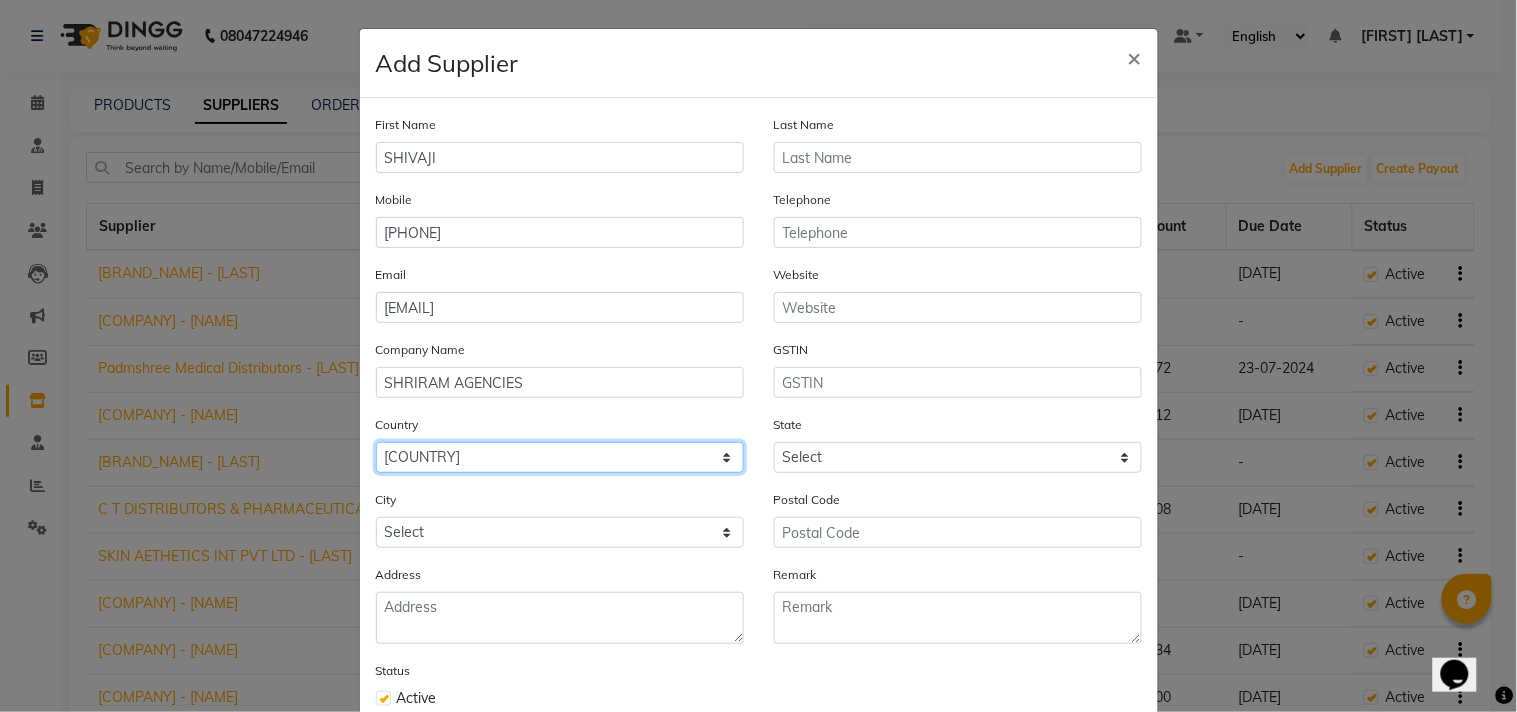 click on "Select Afghanistan Albania Algeria American Samoa Andorra Angola Anguilla Antarctica Antigua And Barbuda Argentina Armenia Aruba Australia Austria Azerbaijan Bahamas Bahrain Bangladesh Barbados Belarus Belgium Belize Benin Bermuda Bhutan Bolivia Bosnia And Herzegovina Botswana Bouvet Island Brazil British Indian Ocean Territory Brunei Darussalam Bulgaria Burkina Faso Burundi Cambodia Cameroon Canada Cape Verde Cayman Islands Central African Republic Chad Chile China Christmas Island Cocos (Keeling) Islands Colombia Comoros Congo Congo, The Democratic Republic Of The Cook Islands Costa Rica Cote D'Ivoire Croatia Cuba Cyprus Czech Republic Denmark Djibouti Dominica Dominican Republic Ecuador Egypt El Salvador Equatorial Guinea Eritrea Estonia Ethiopia Falkland Islands (Malvinas) Faroe Islands Fiji Finland France French Guiana French Polynesia French Southern Territories Gabon Gambia Georgia Germany Ghana Gibraltar Greece Greenland Grenada Guadeloupe Guam Guatemala Guinea Guinea-Bissau Guyana Haiti Honduras Iraq" 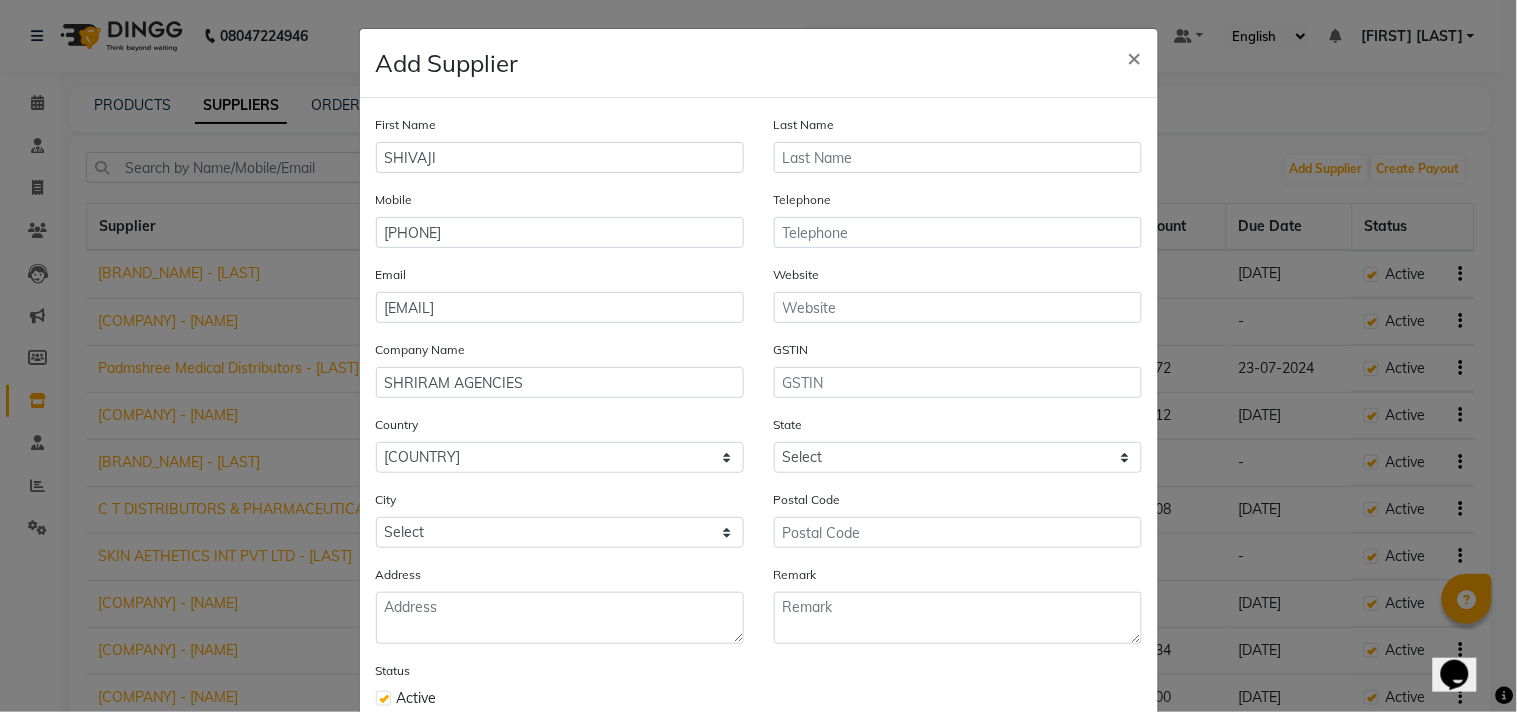click on "State Select Andaman and Nicobar Islands Andhra Pradesh Arunachal Pradesh Assam Bihar Chandigarh Chhattisgarh Dadra and Nagar Haveli Daman and Diu Delhi Goa Gujarat Haryana Himachal Pradesh Jammu and Kashmir Jharkhand Karnataka Kerala Lakshadweep Madhya Pradesh Maharashtra Manipur Meghalaya Mizoram Nagaland Odisha Pondicherry Punjab Rajasthan Sikkim Tamil Nadu Telangana Tripura Uttar Pradesh Uttarakhand West Bengal Ladakh Other Territory Centre Jurisdiction" 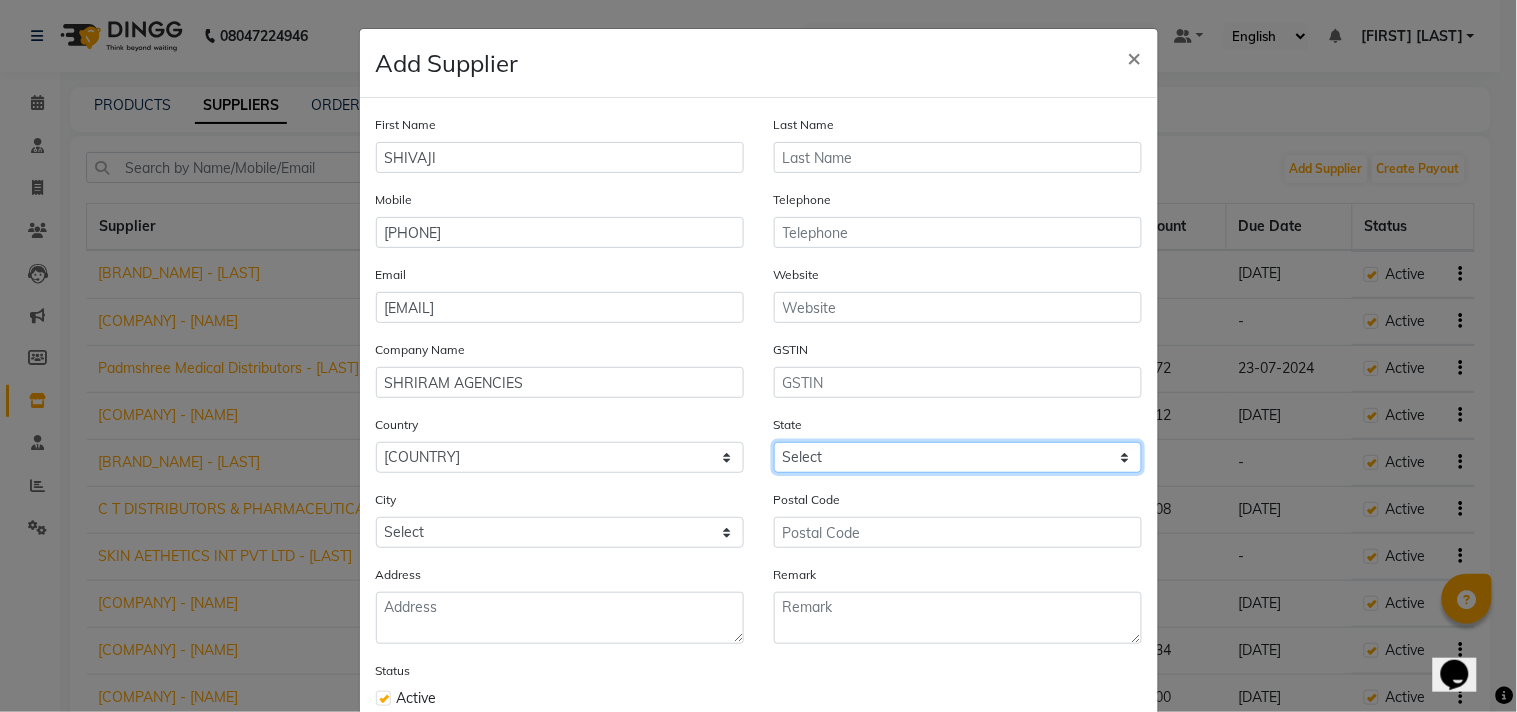 click on "Select Andaman and Nicobar Islands Andhra Pradesh Arunachal Pradesh Assam Bihar Chandigarh Chhattisgarh Dadra and Nagar Haveli Daman and Diu Delhi Goa Gujarat Haryana Himachal Pradesh Jammu and Kashmir Jharkhand Karnataka Kerala Lakshadweep Madhya Pradesh Maharashtra Manipur Meghalaya Mizoram Nagaland Odisha Pondicherry Punjab Rajasthan Sikkim Tamil Nadu Telangana Tripura Uttar Pradesh Uttarakhand West Bengal Ladakh Other Territory Centre Jurisdiction" 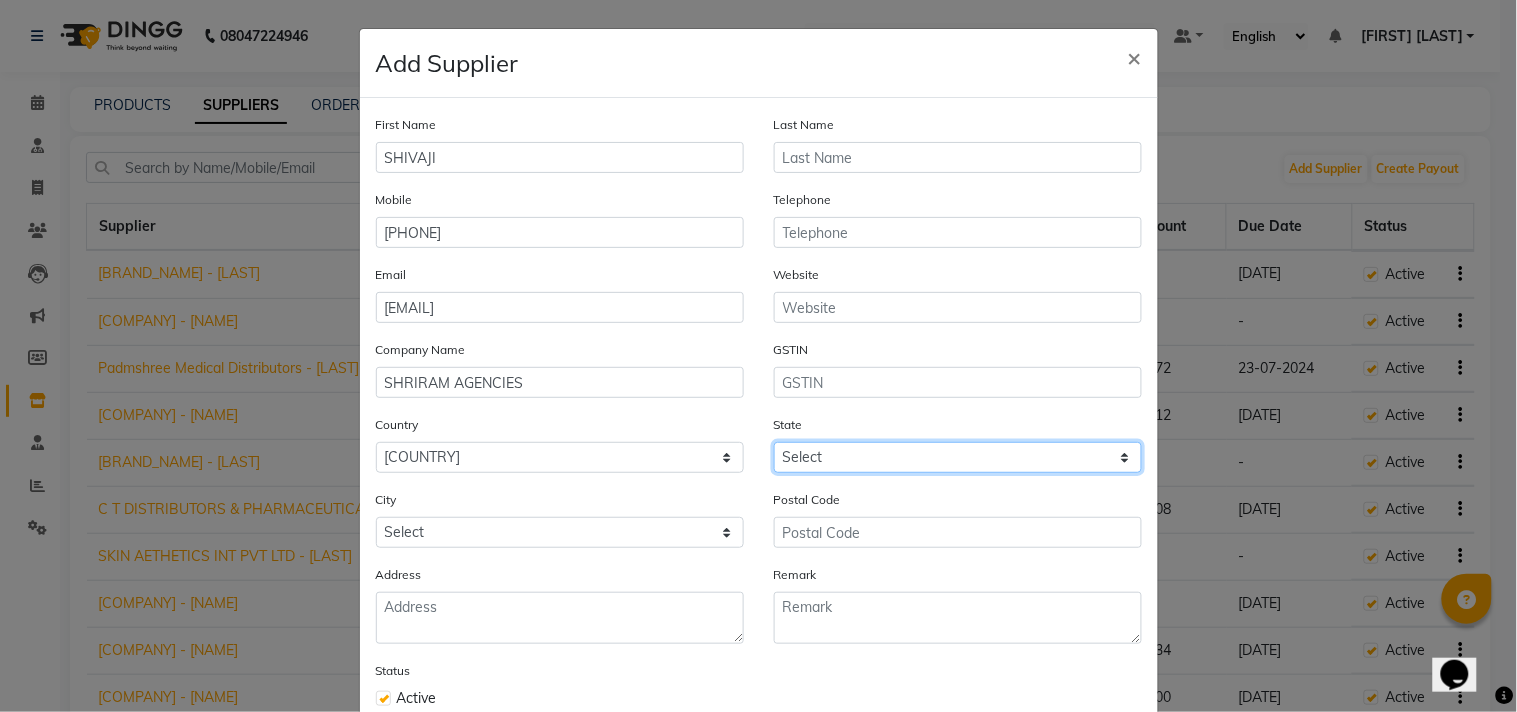 select on "22" 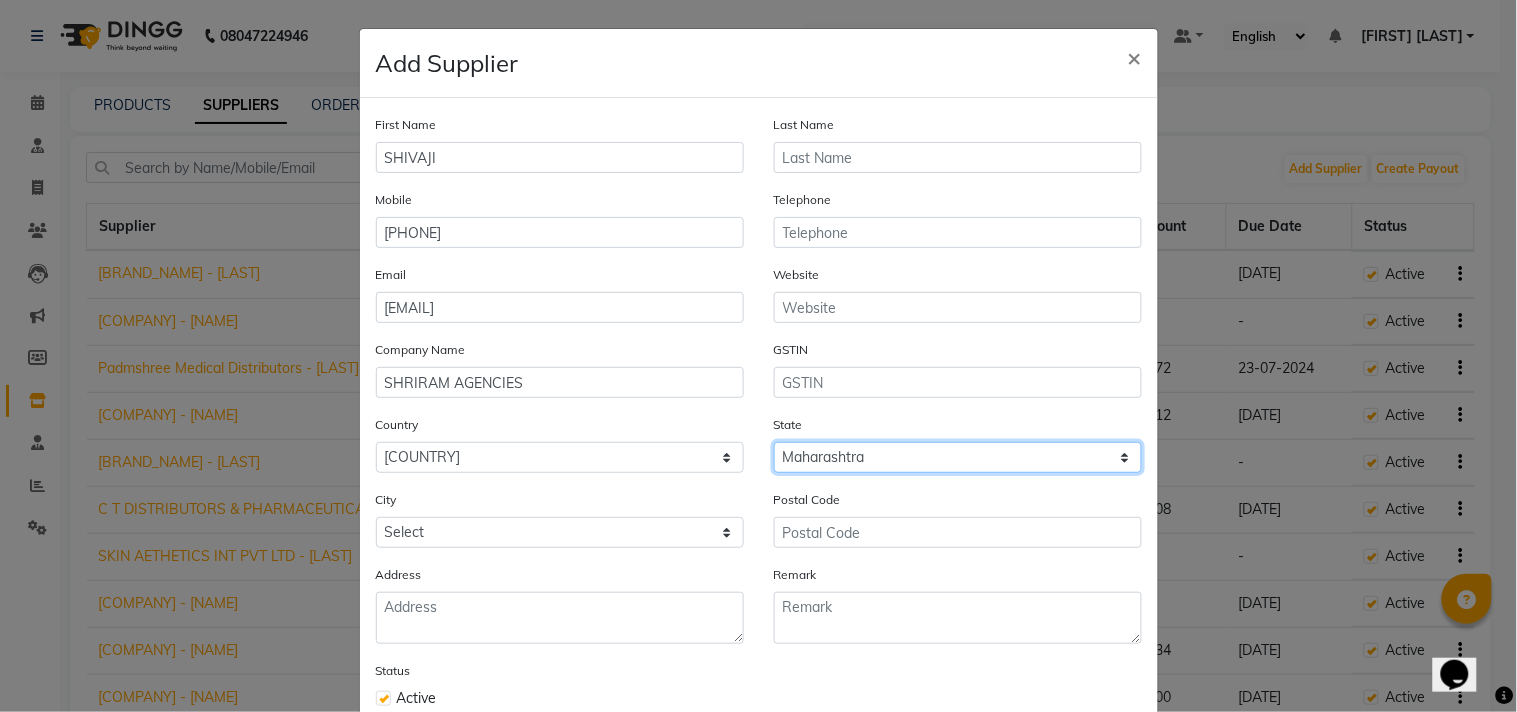 click on "Select Andaman and Nicobar Islands Andhra Pradesh Arunachal Pradesh Assam Bihar Chandigarh Chhattisgarh Dadra and Nagar Haveli Daman and Diu Delhi Goa Gujarat Haryana Himachal Pradesh Jammu and Kashmir Jharkhand Karnataka Kerala Lakshadweep Madhya Pradesh Maharashtra Manipur Meghalaya Mizoram Nagaland Odisha Pondicherry Punjab Rajasthan Sikkim Tamil Nadu Telangana Tripura Uttar Pradesh Uttarakhand West Bengal Ladakh Other Territory Centre Jurisdiction" 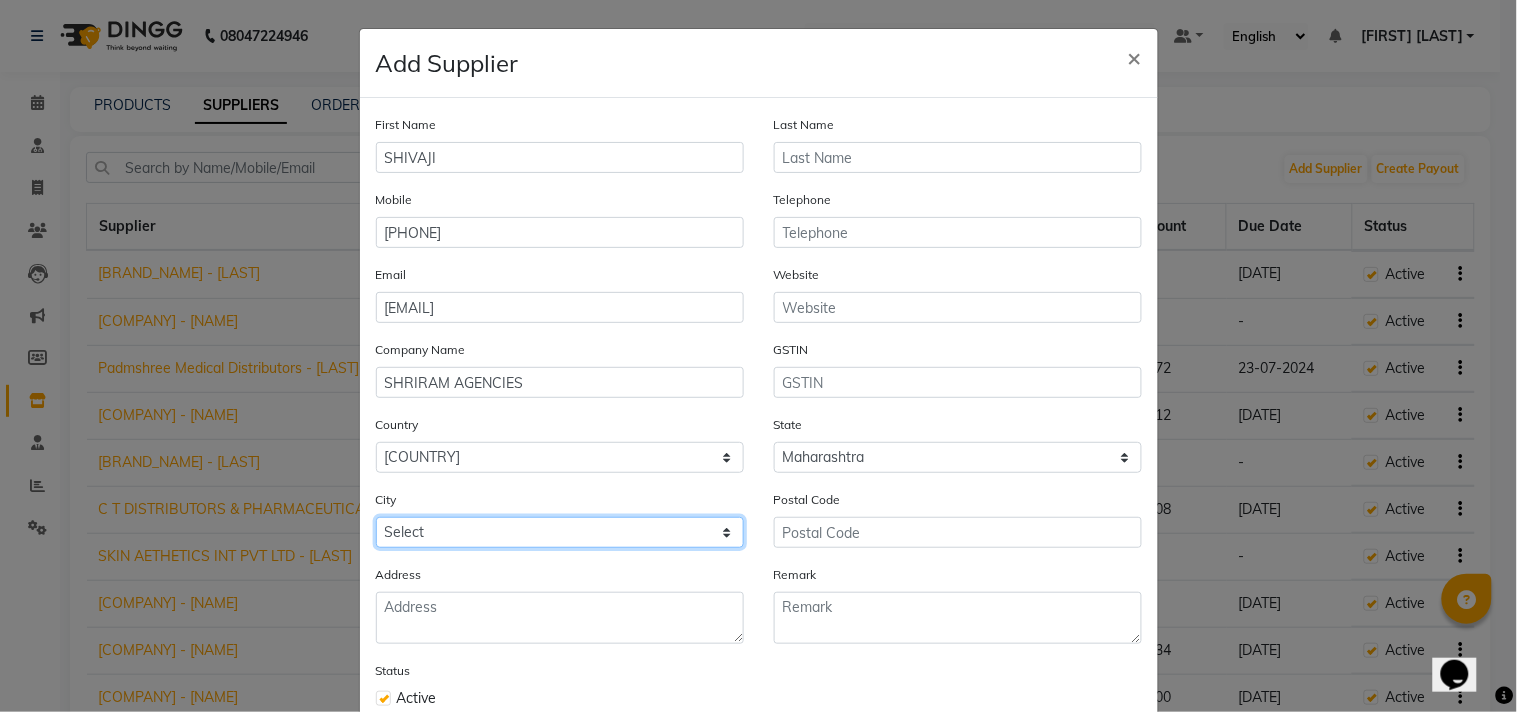 click on "[LIST_OF_PLACES]" 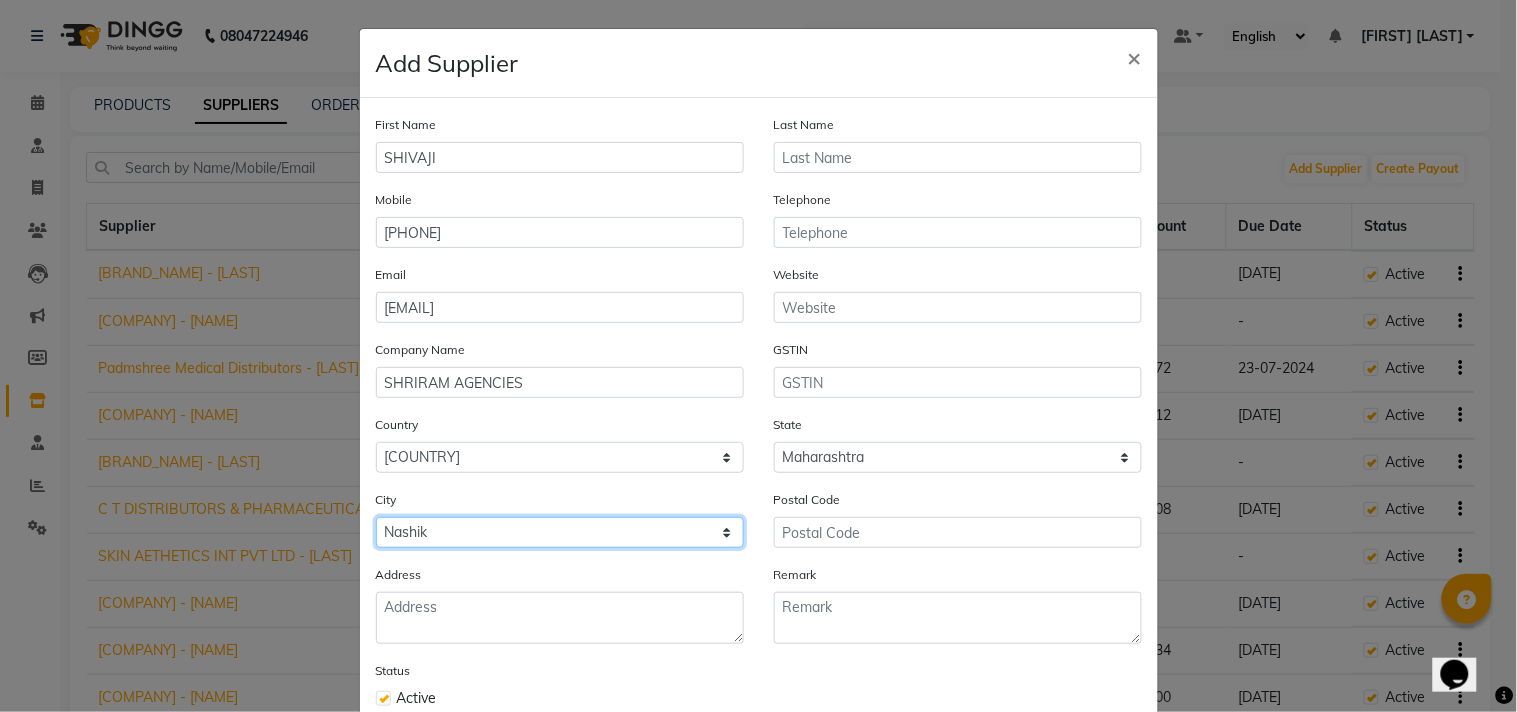 click on "[LIST_OF_PLACES]" 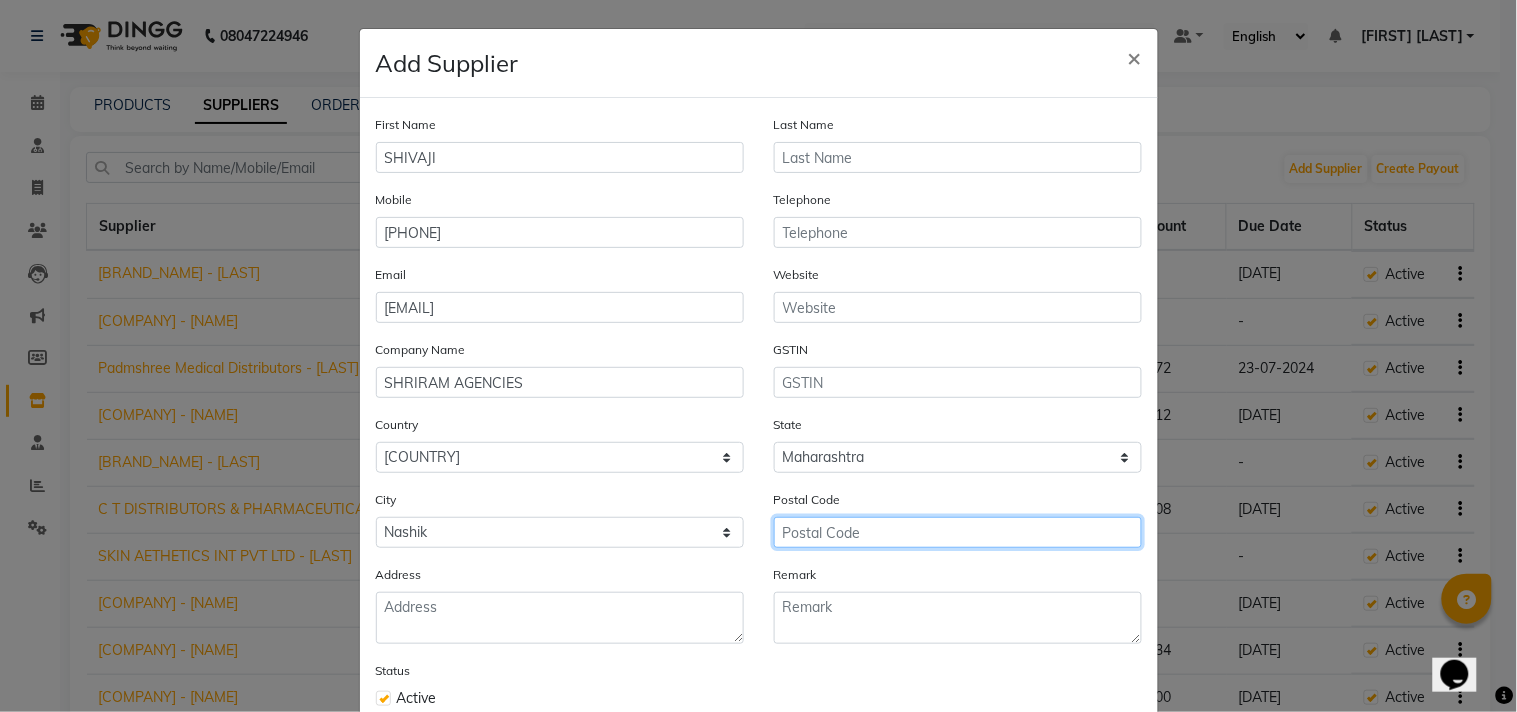 click 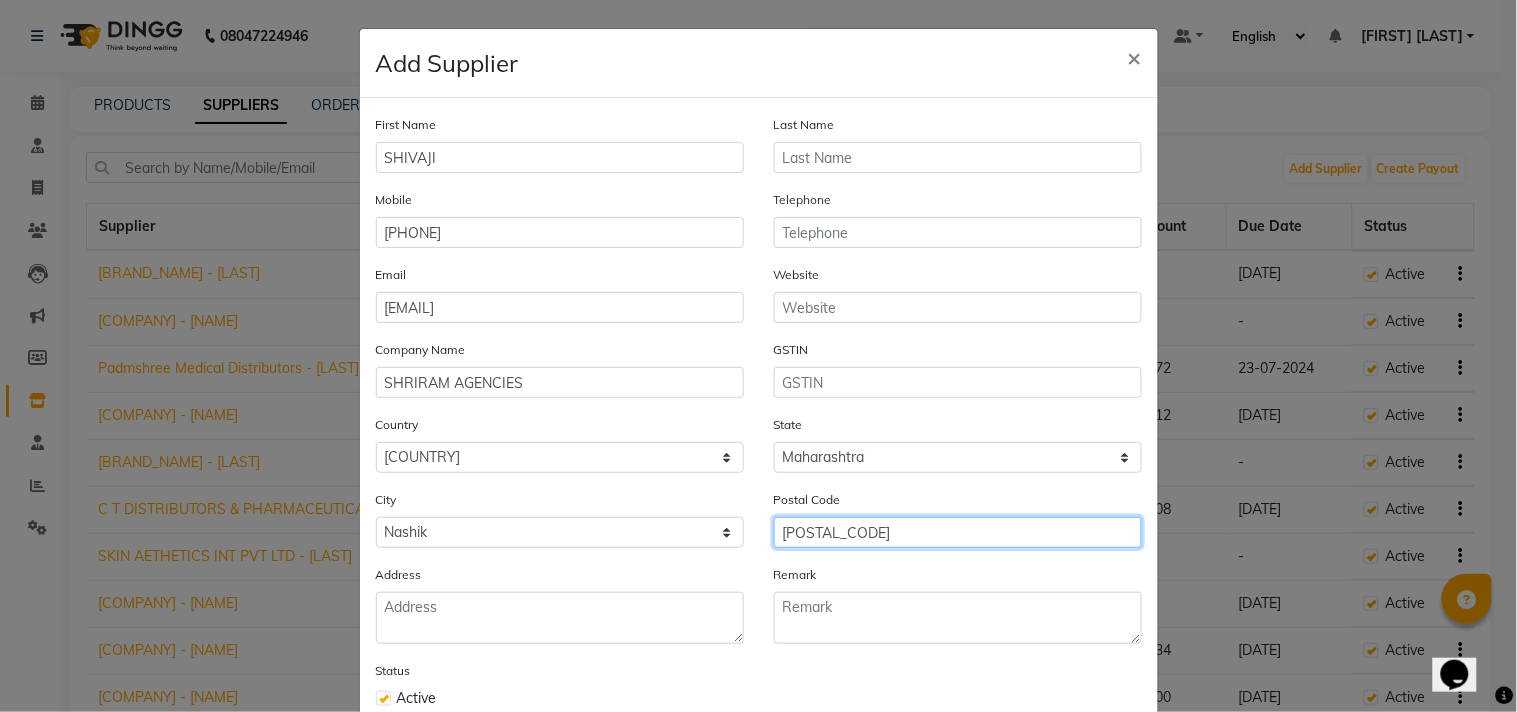 type on "[POSTAL_CODE]" 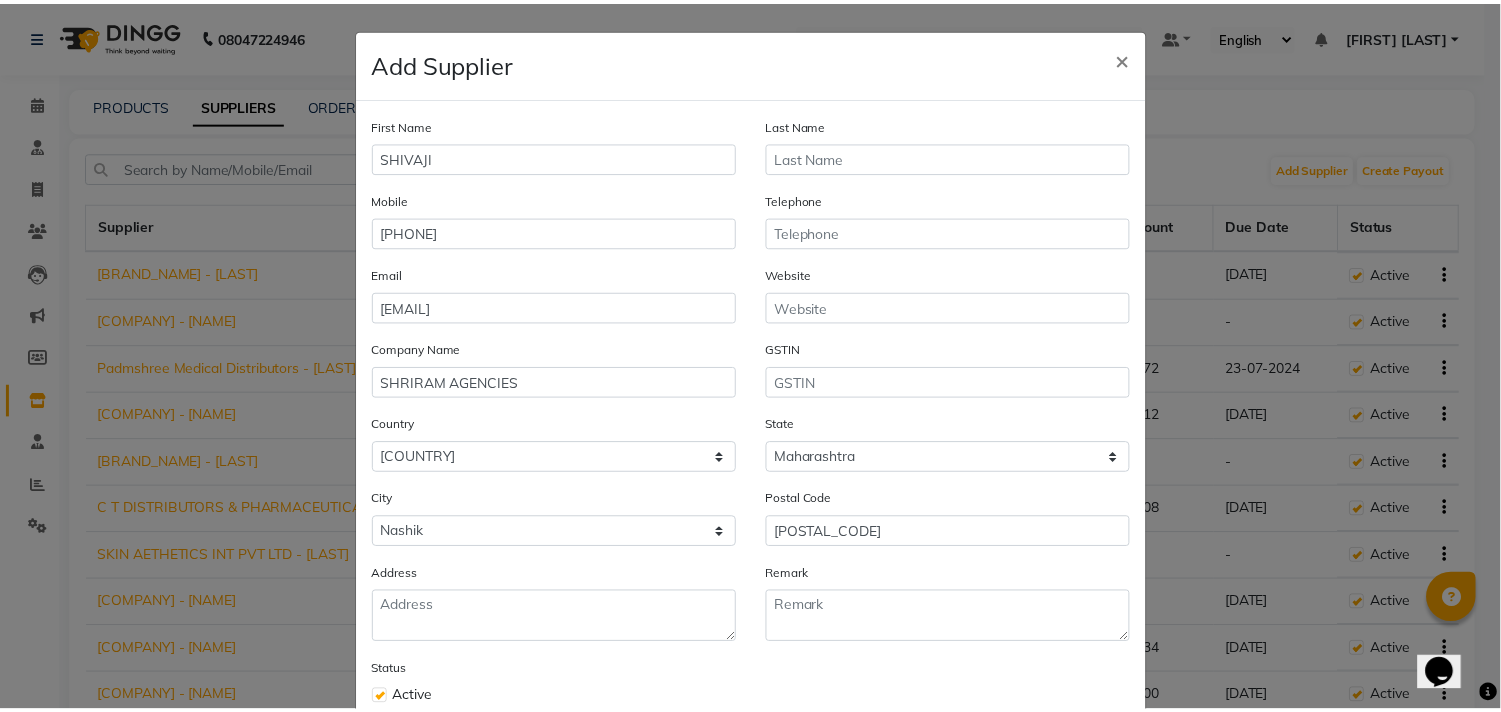 scroll, scrollTop: 123, scrollLeft: 0, axis: vertical 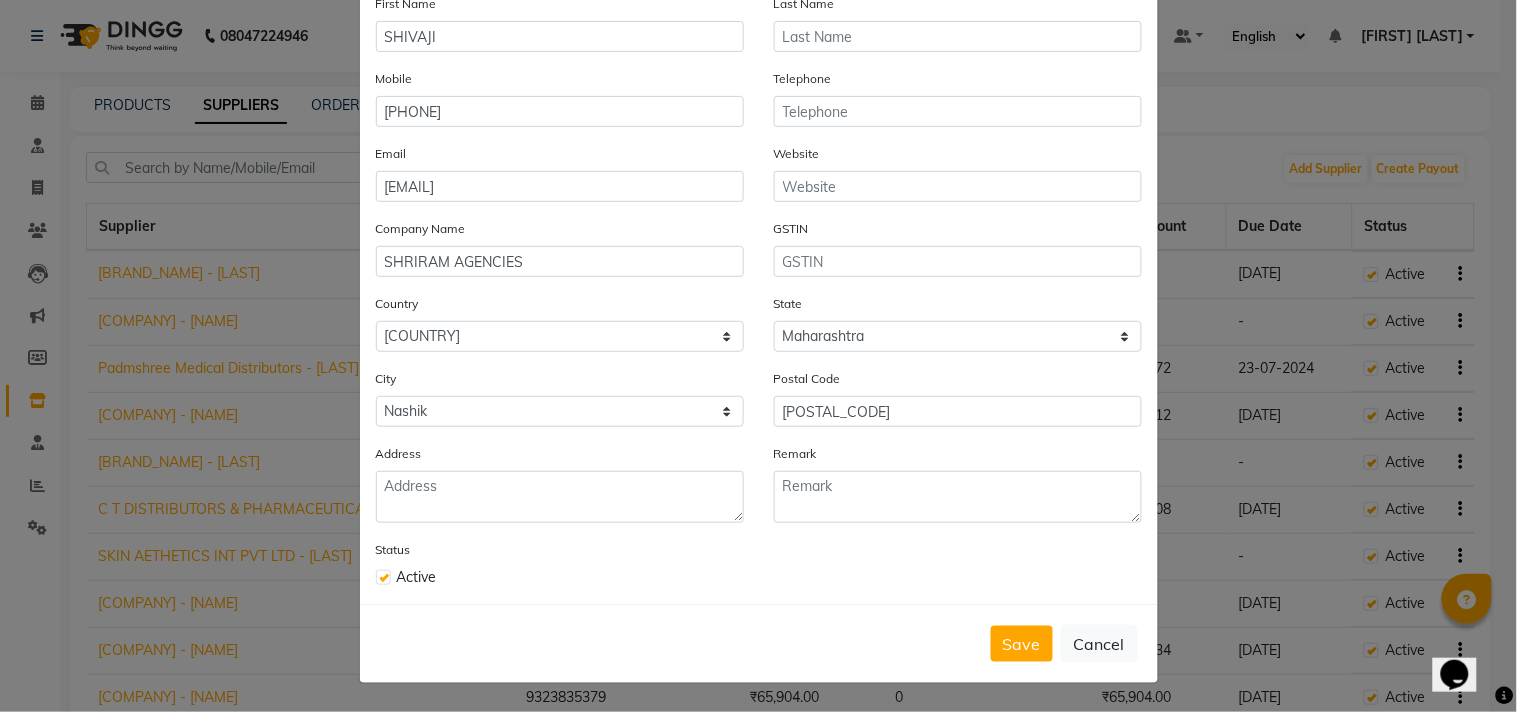 click on "Status Active" 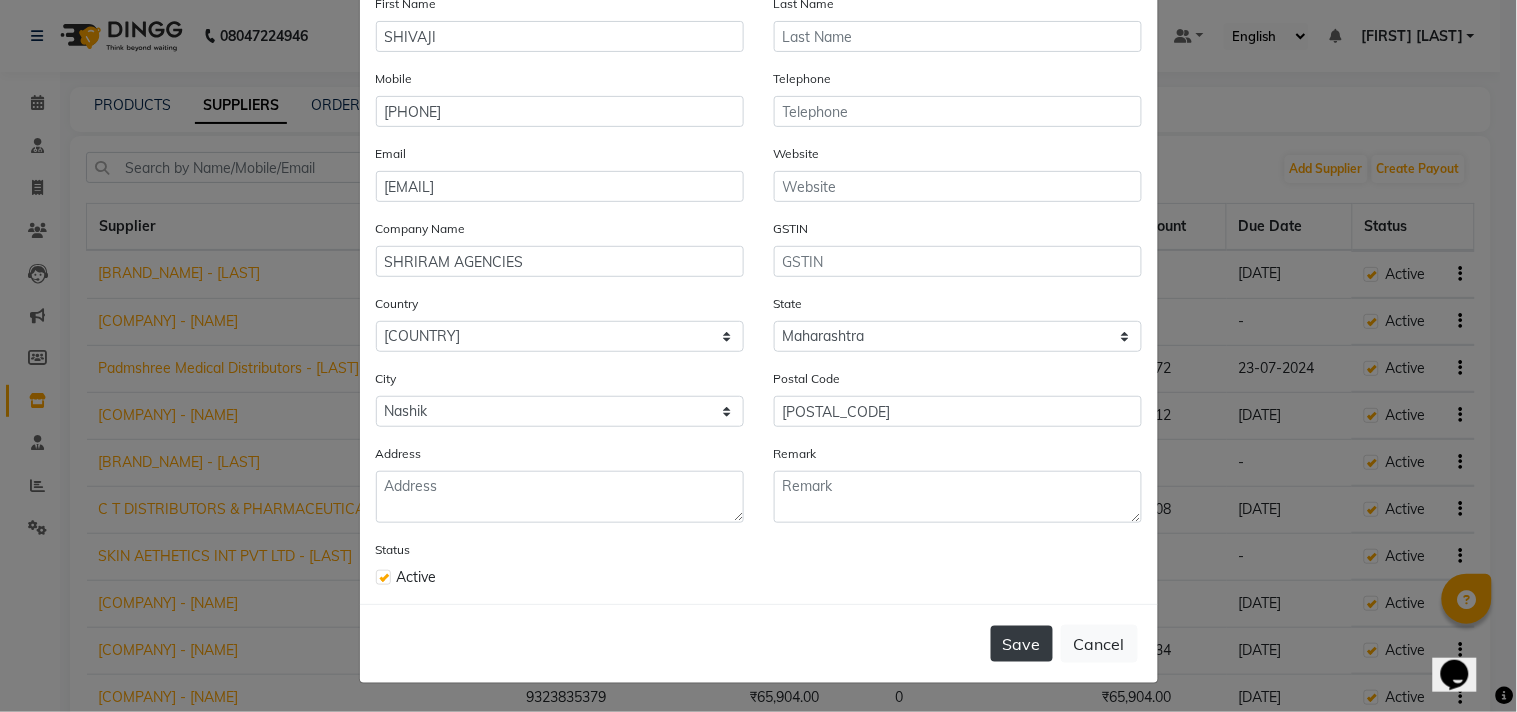 click on "Save" 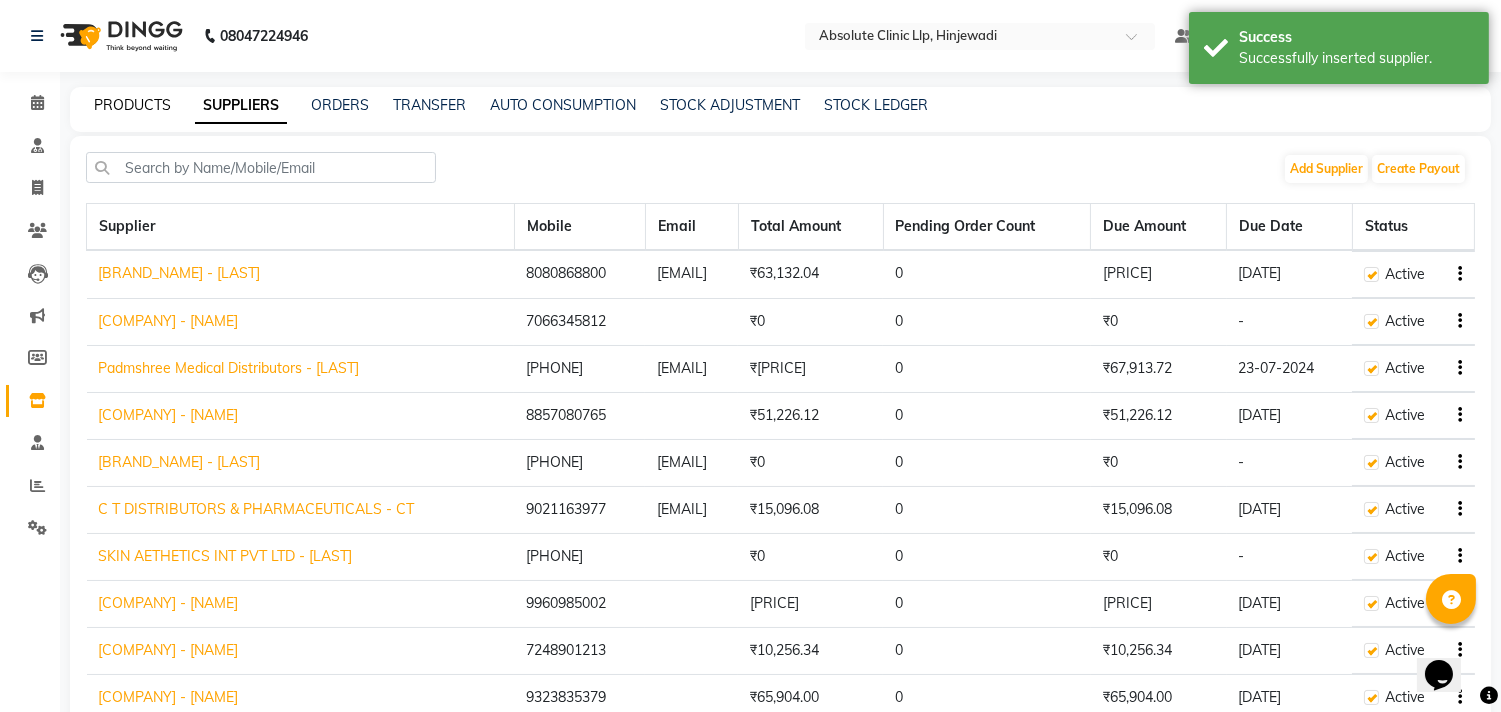 click on "PRODUCTS" 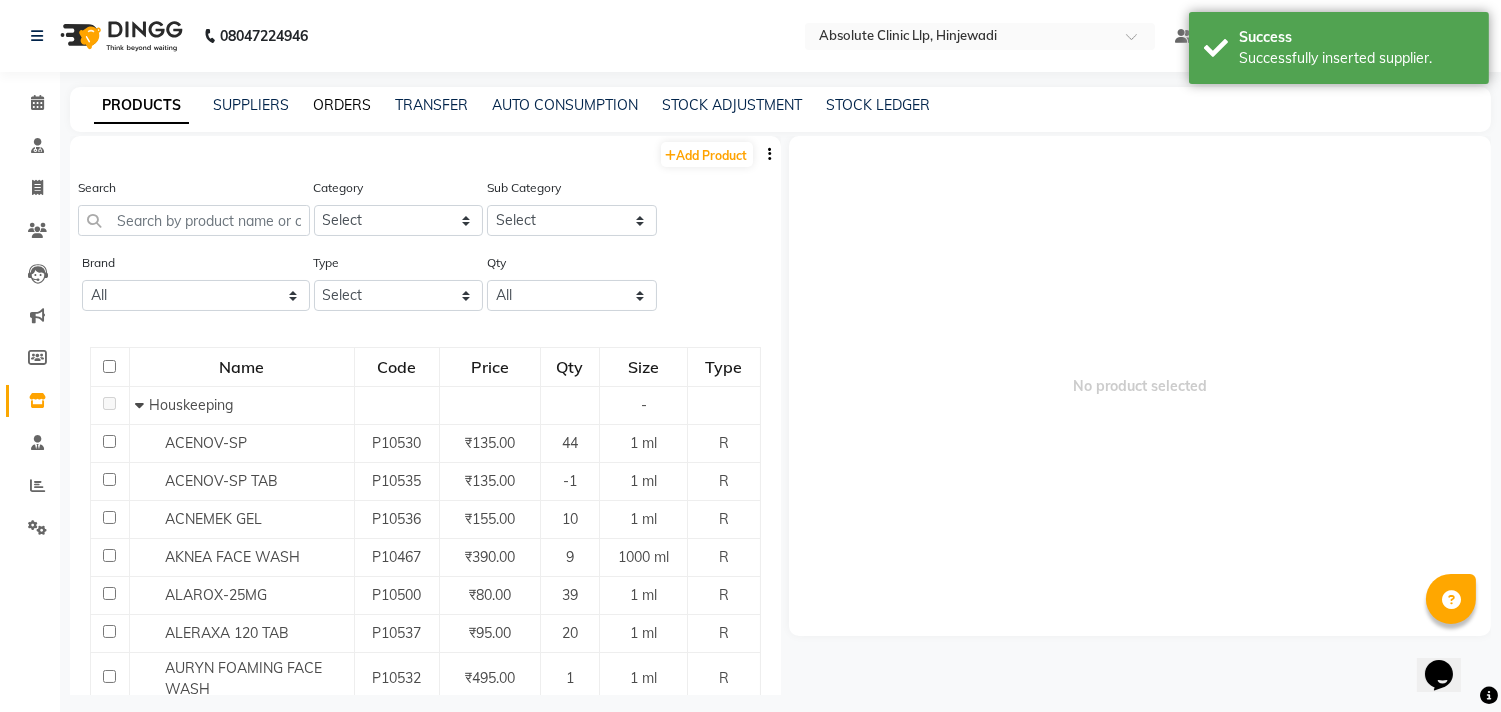click on "ORDERS" 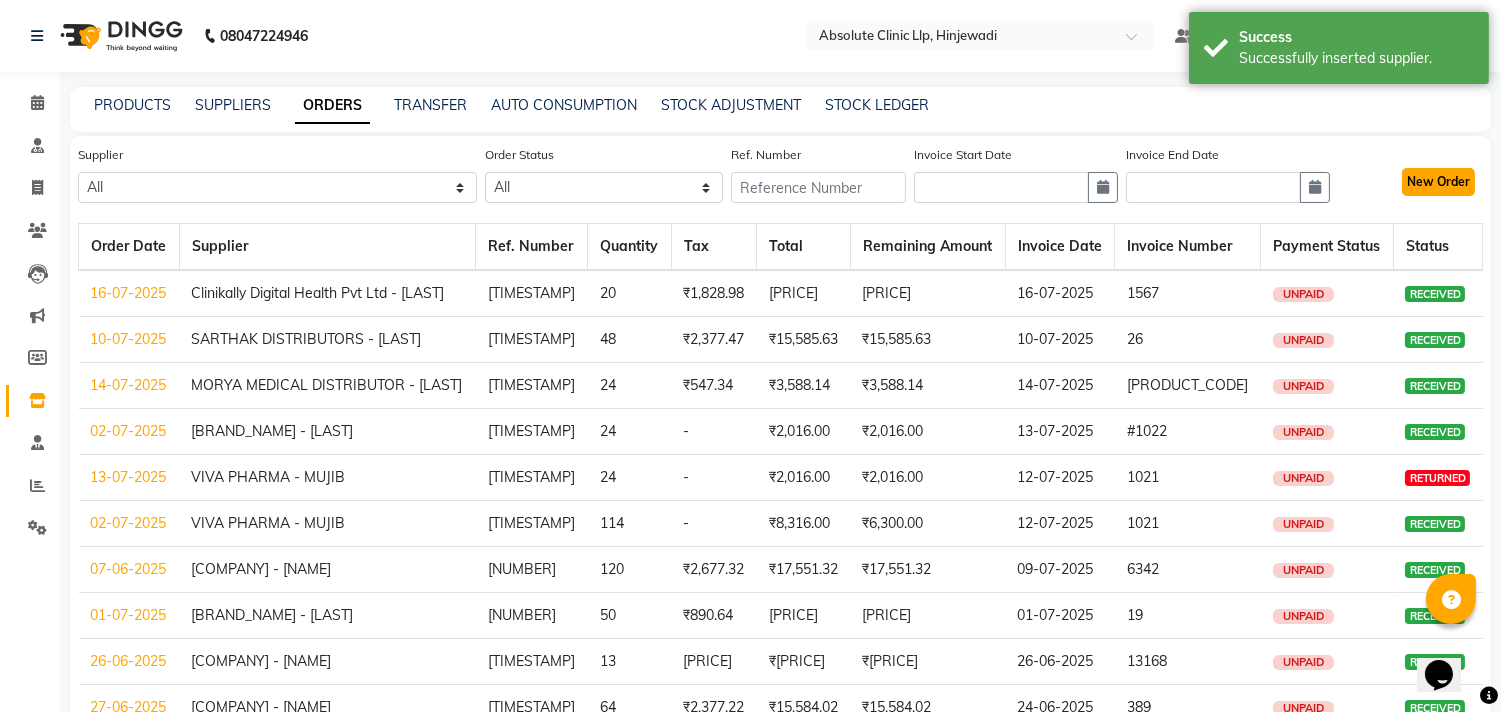 click on "New Order" 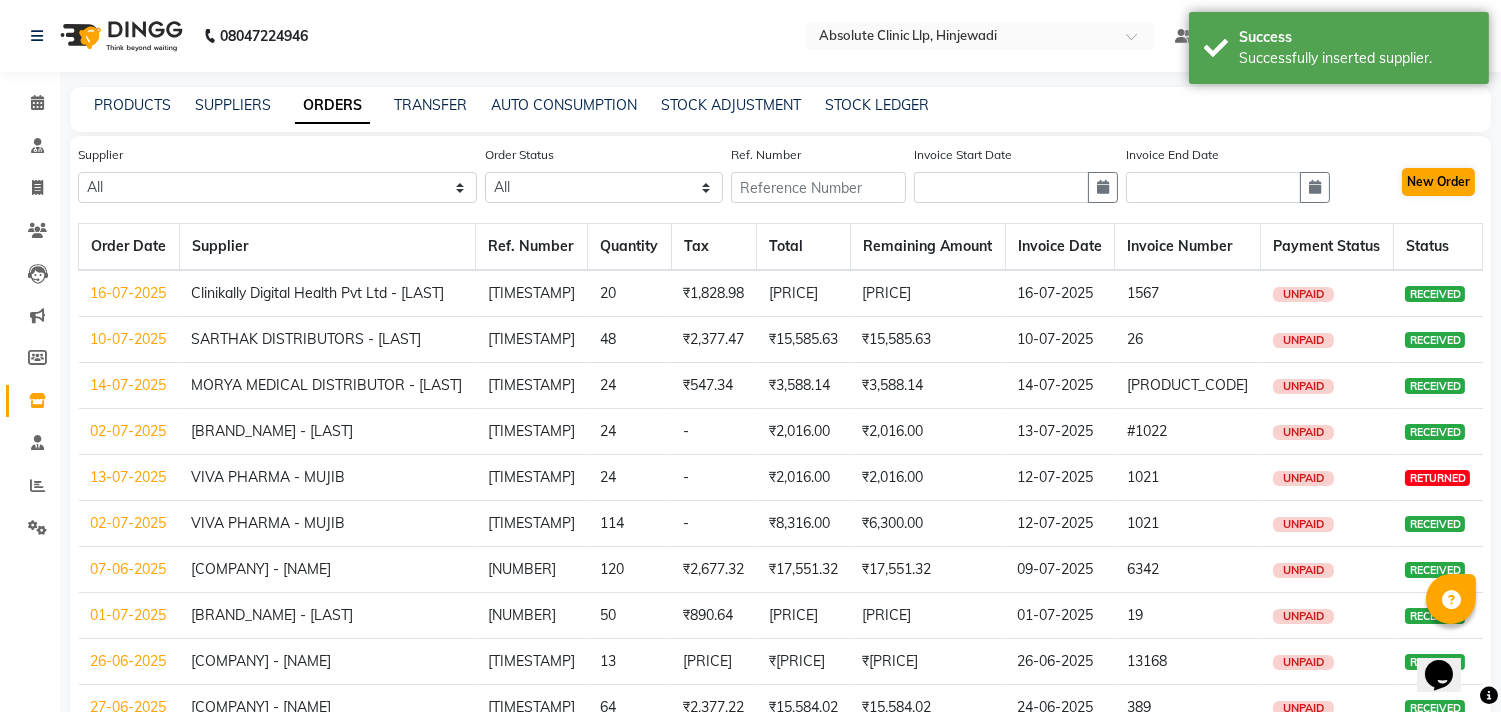 select on "true" 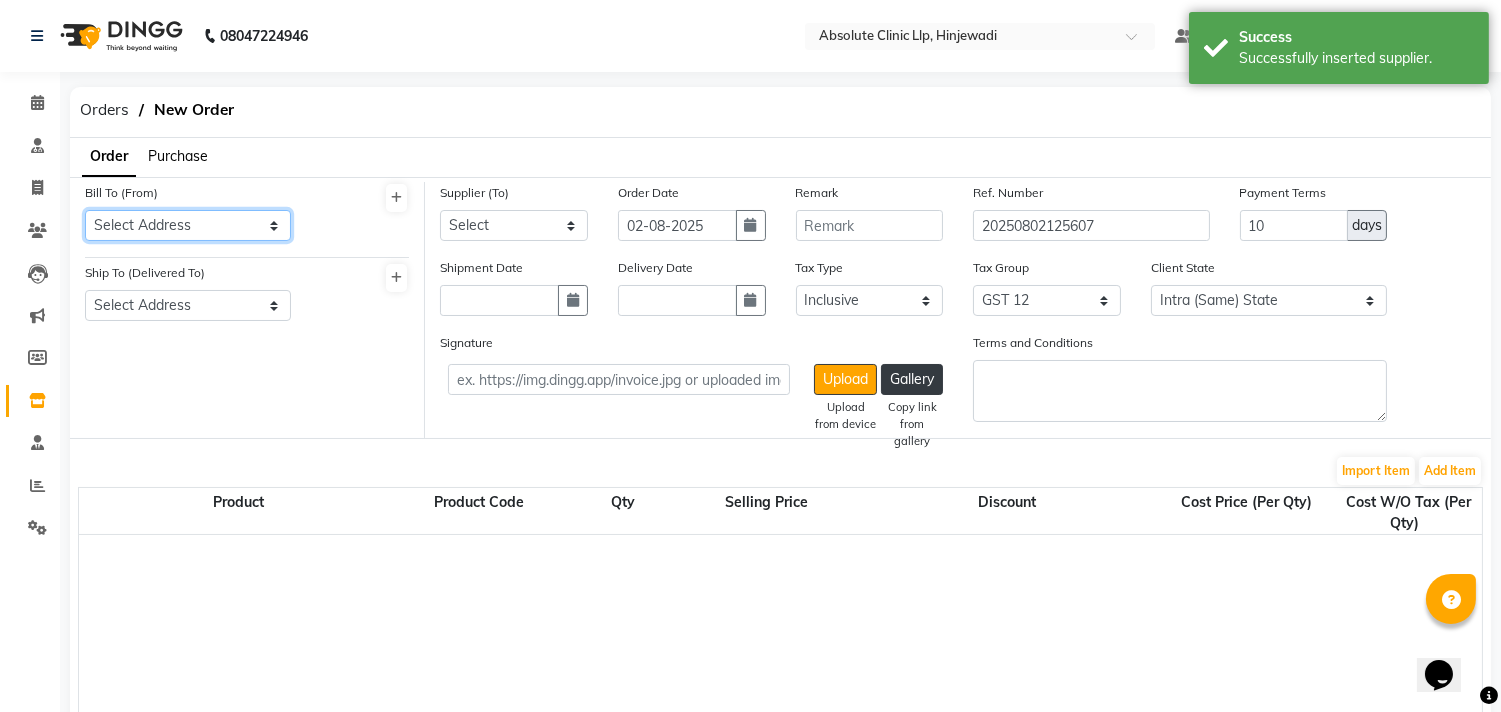 click on "Select Address  [COMPANY]
[NUMBER], [BUILDING], [AREA], [PHASE], [CITY]-[POSTAL_CODE]" 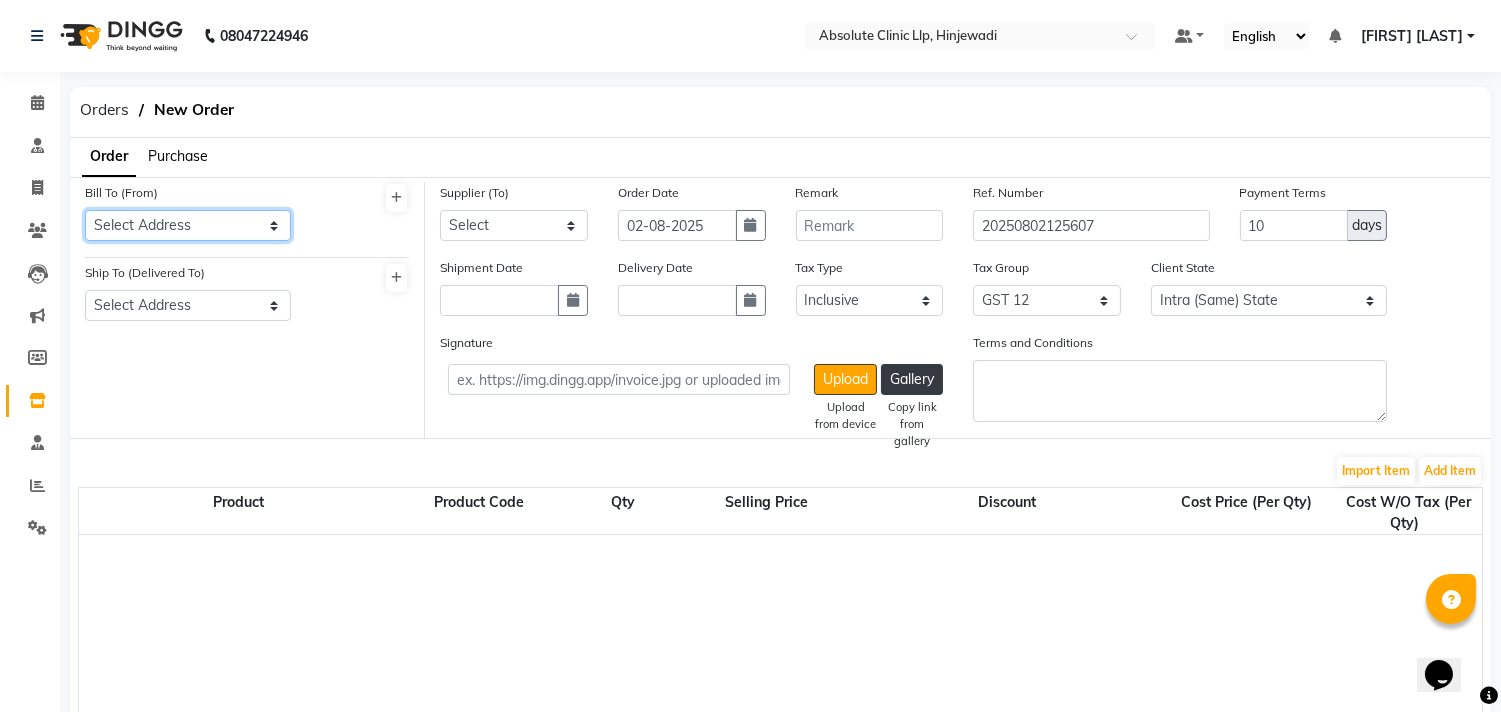 select on "681" 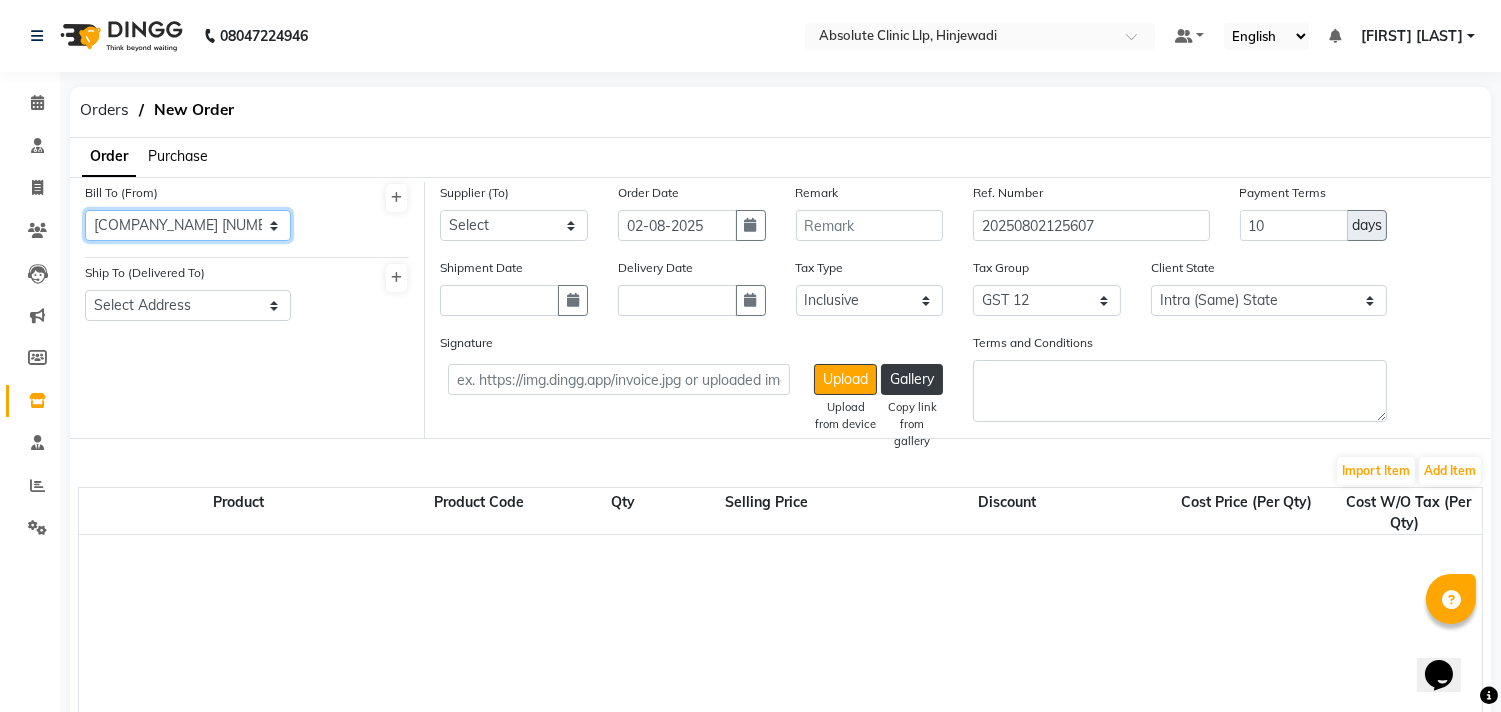 click on "Select Address  [COMPANY]
[NUMBER], [BUILDING], [AREA], [PHASE], [CITY]-[POSTAL_CODE]" 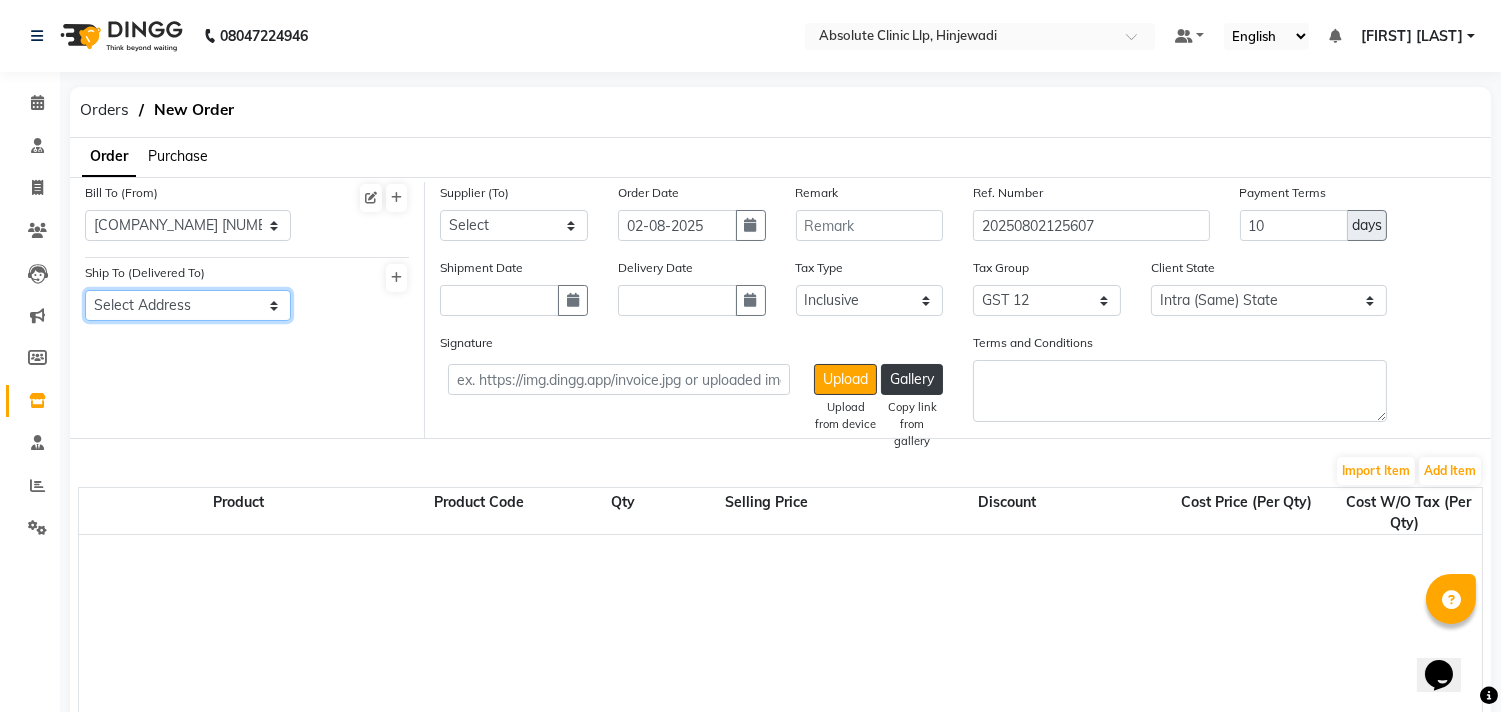 click on "Select Address  [COMPANY]
[NUMBER], [BUILDING], [AREA], [PHASE], [CITY]-[POSTAL_CODE]" 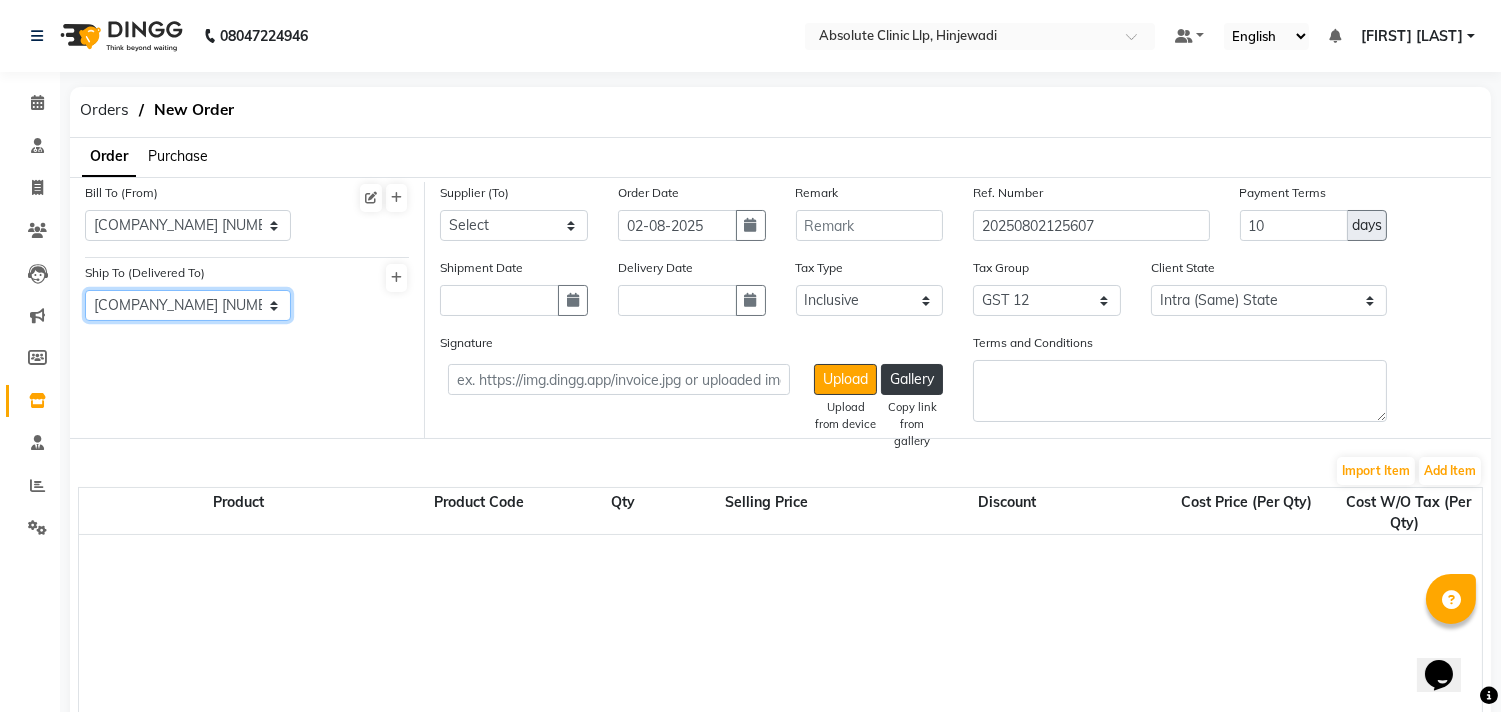 click on "Select Address  [COMPANY]
[NUMBER], [BUILDING], [AREA], [PHASE], [CITY]-[POSTAL_CODE]" 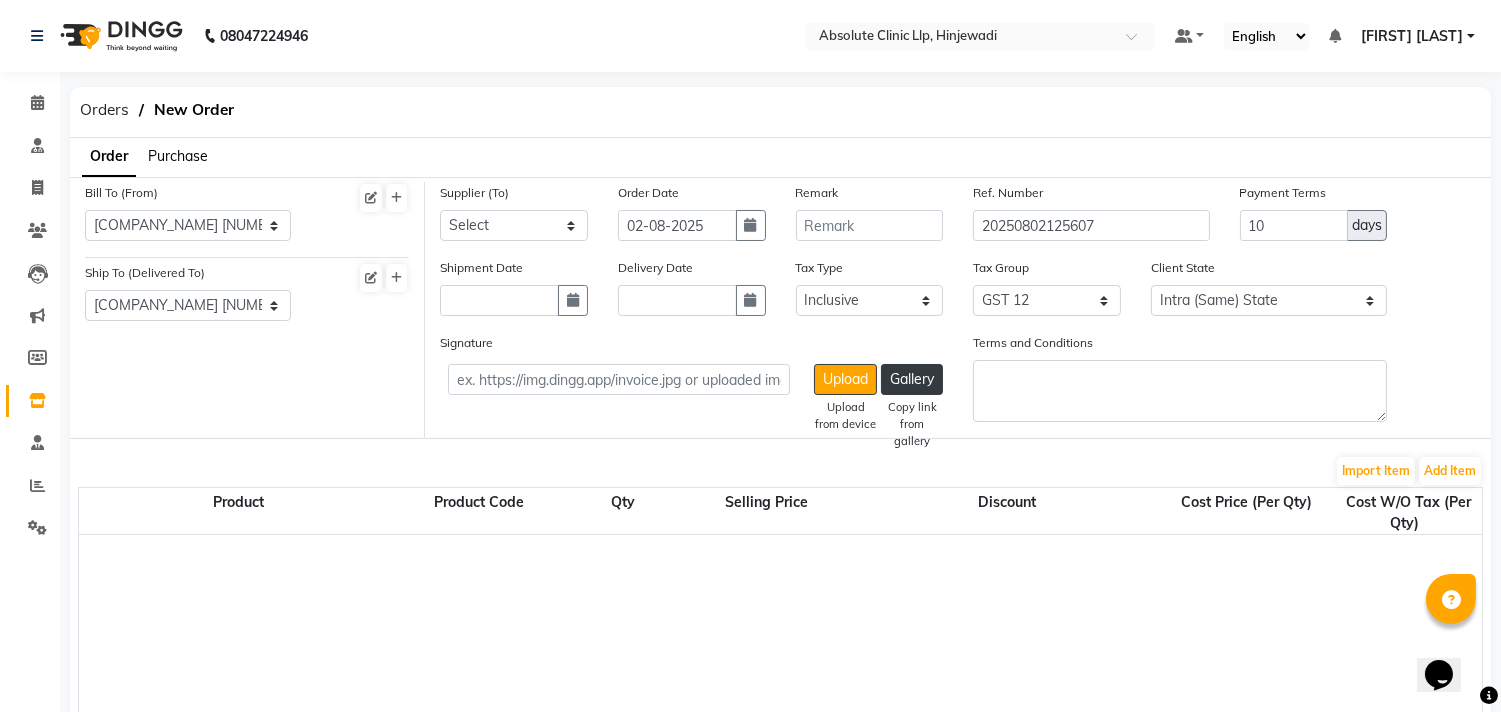 click on "Supplier (To) [NAME] - [NAME] [NAME] - [NAME] [NAME] - [NAME] [COMPANY] - [NAME] [COMPANY] - [NAME] [COMPANY] - [NAME] [COMPANY] - [NAME] [COMPANY] - [NAME] [COMPANY] - [NAME] [COMPANY] - [NAME] [COMPANY] - [NAME] [COMPANY] - [NAME] [COMPANY] - [NAME] [COMPANY] - [NAME] [COMPANY] - [NAME] [COMPANY] - [NAME] [COMPANY] - [NAME] [COMPANY] - [NAME] [COMPANY] - [NAME] [COMPANY] - [NAME] [COMPANY] - [NAME] [COMPANY] - [NAME] [COMPANY] - [NAME] [COMPANY] - [NAME] [COMPANY] - [NAME] [COMPANY] - [NAME] [COMPANY] - [NAME] [COMPANY] - [NAME] [COMPANY] - [NAME] [COMPANY] - [NAME]" 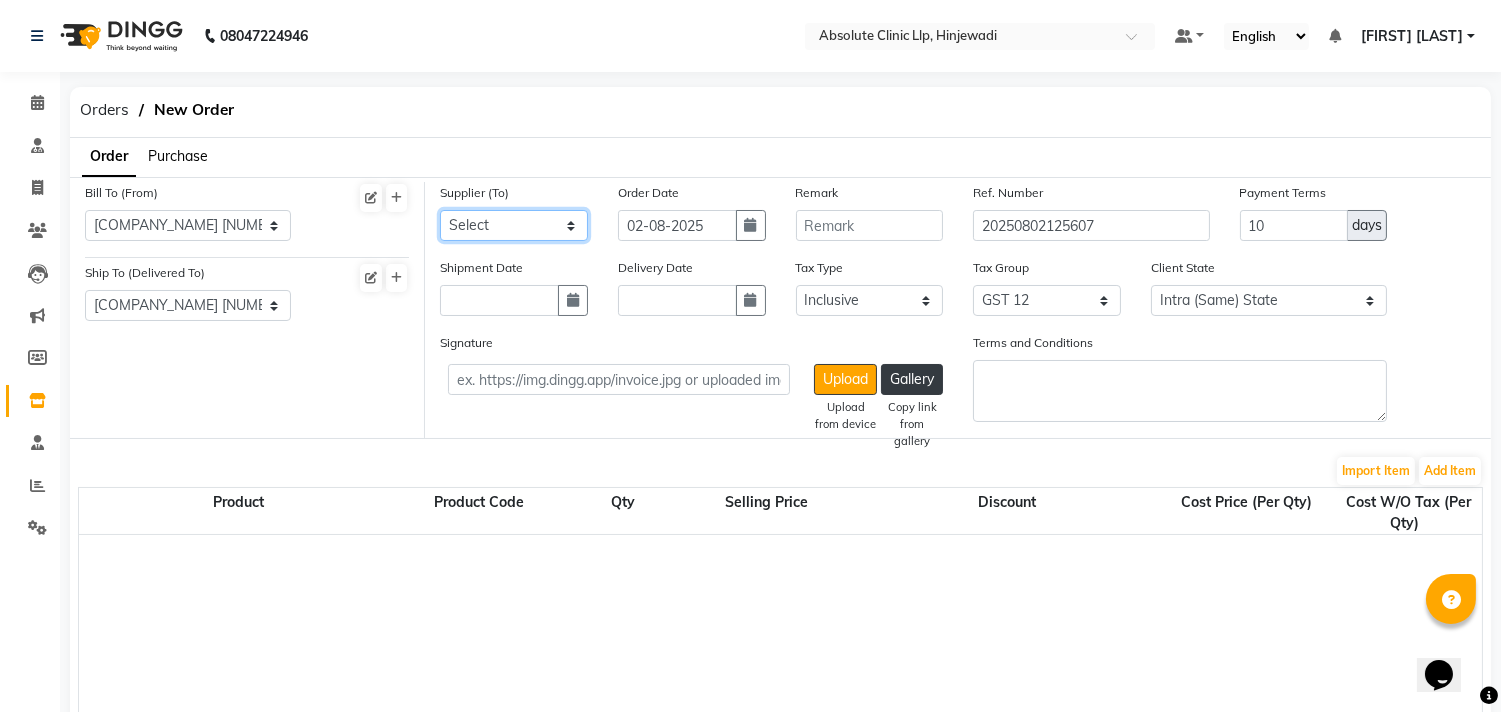 click on "Select [NAME] - [NAME] [NAME] - [NAME] [NAME] - [NAME] [COMPANY] - [NAME] [COMPANY] - [NAME] [COMPANY] - [NAME] [COMPANY] - [NAME] [COMPANY] - [NAME] [COMPANY] - [NAME] [COMPANY] - [NAME] [COMPANY] - [NAME] [COMPANY] - [NAME] [COMPANY] - [NAME] [COMPANY] - [NAME] [COMPANY] - [NAME] [COMPANY] - [NAME] [COMPANY] - [NAME] [COMPANY] - [NAME] [COMPANY] - [NAME] [COMPANY] - [NAME] [COMPANY] - [NAME] [COMPANY] - [NAME] [COMPANY] - [NAME] [COMPANY] - [NAME] [COMPANY] - [NAME] [COMPANY] - [NAME] [COMPANY] - [NAME]" 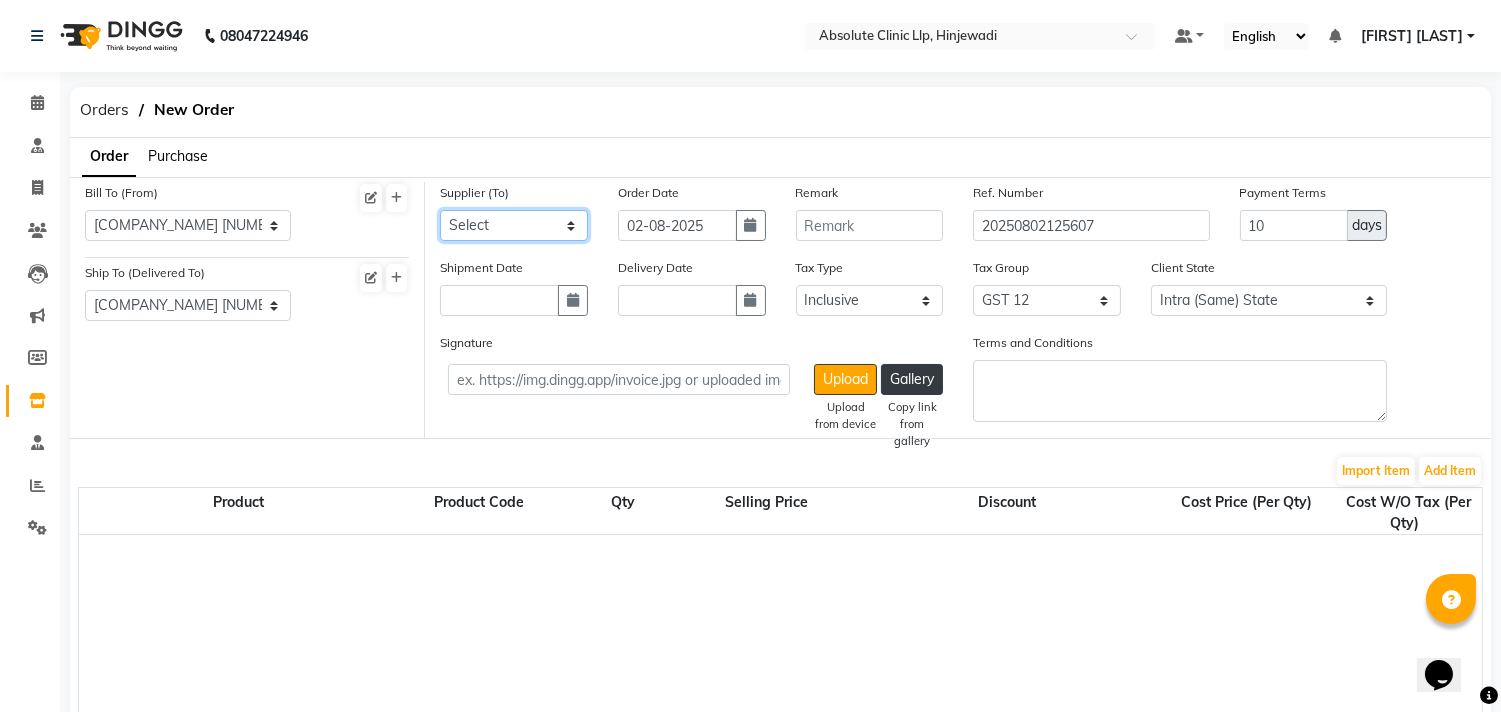 select on "5519" 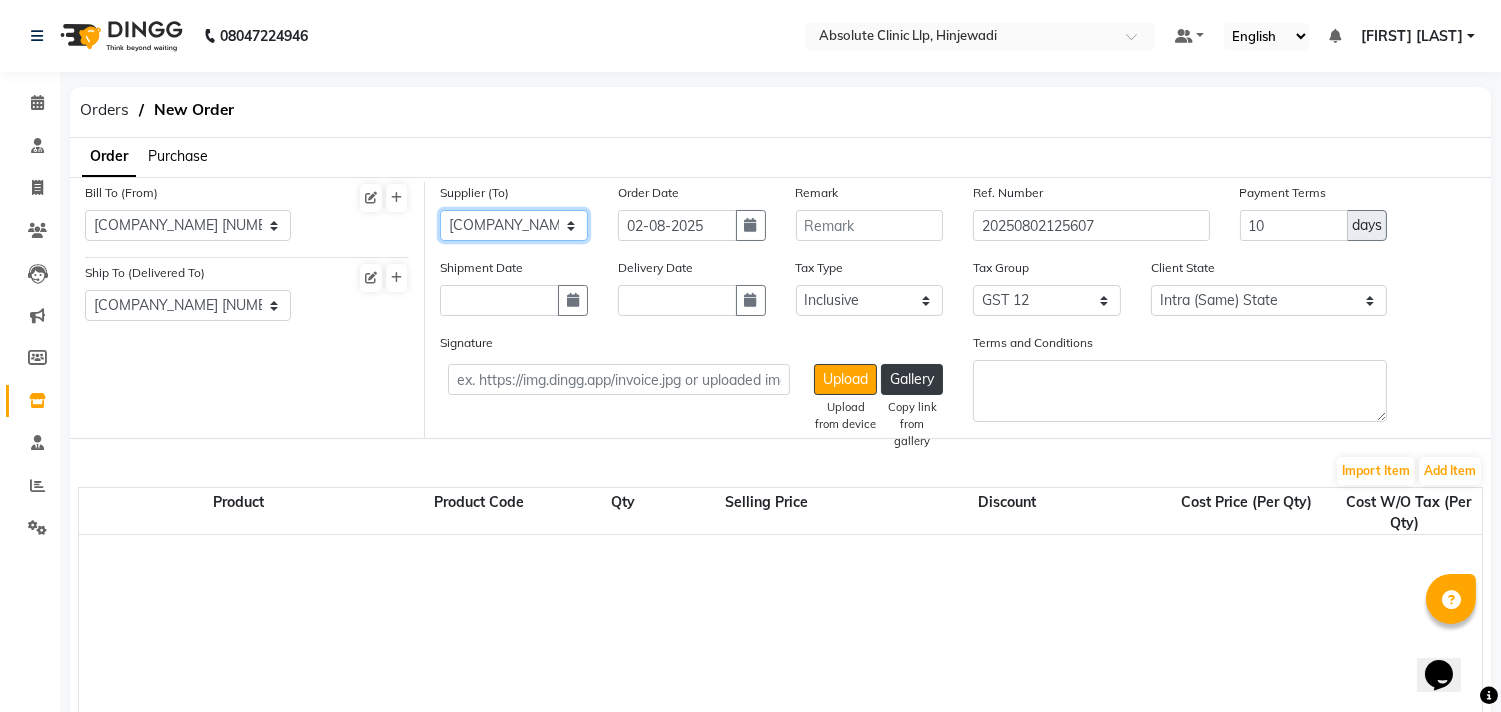 click on "Select [NAME] - [NAME] [NAME] - [NAME] [NAME] - [NAME] [COMPANY] - [NAME] [COMPANY] - [NAME] [COMPANY] - [NAME] [COMPANY] - [NAME] [COMPANY] - [NAME] [COMPANY] - [NAME] [COMPANY] - [NAME] [COMPANY] - [NAME] [COMPANY] - [NAME] [COMPANY] - [NAME] [COMPANY] - [NAME] [COMPANY] - [NAME] [COMPANY] - [NAME] [COMPANY] - [NAME] [COMPANY] - [NAME] [COMPANY] - [NAME] [COMPANY] - [NAME] [COMPANY] - [NAME] [COMPANY] - [NAME] [COMPANY] - [NAME] [COMPANY] - [NAME] [COMPANY] - [NAME] [COMPANY] - [NAME] [COMPANY] - [NAME]" 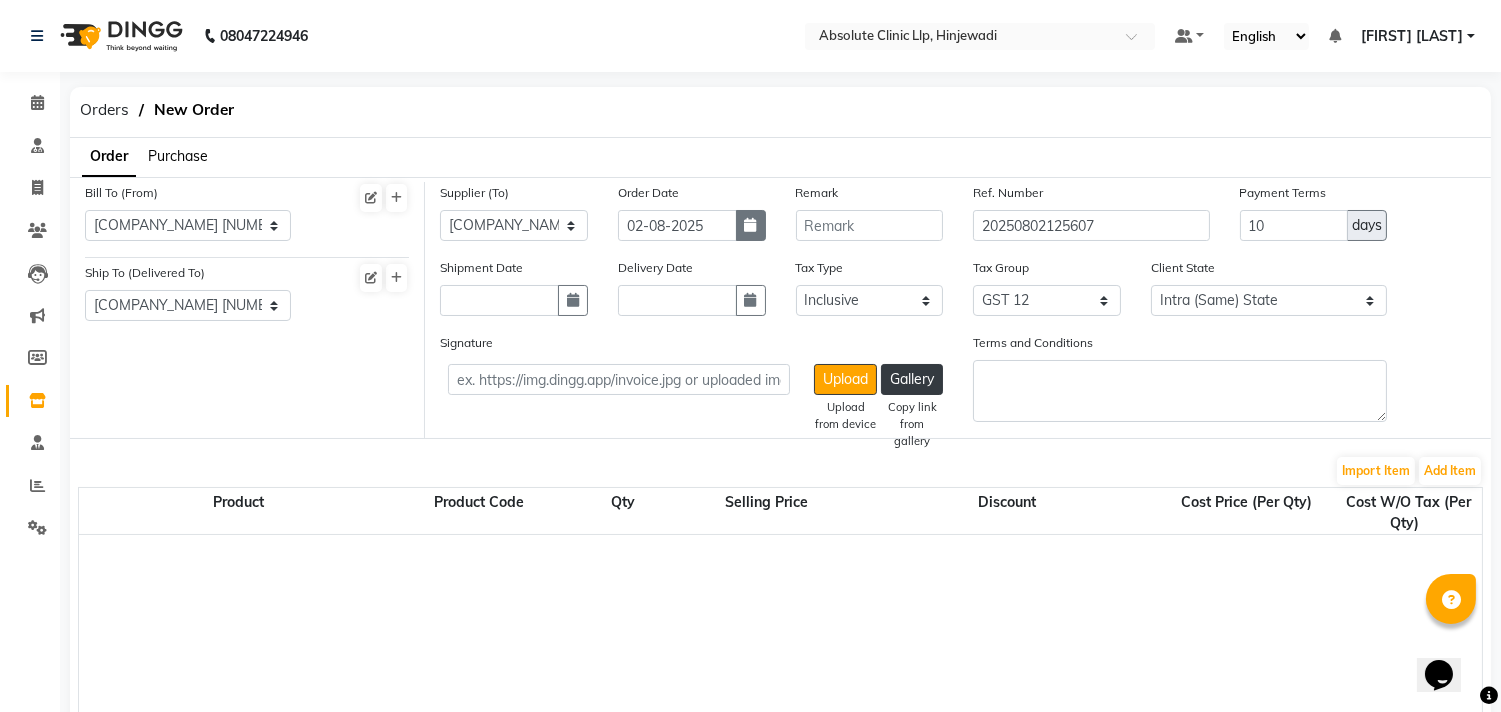 click 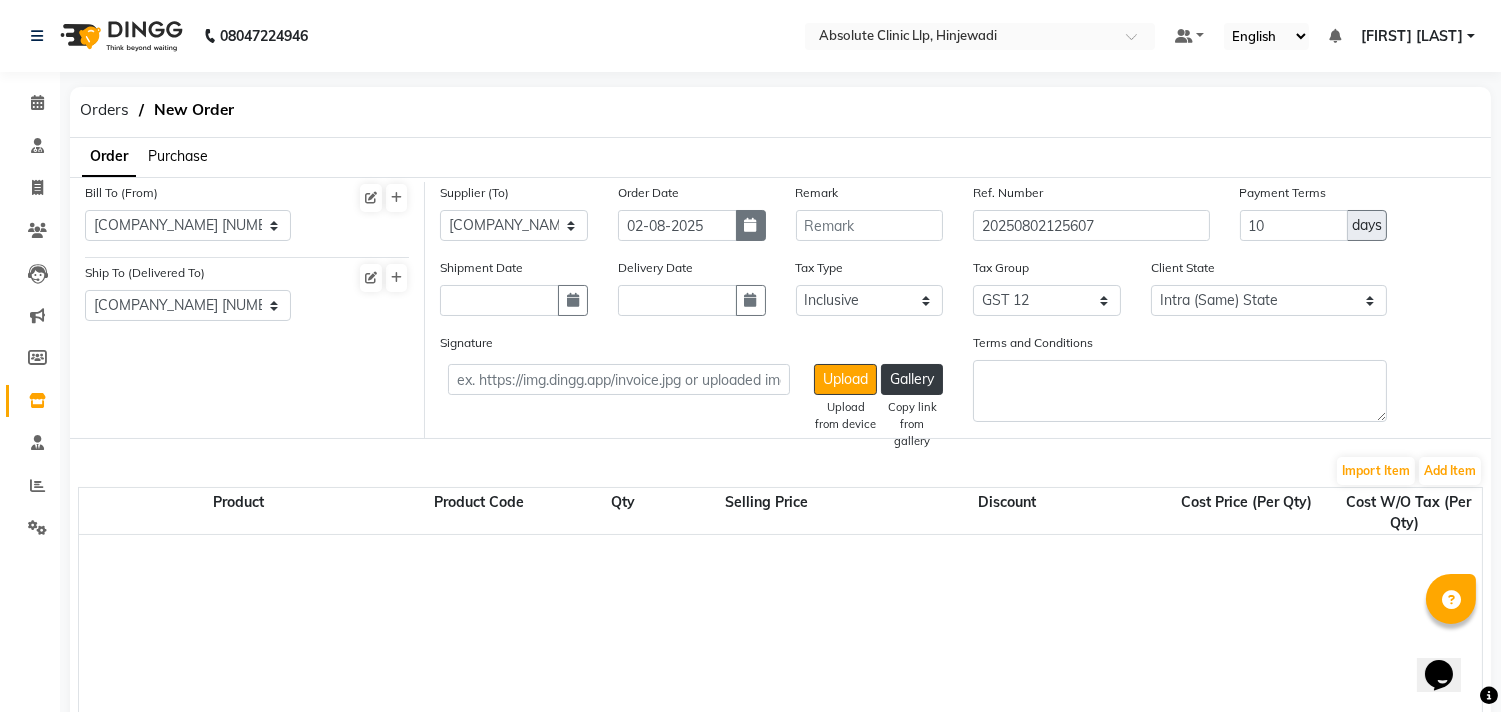 select on "8" 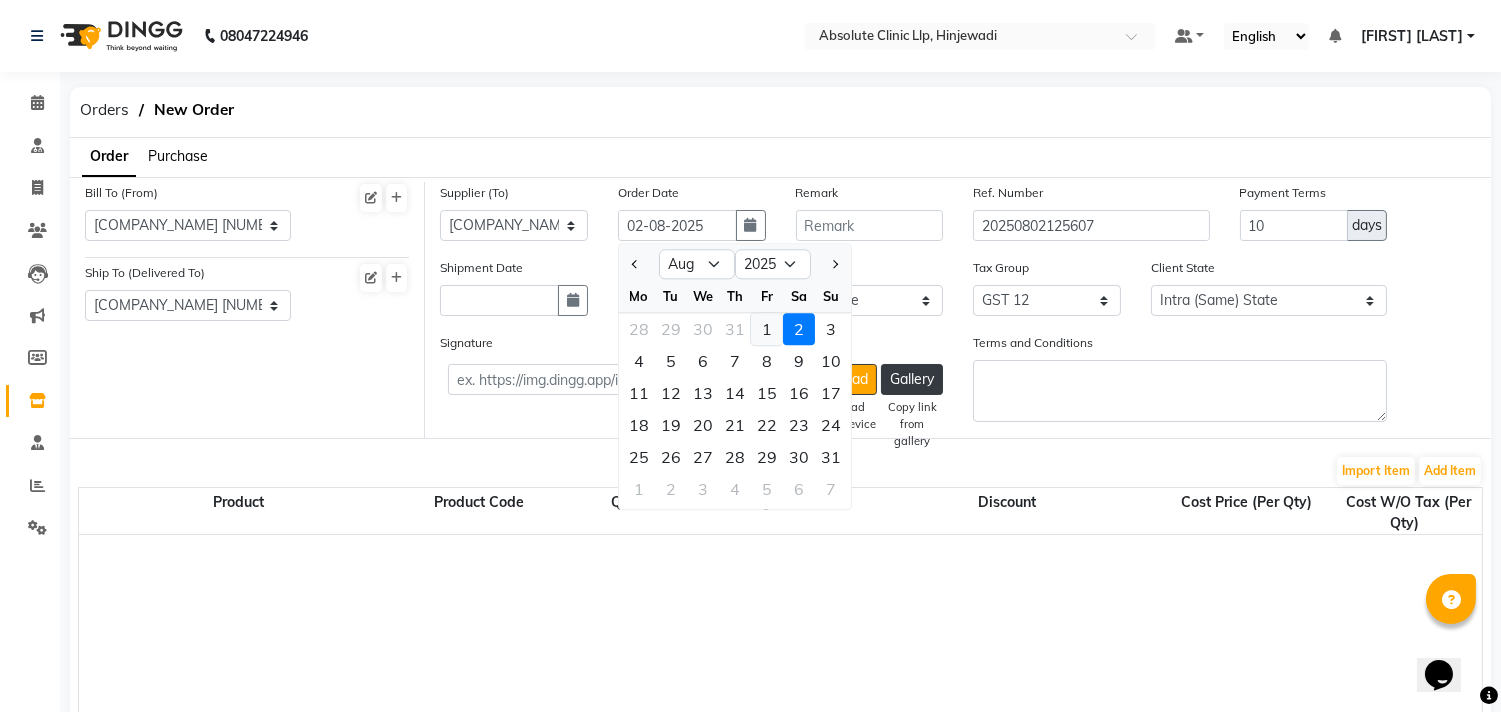click on "1" 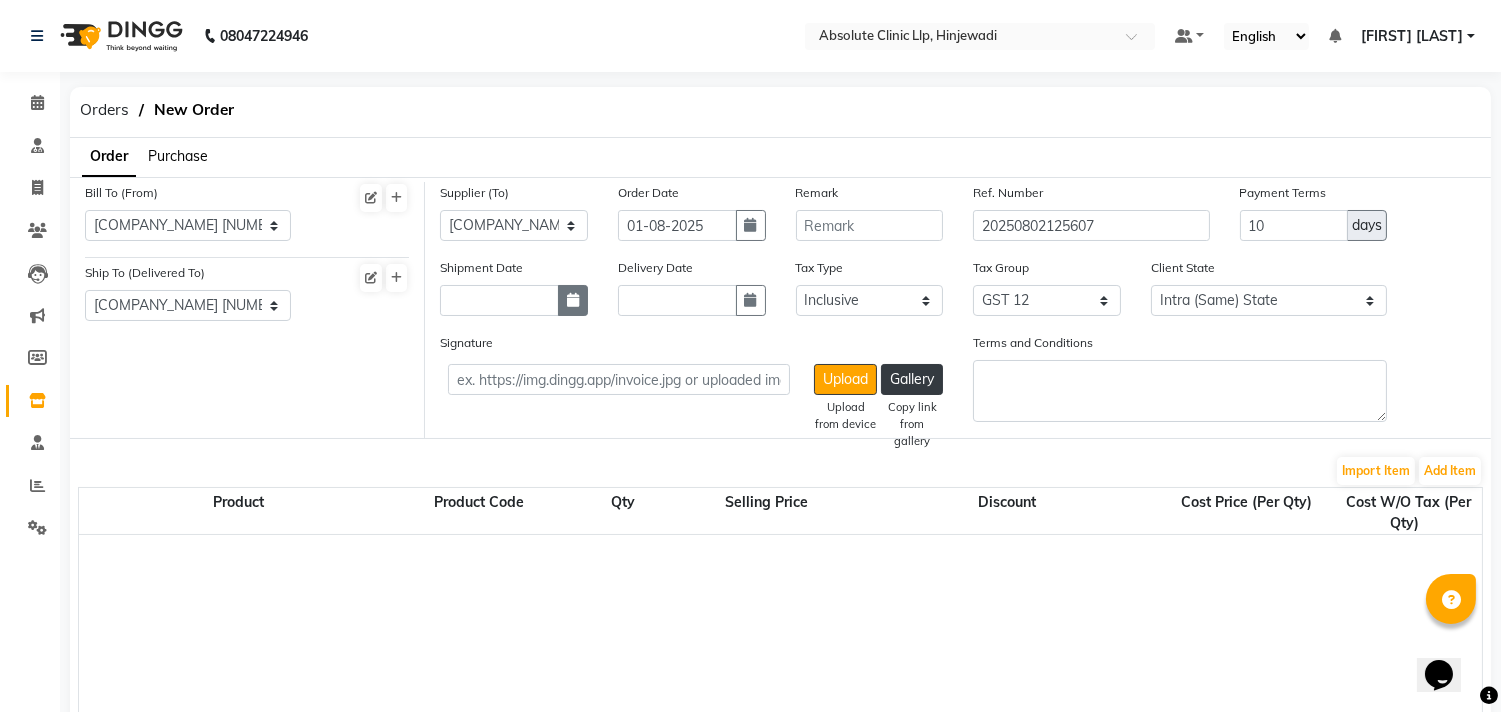 click 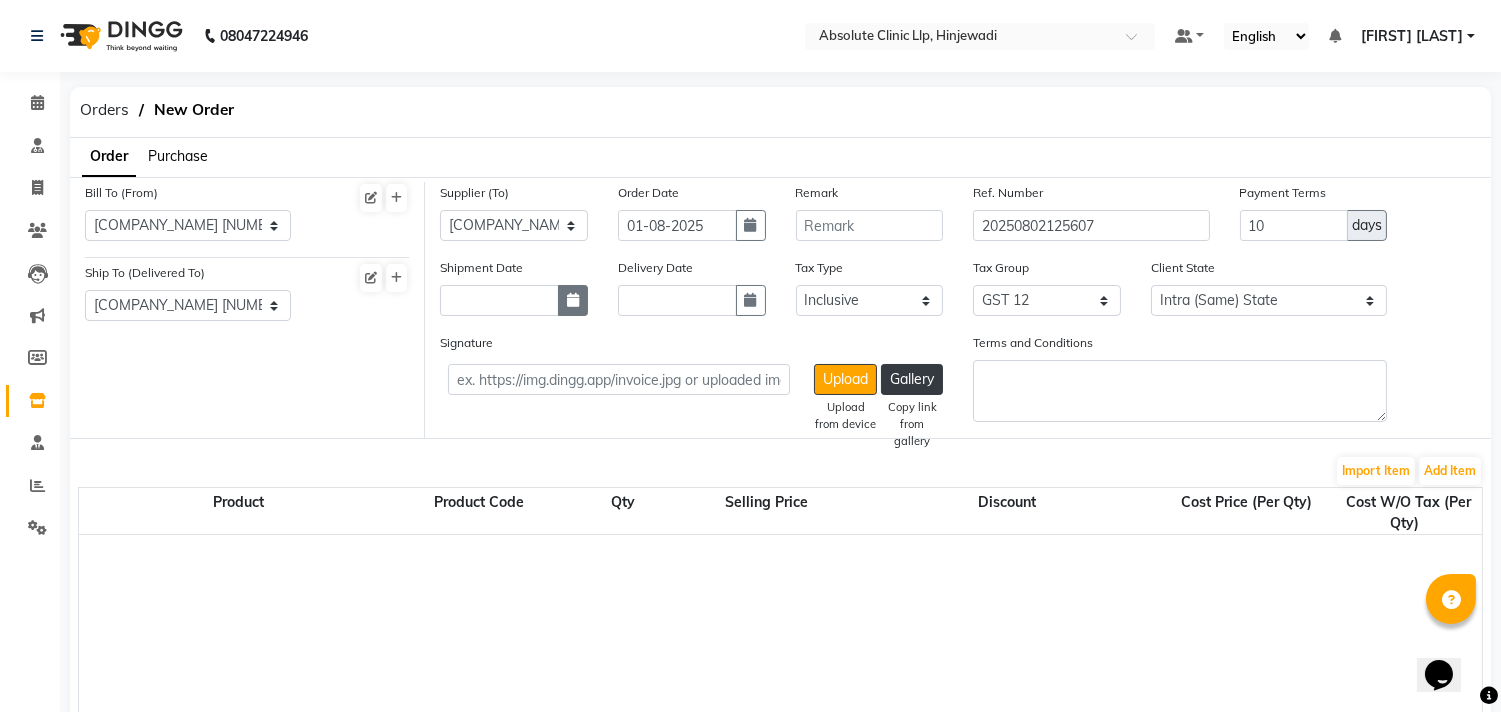 select on "8" 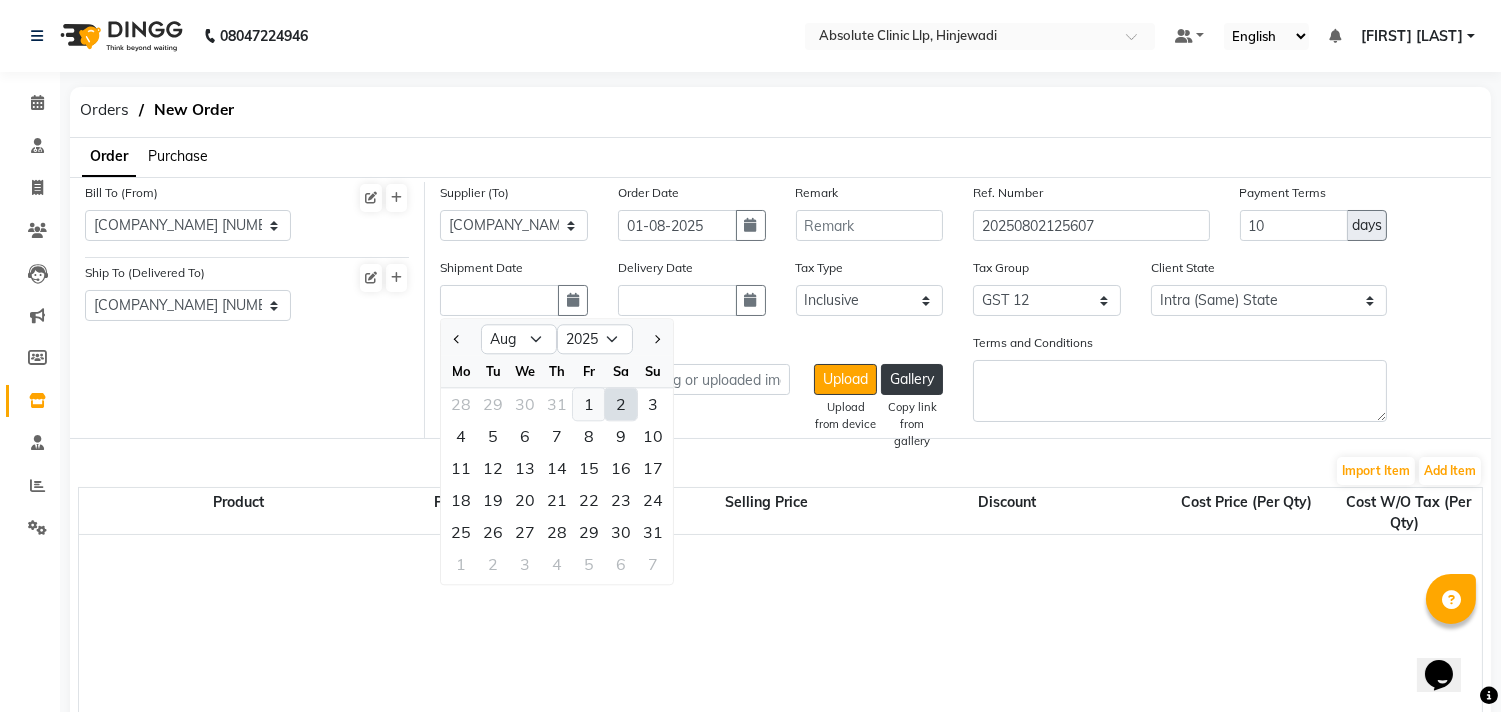 click on "1" 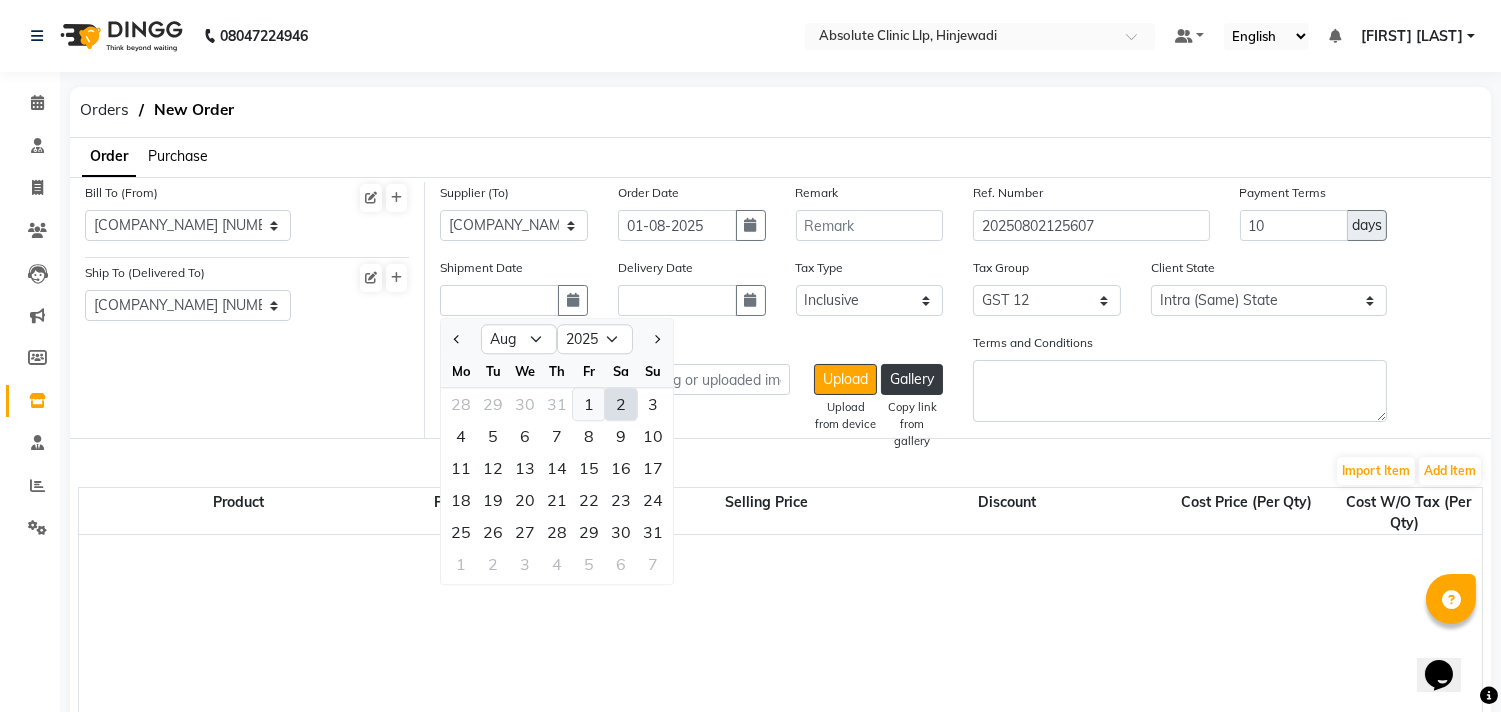 type on "01-08-2025" 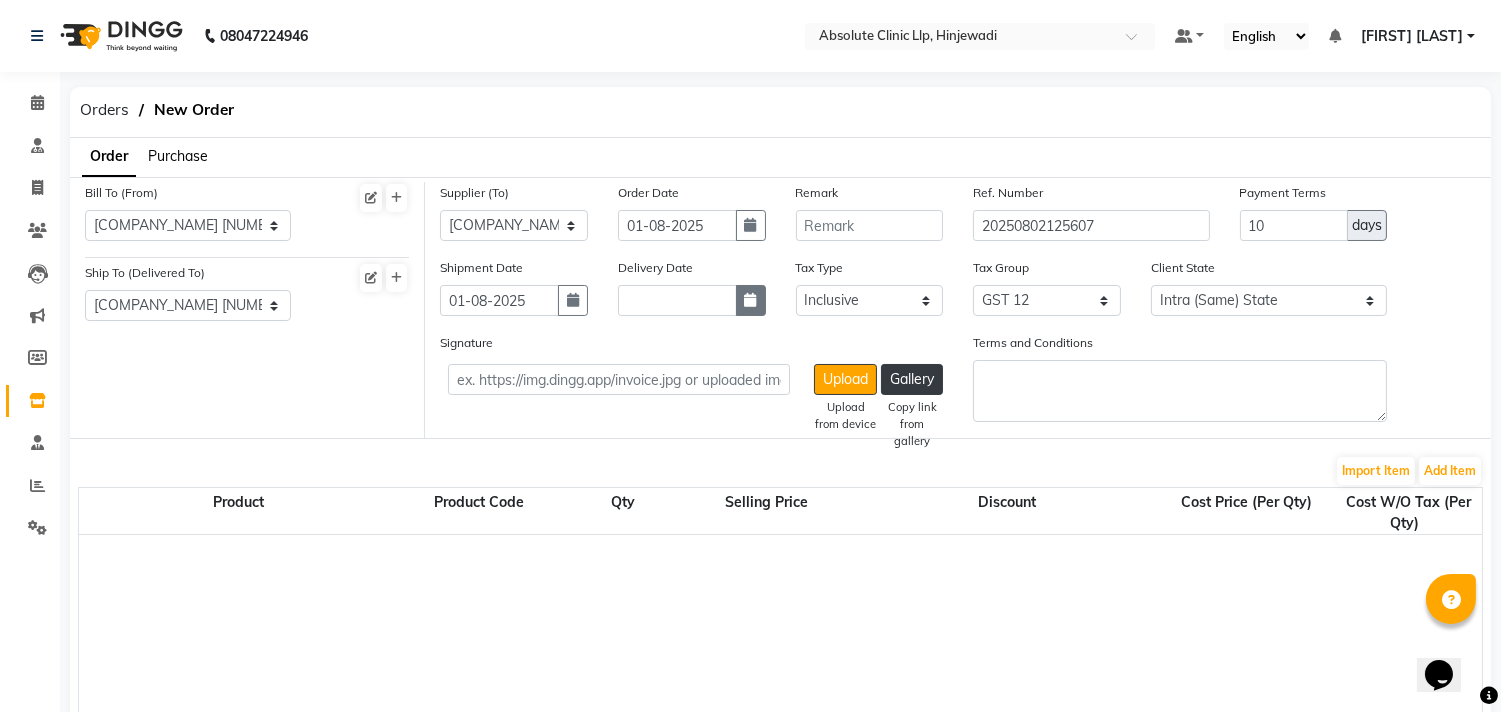 click 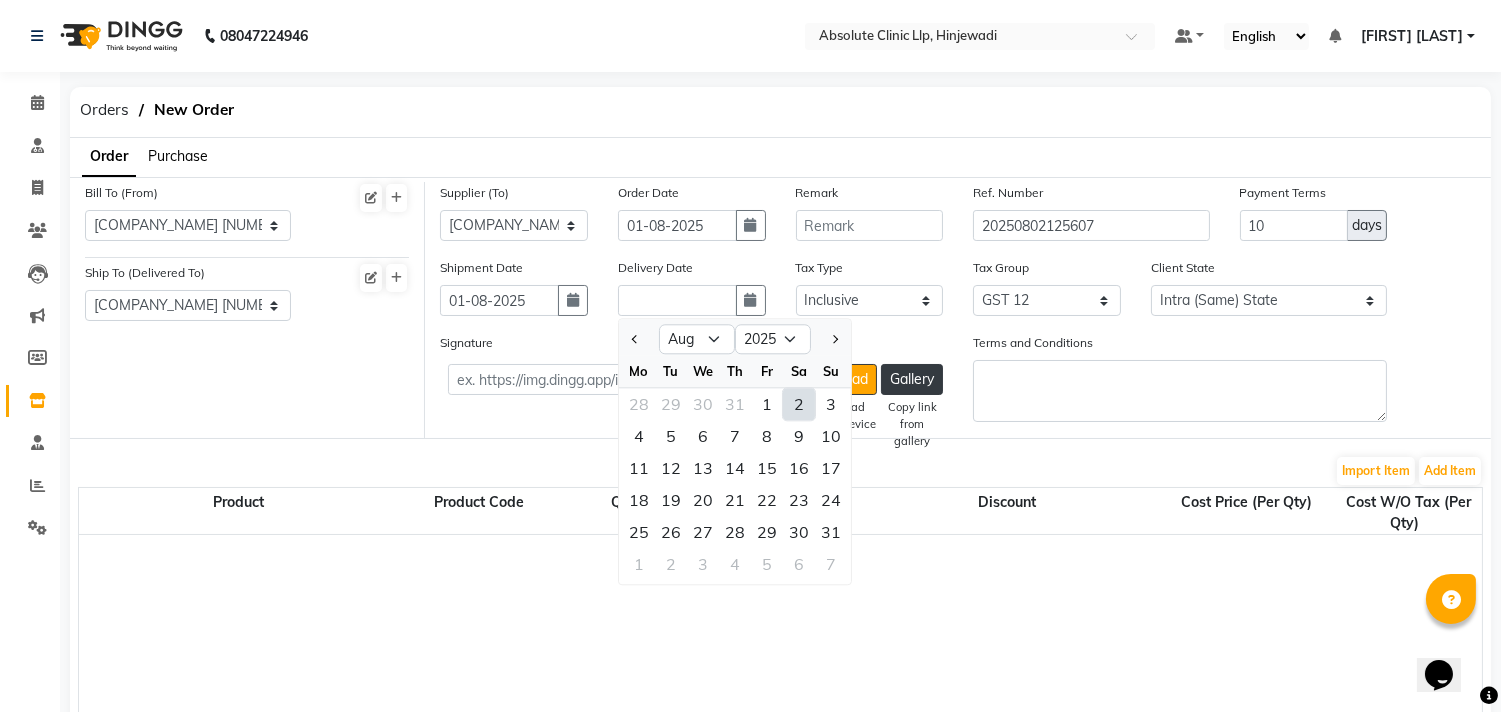 click on "2" 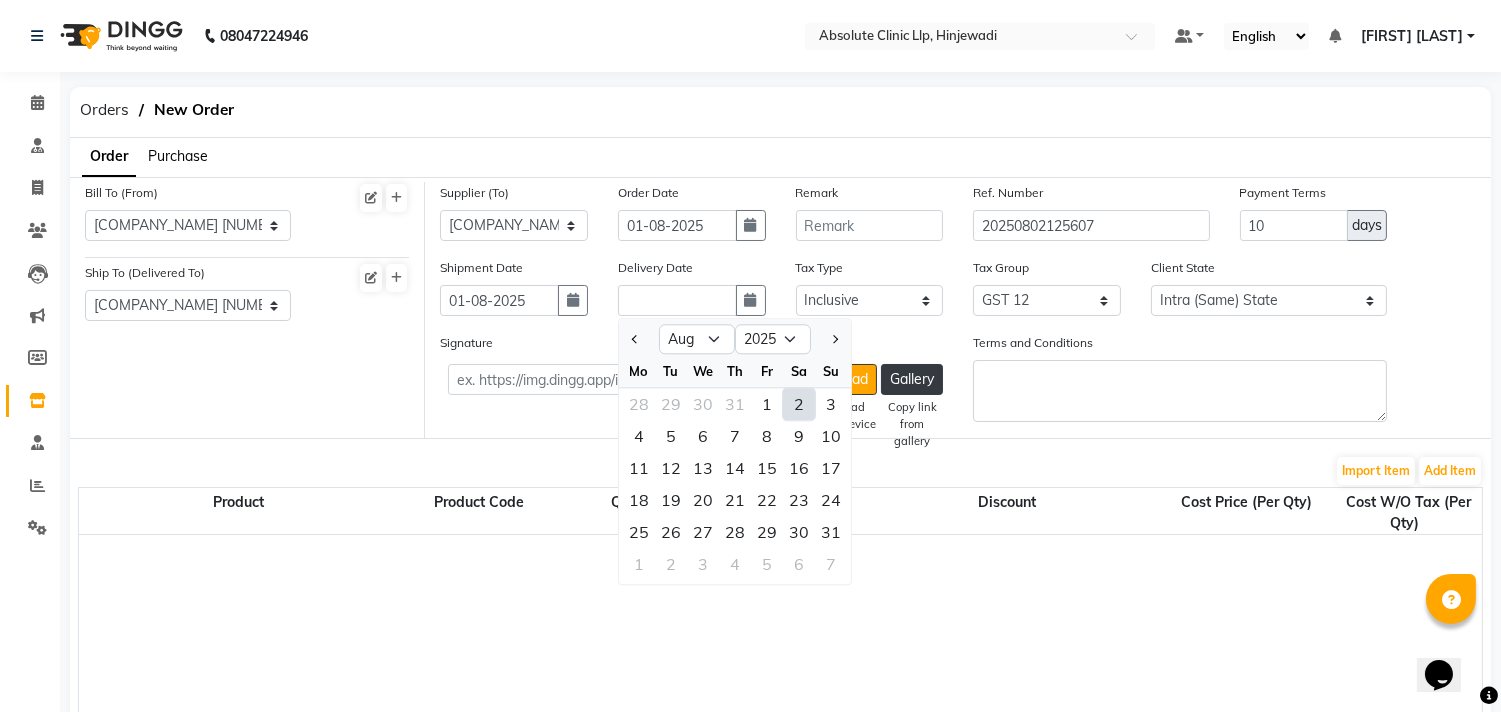 type on "02-08-2025" 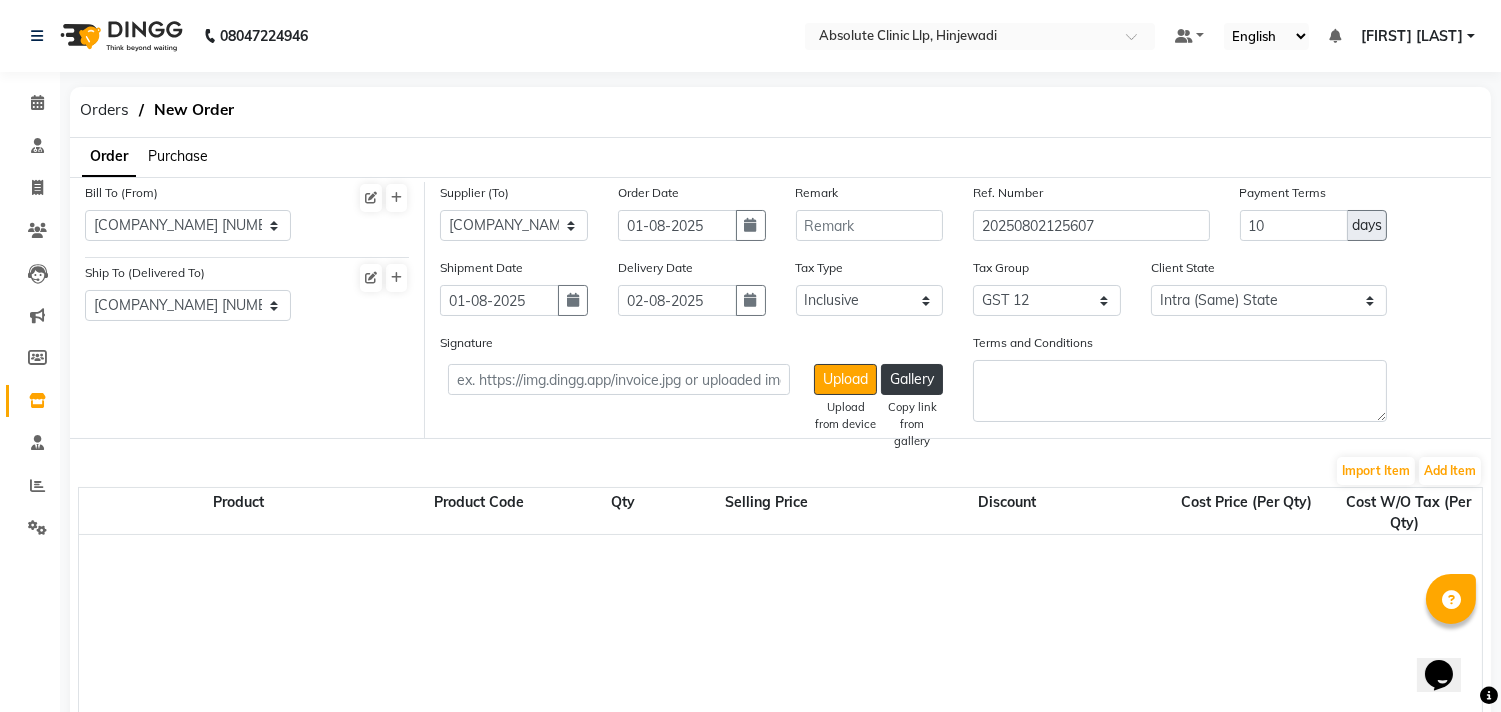 click on "Purchase" 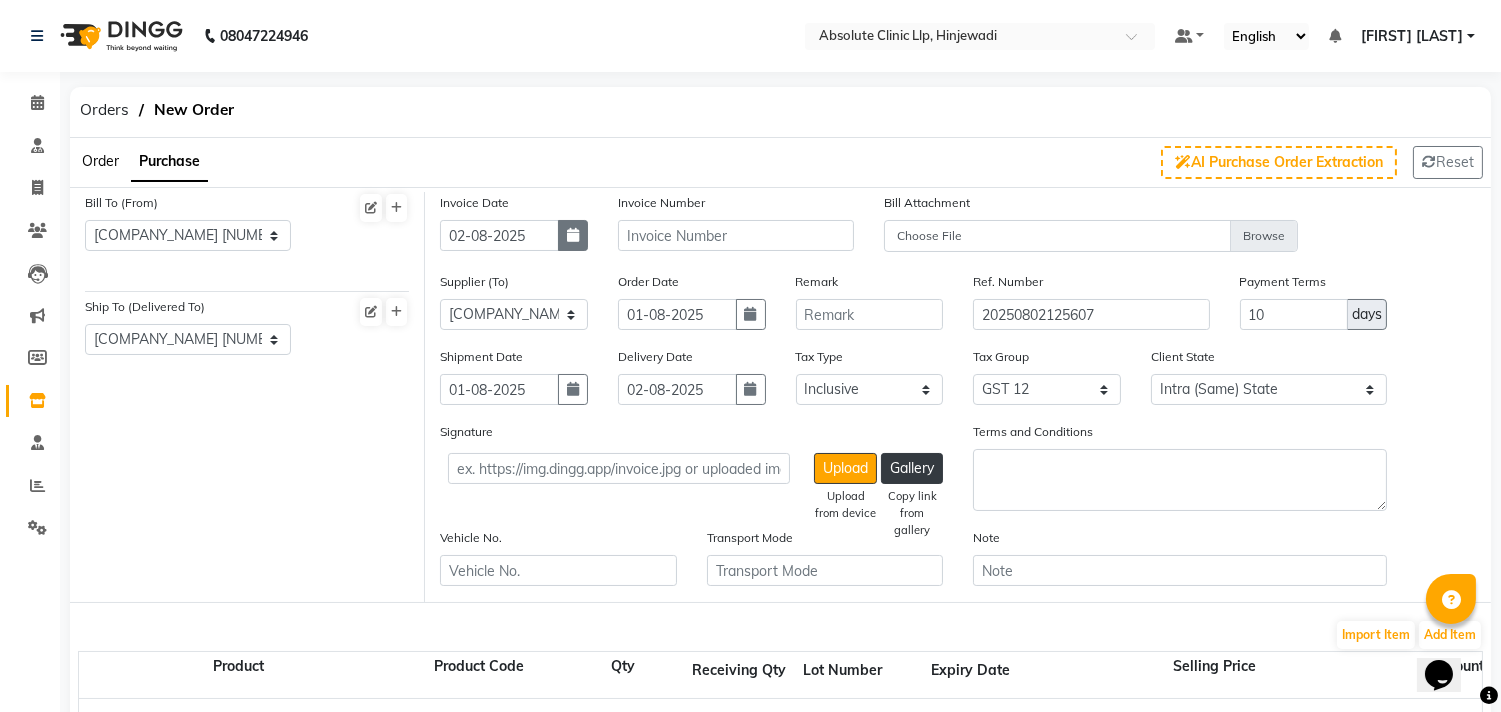 click 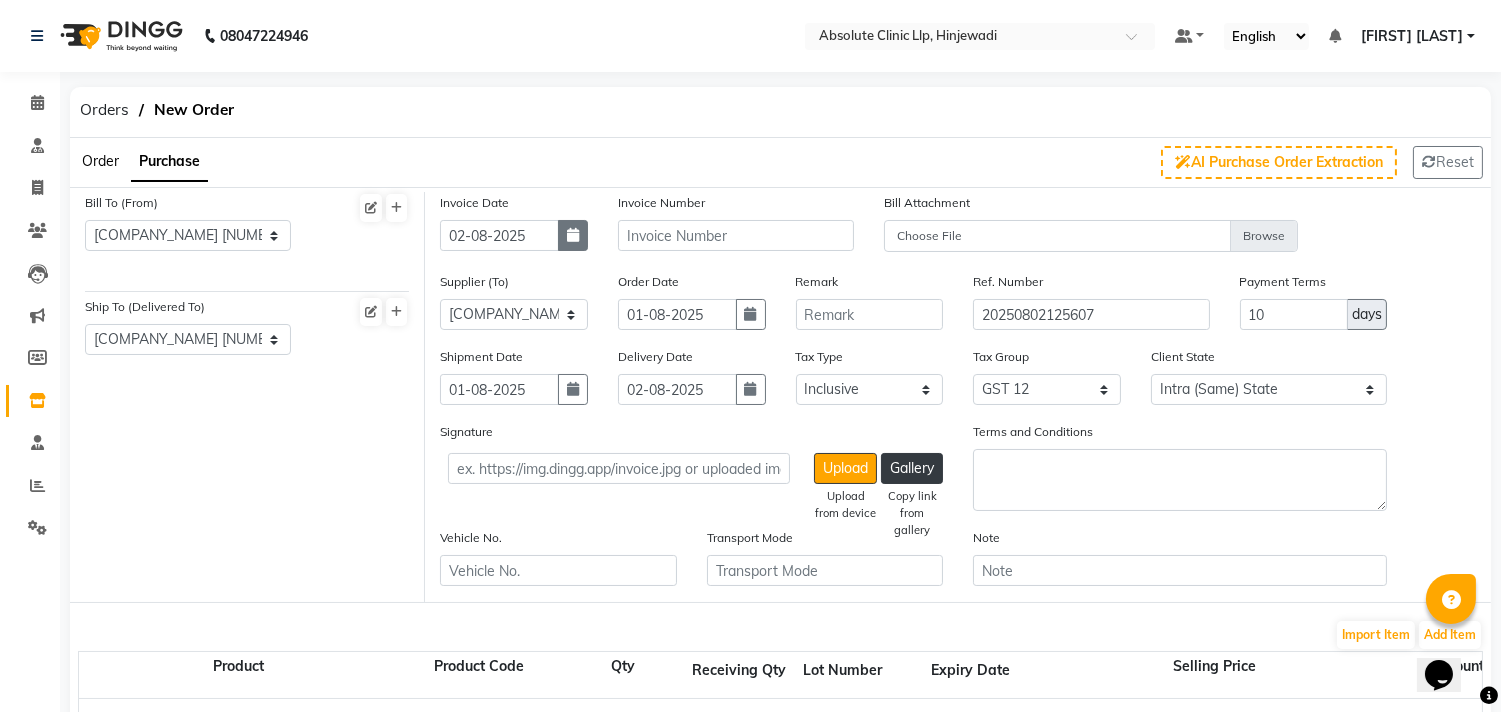 select on "8" 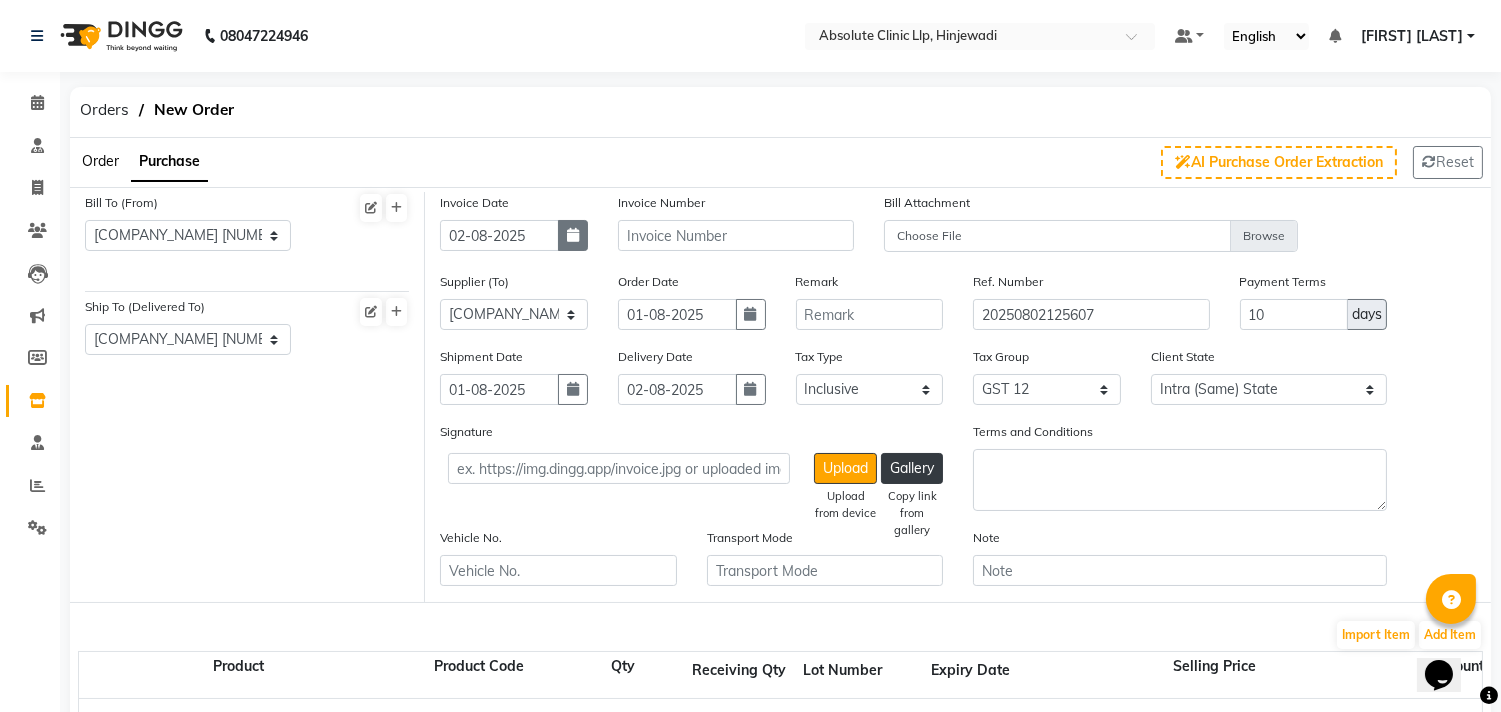 select on "2025" 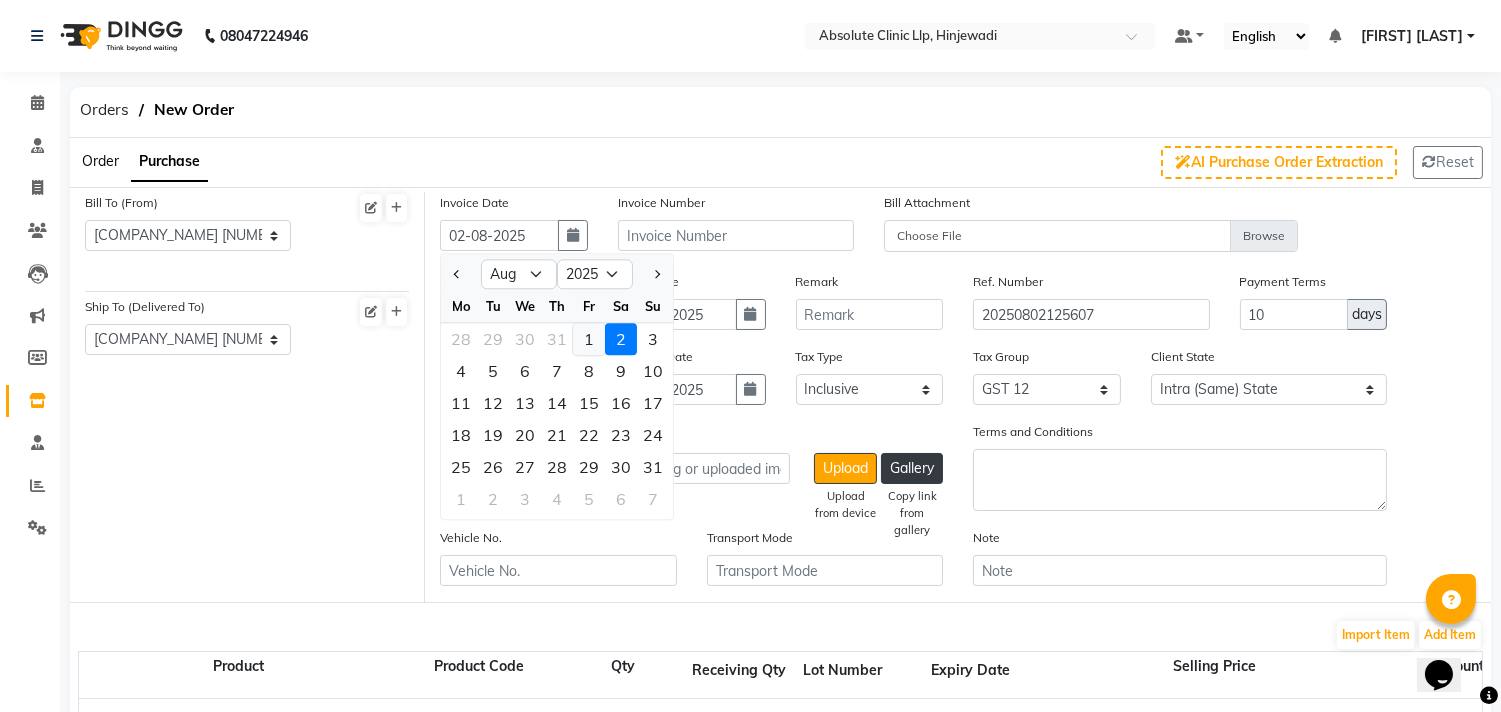click on "1" 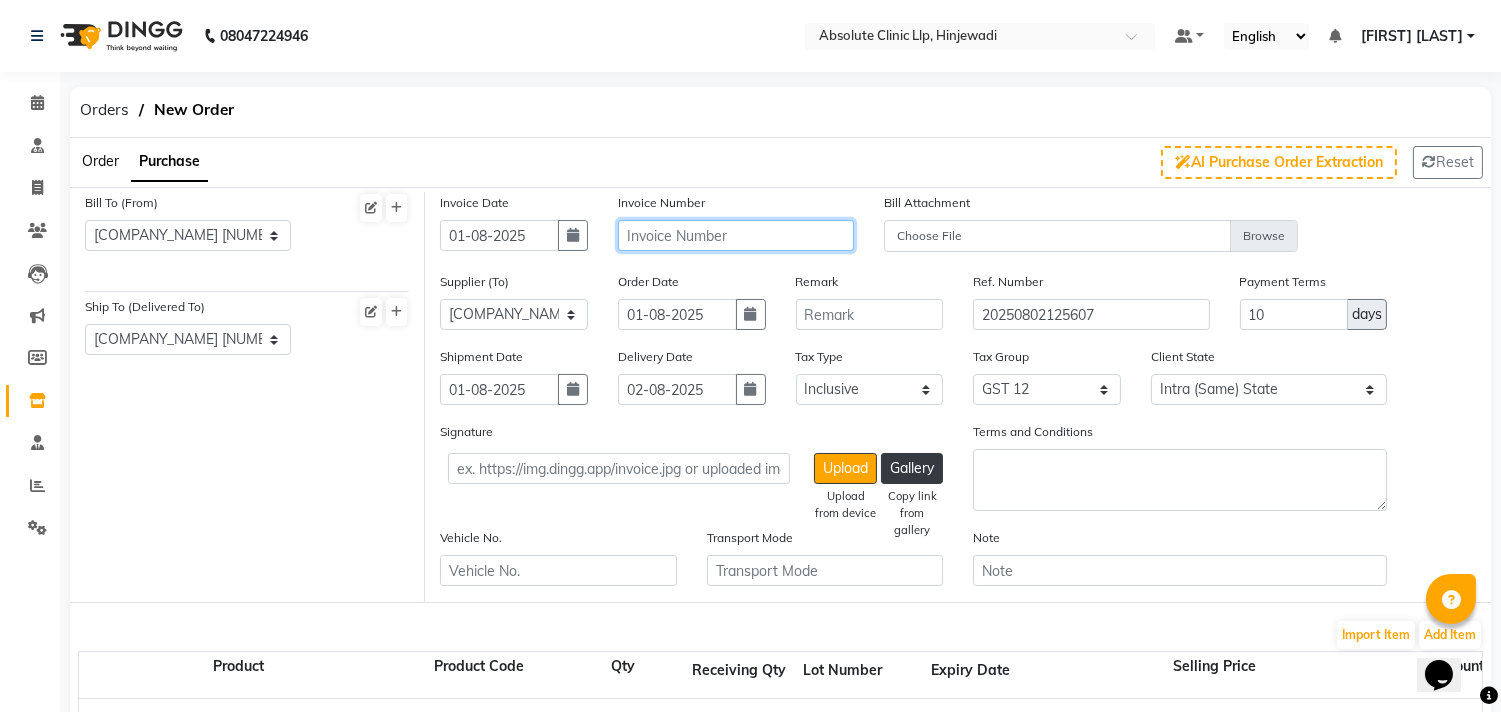 click 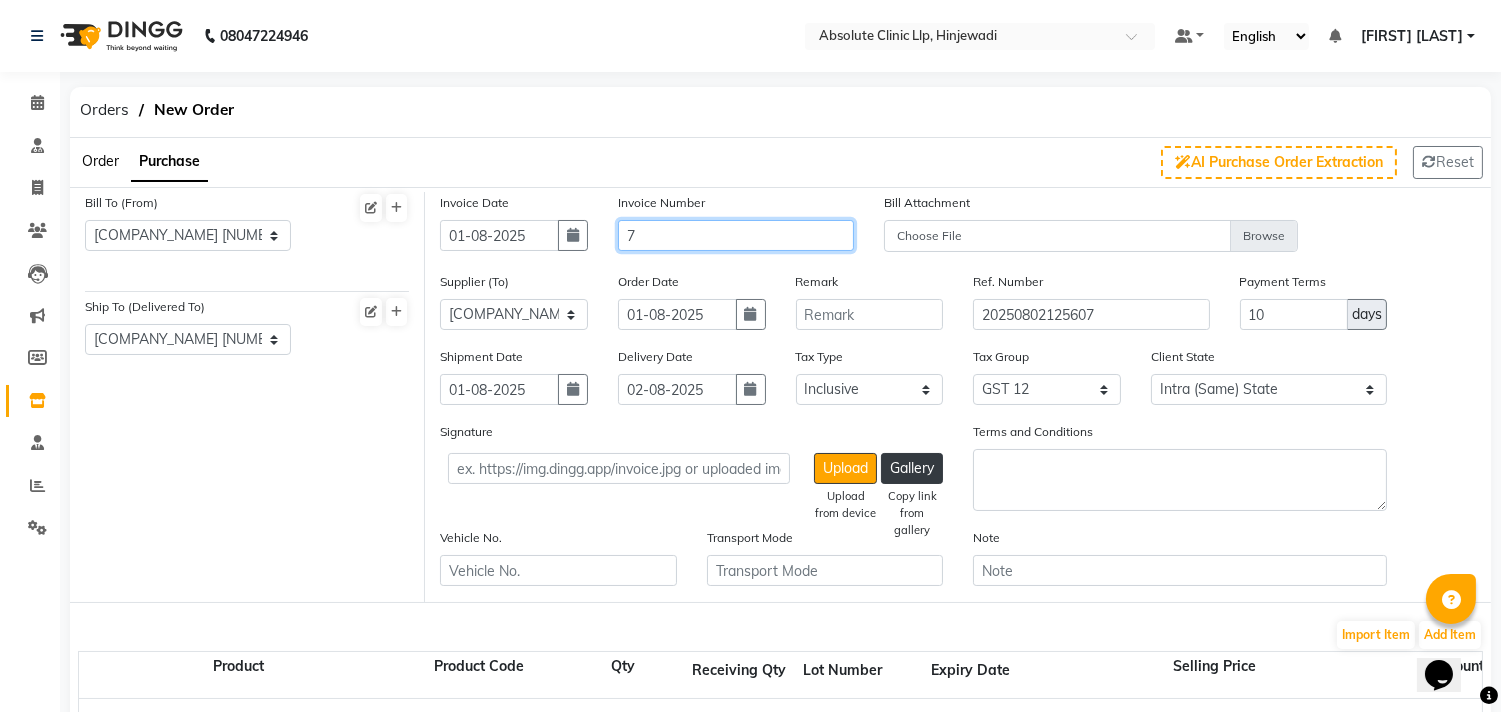 type on "7" 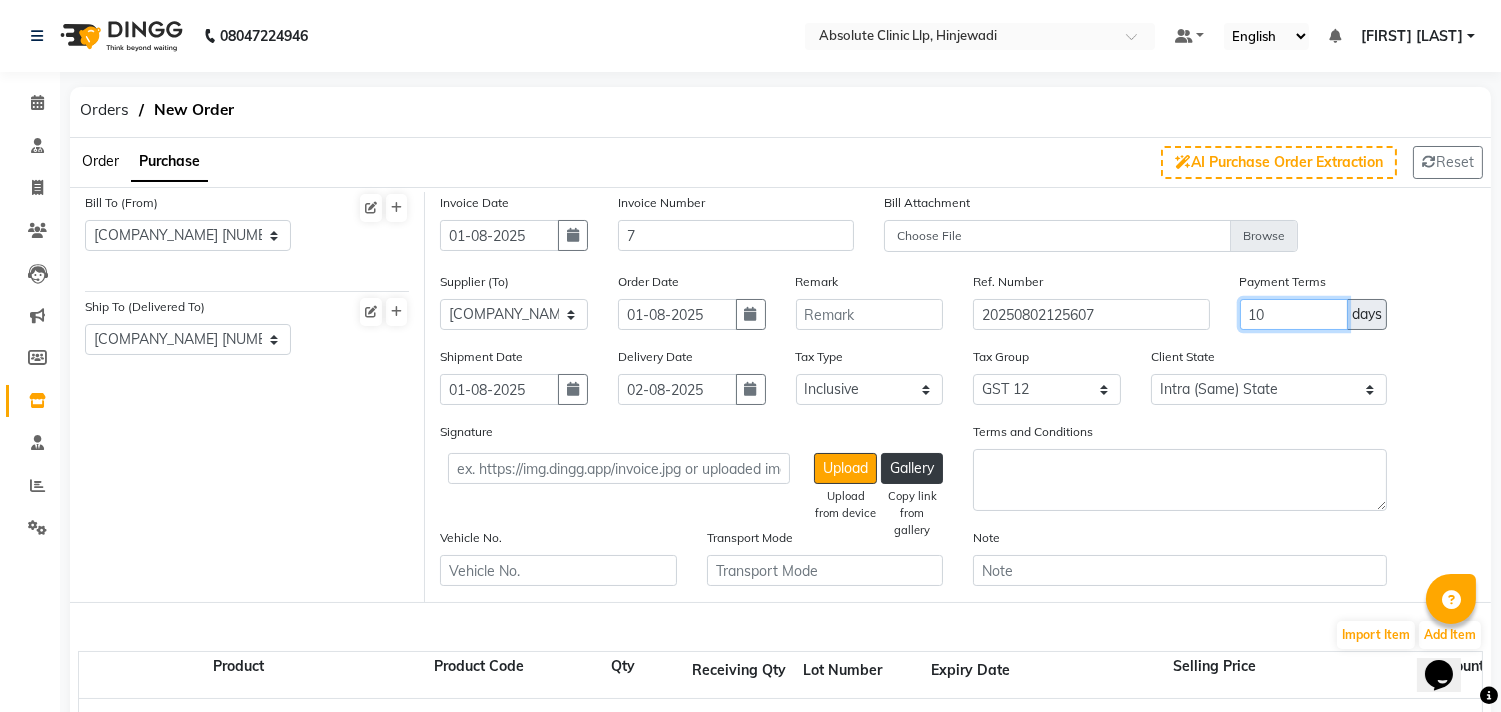drag, startPoint x: 1247, startPoint y: 318, endPoint x: 1197, endPoint y: 330, distance: 51.41984 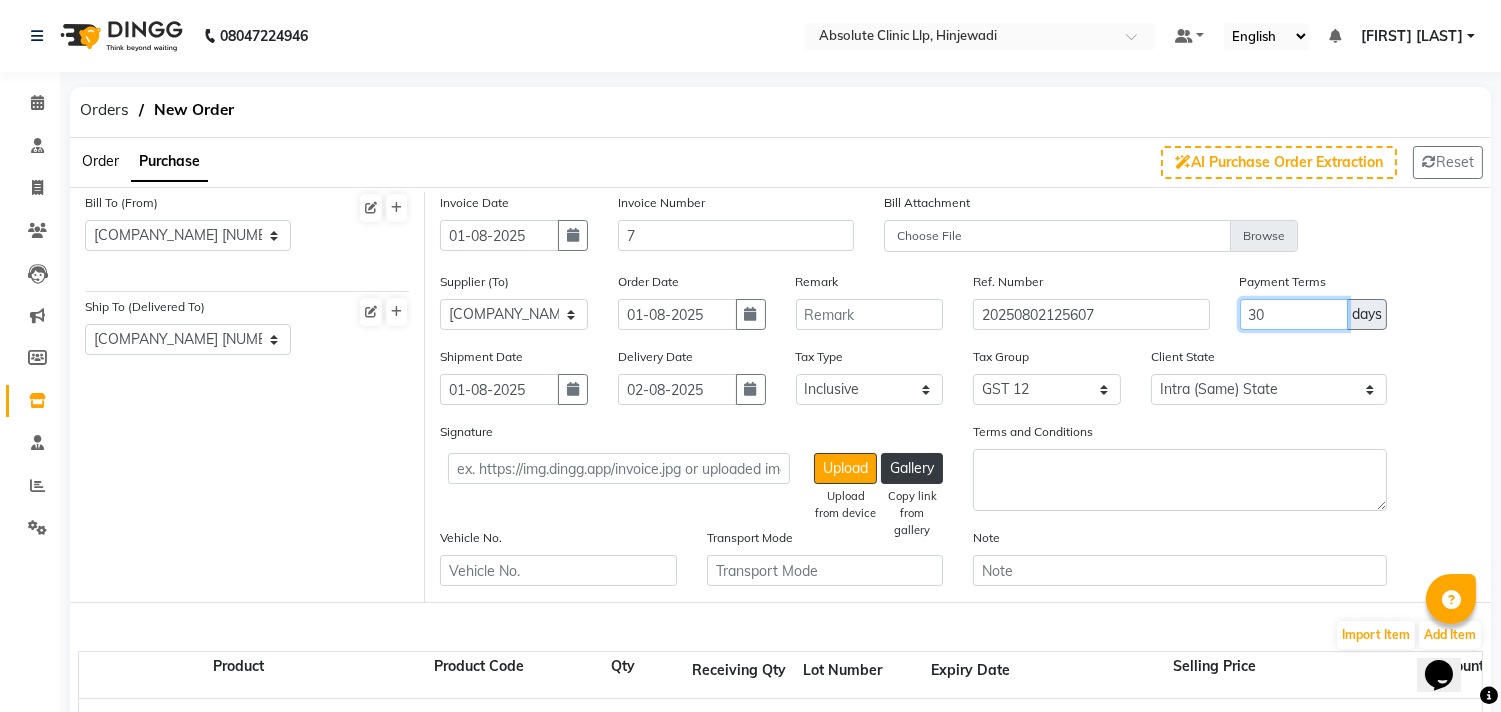 type on "30" 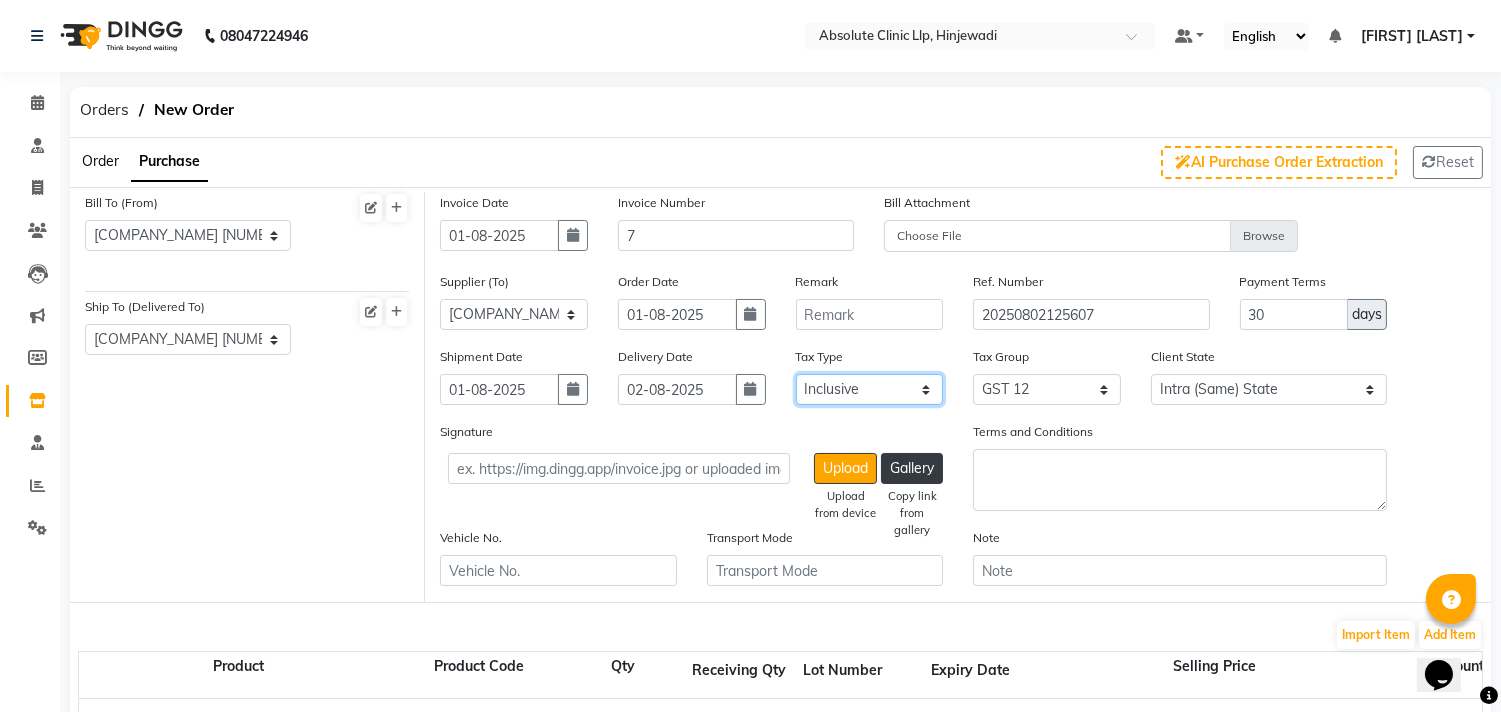 click on "Select Inclusive Exclusive" 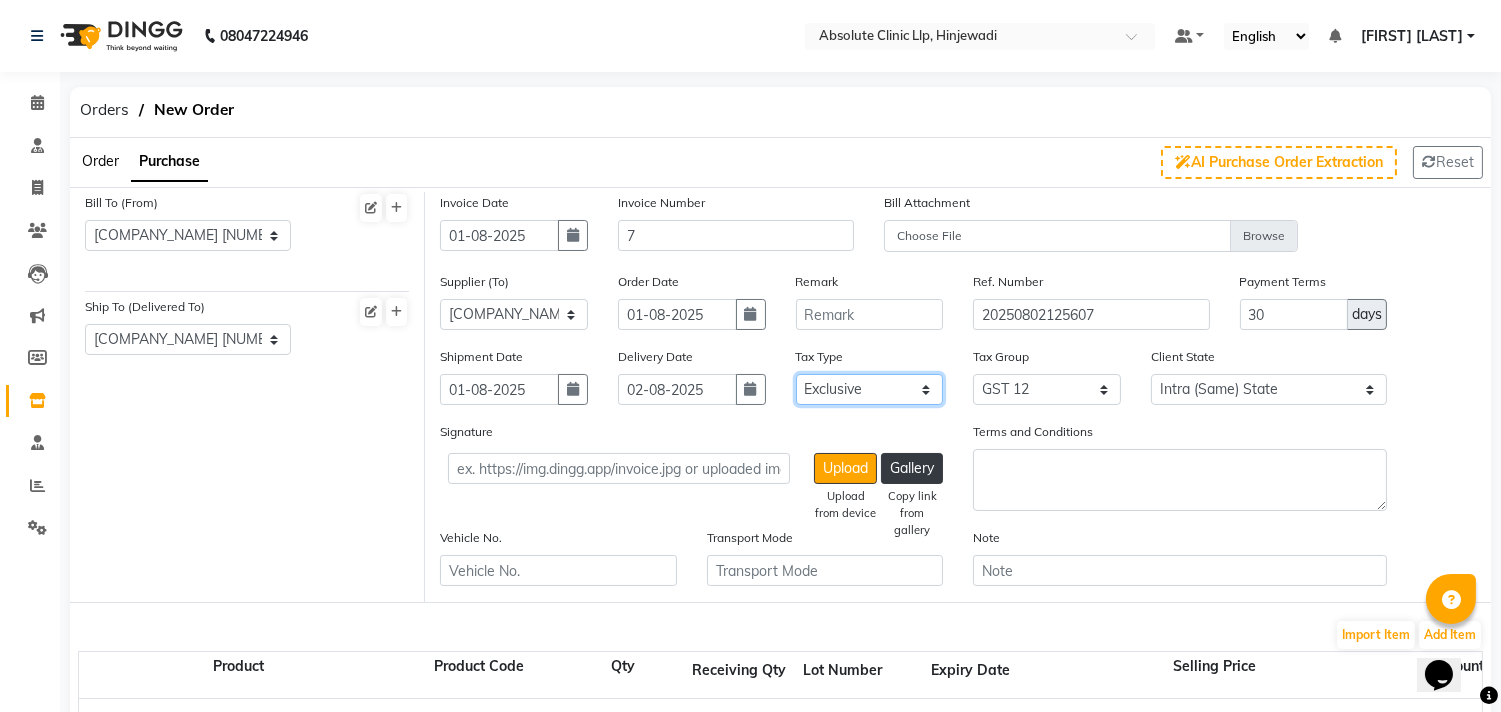 click on "Select Inclusive Exclusive" 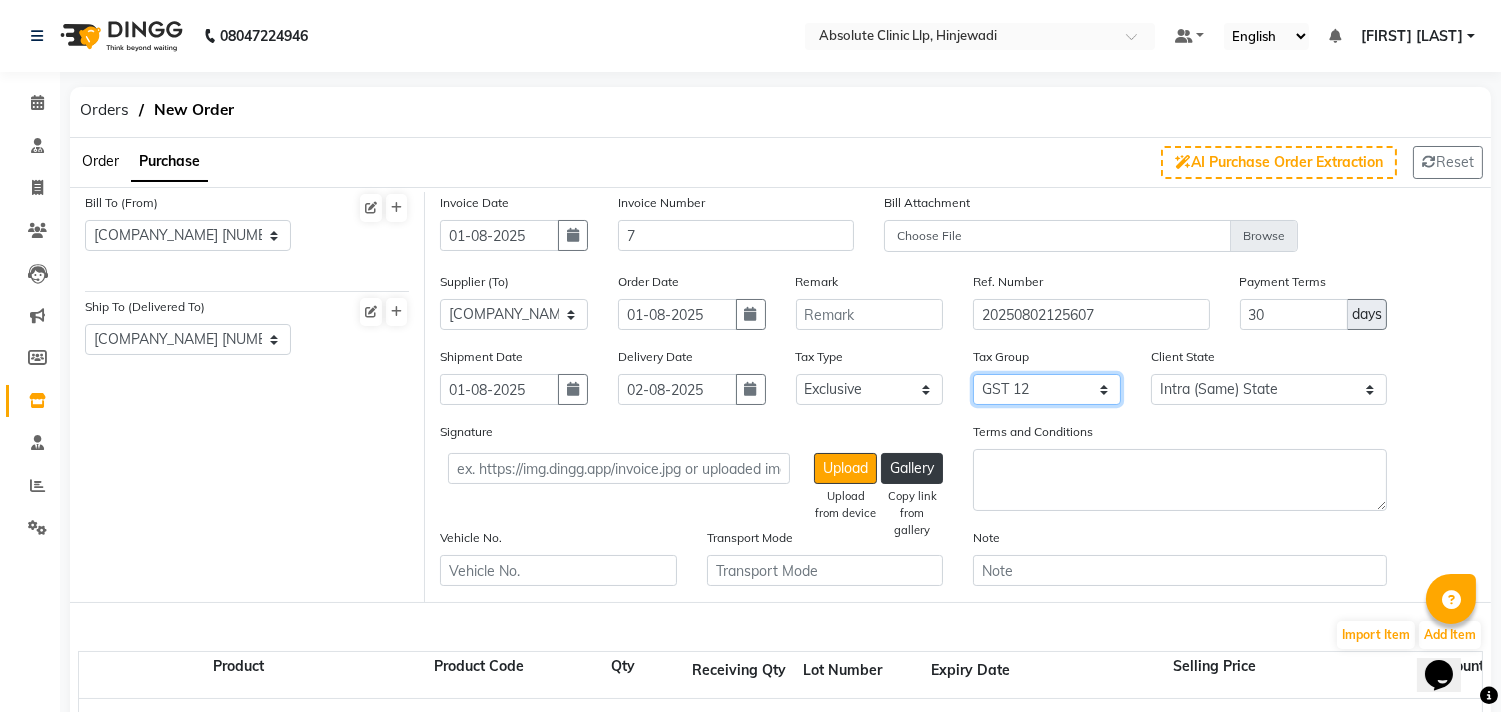 click on "None GST 6 GST 12 GST" 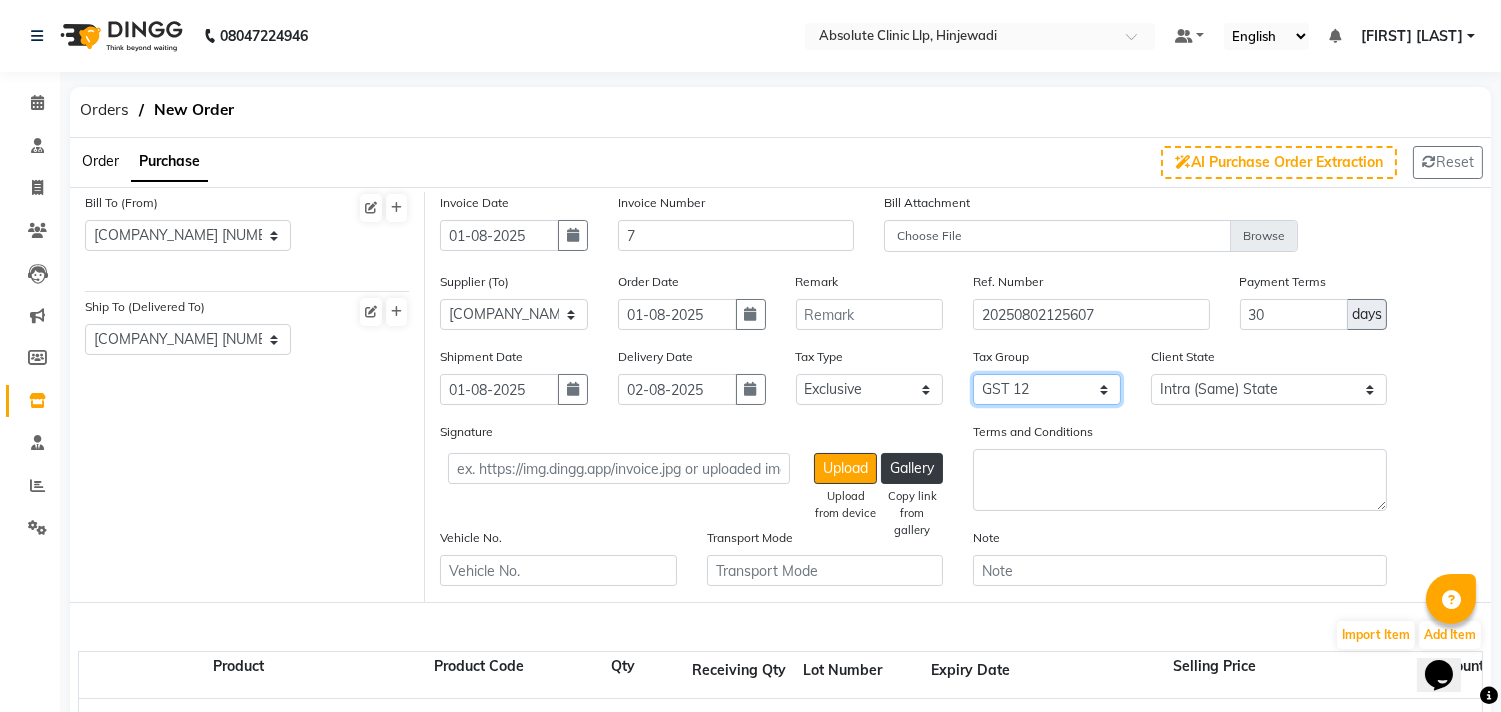 select on "2034" 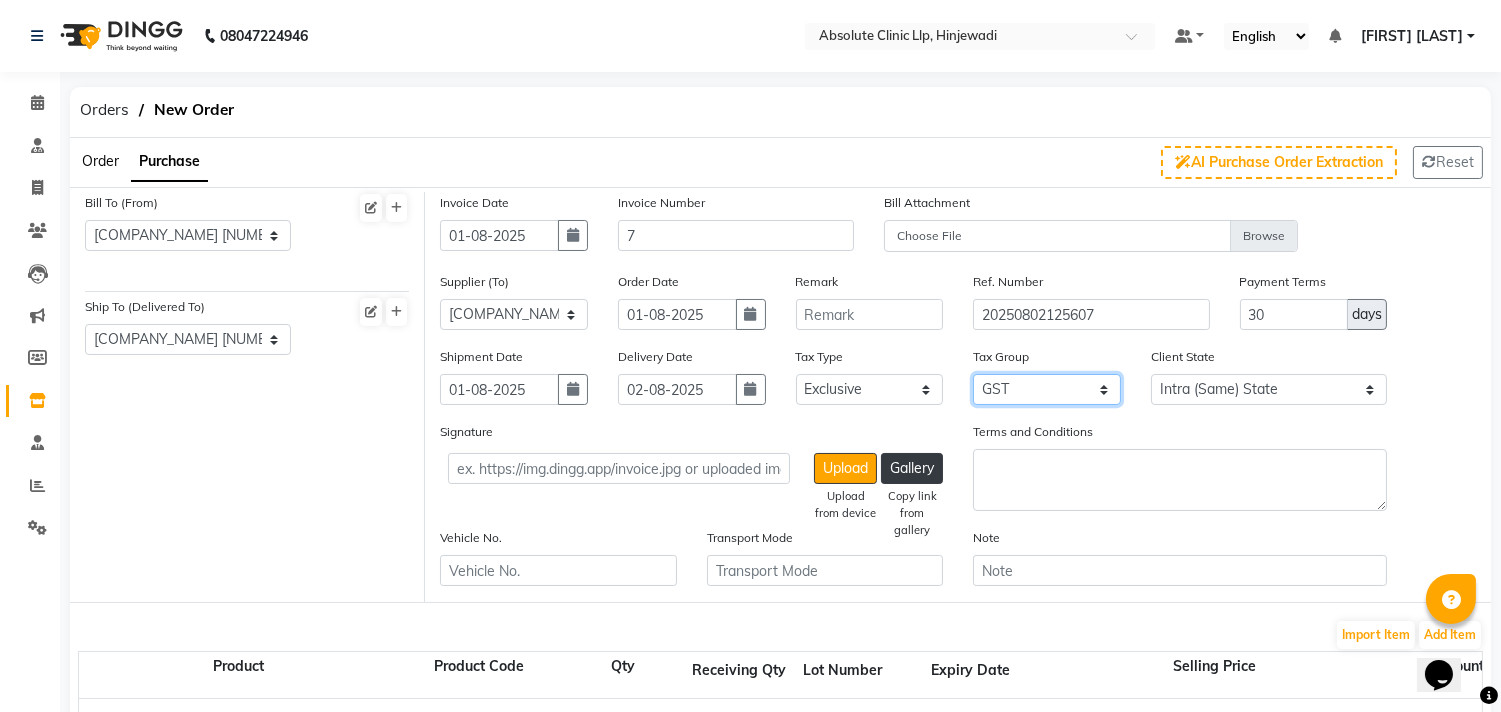 click on "None GST 6 GST 12 GST" 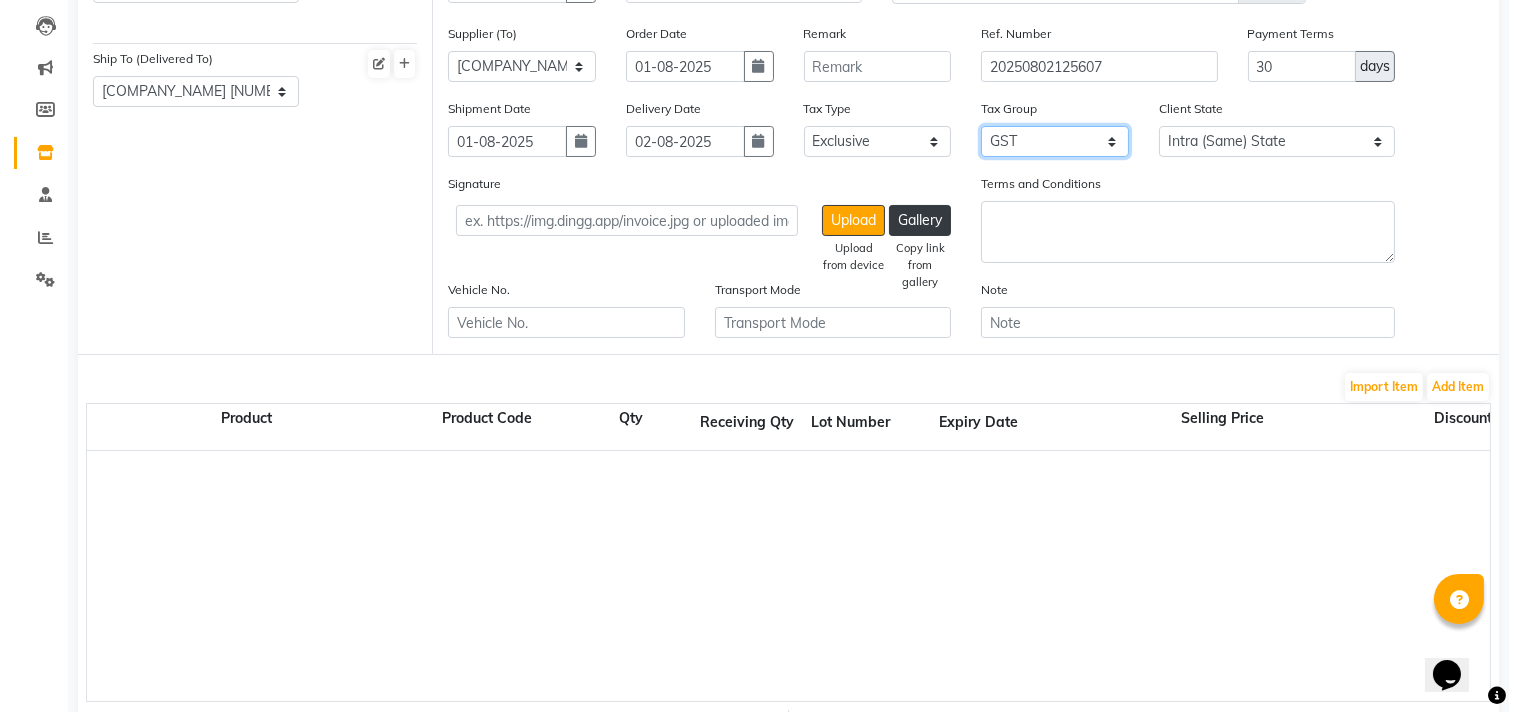 scroll, scrollTop: 342, scrollLeft: 0, axis: vertical 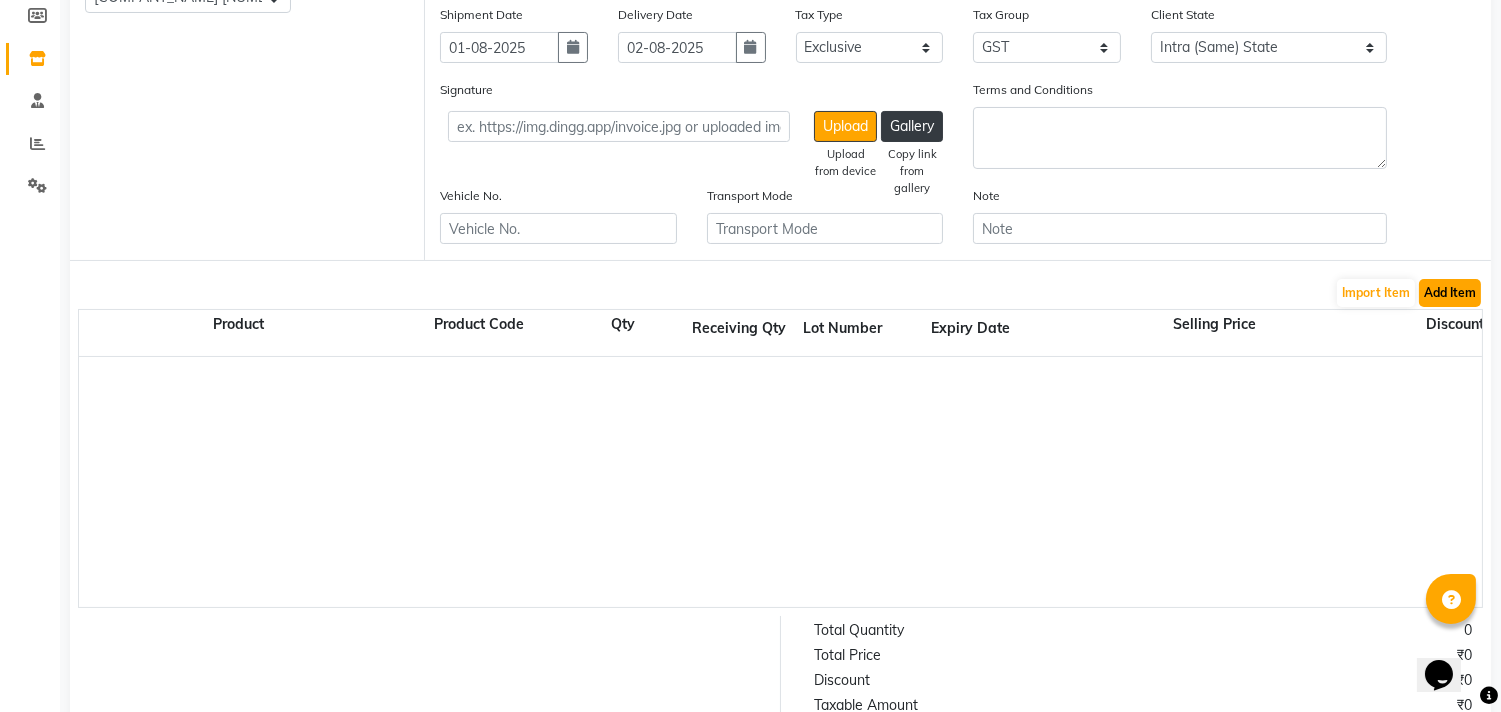 click on "Add Item" 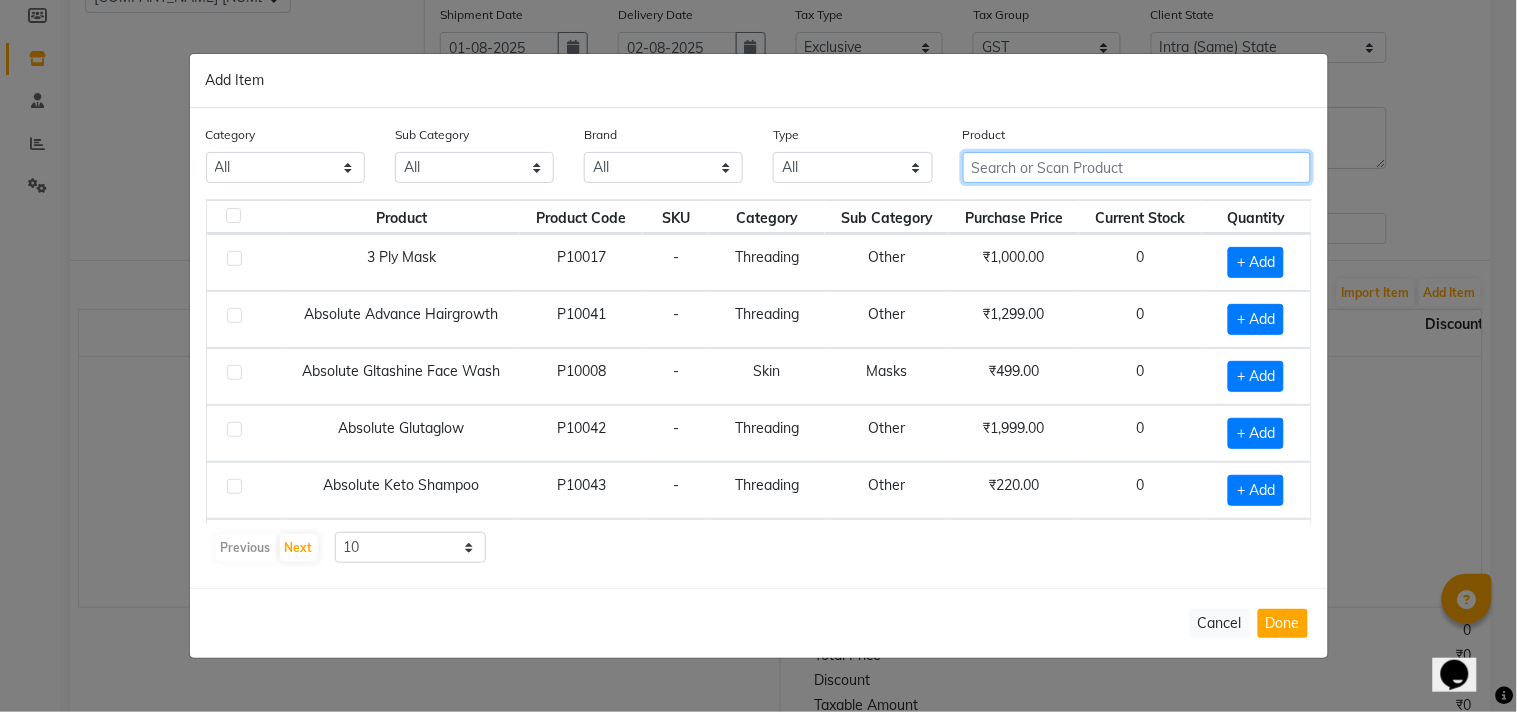 click 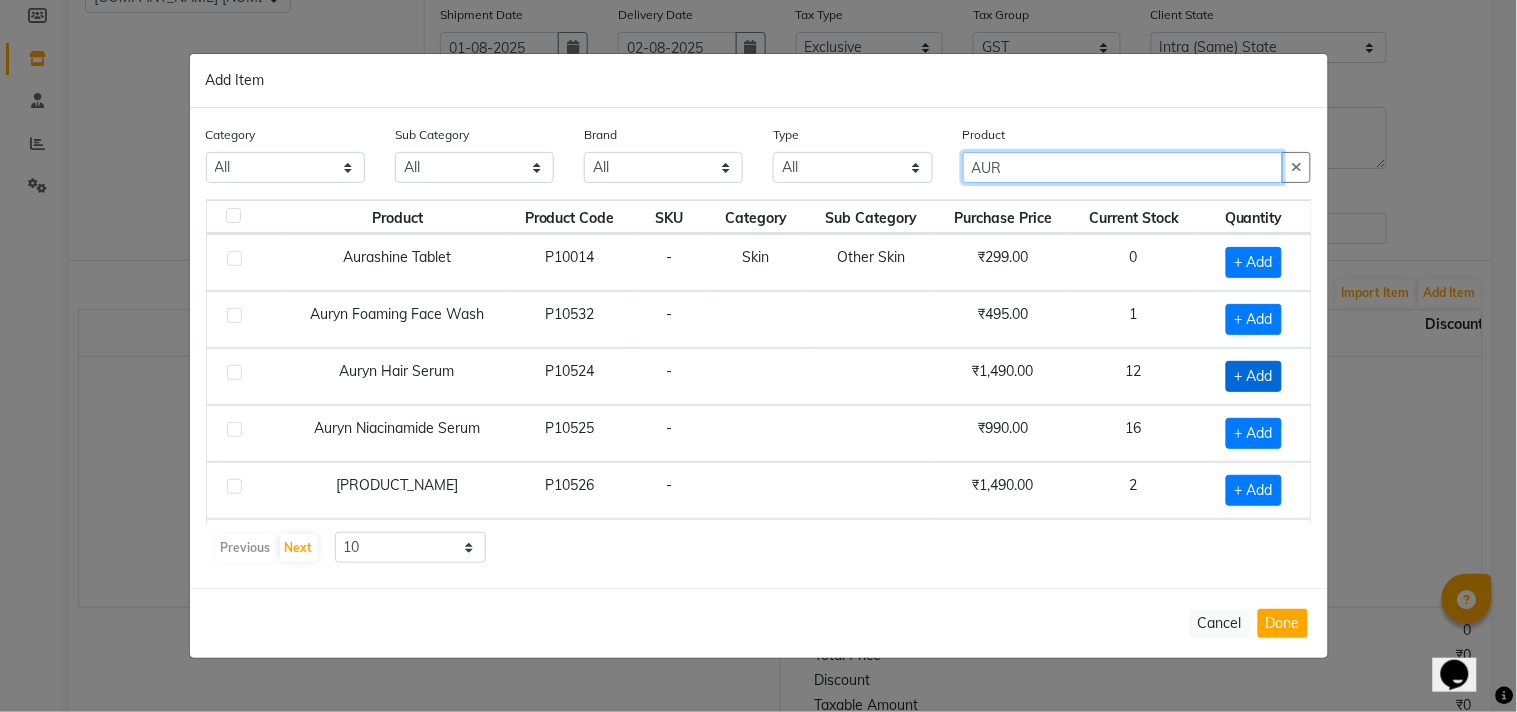 type on "AUR" 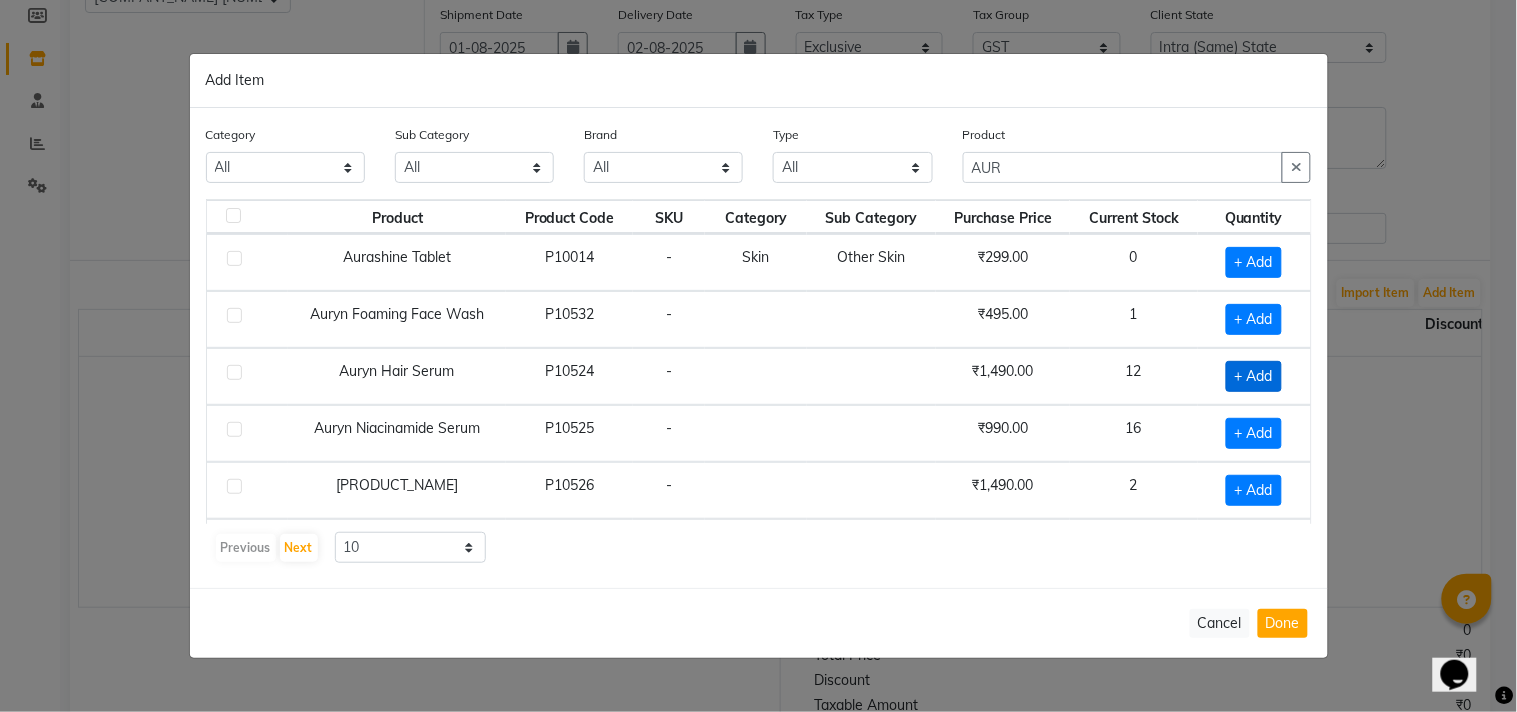 click on "+ Add" 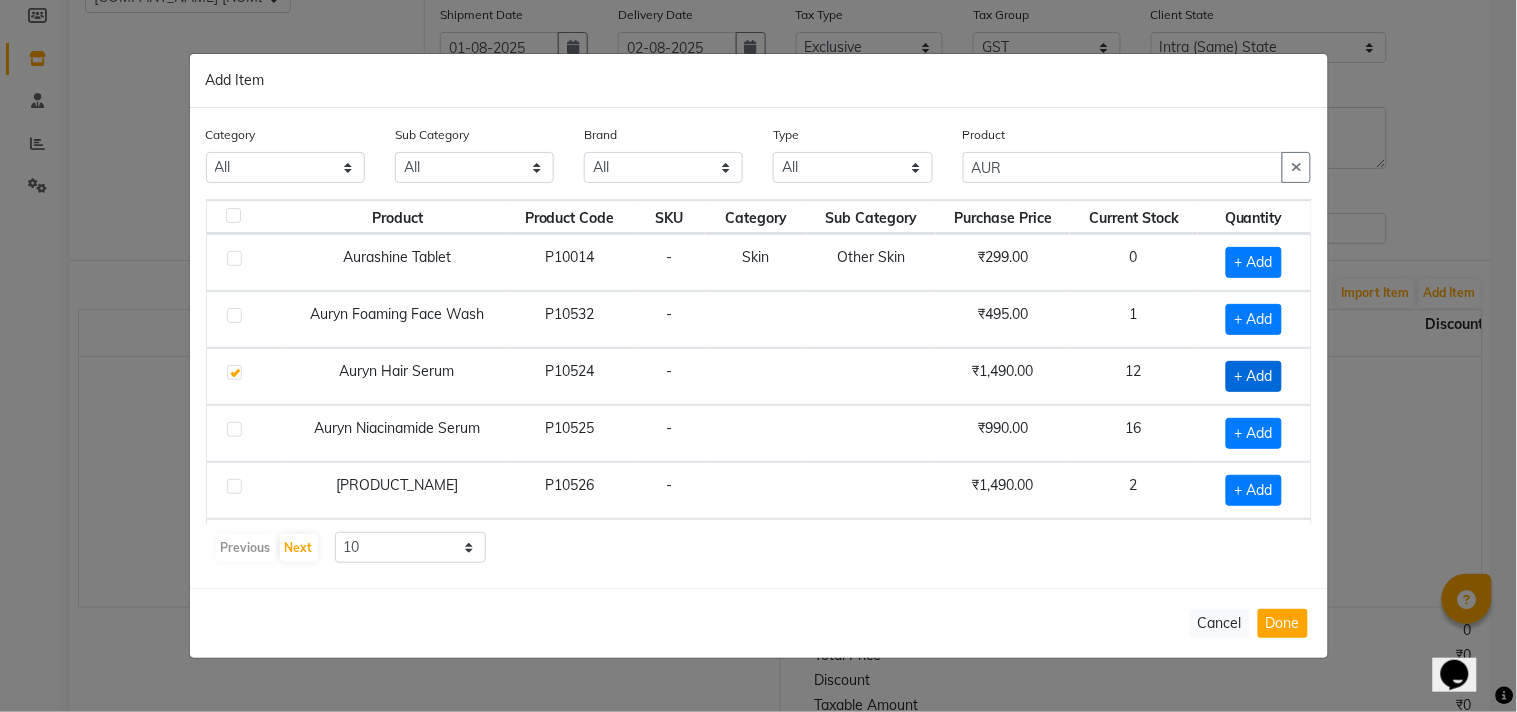 checkbox on "true" 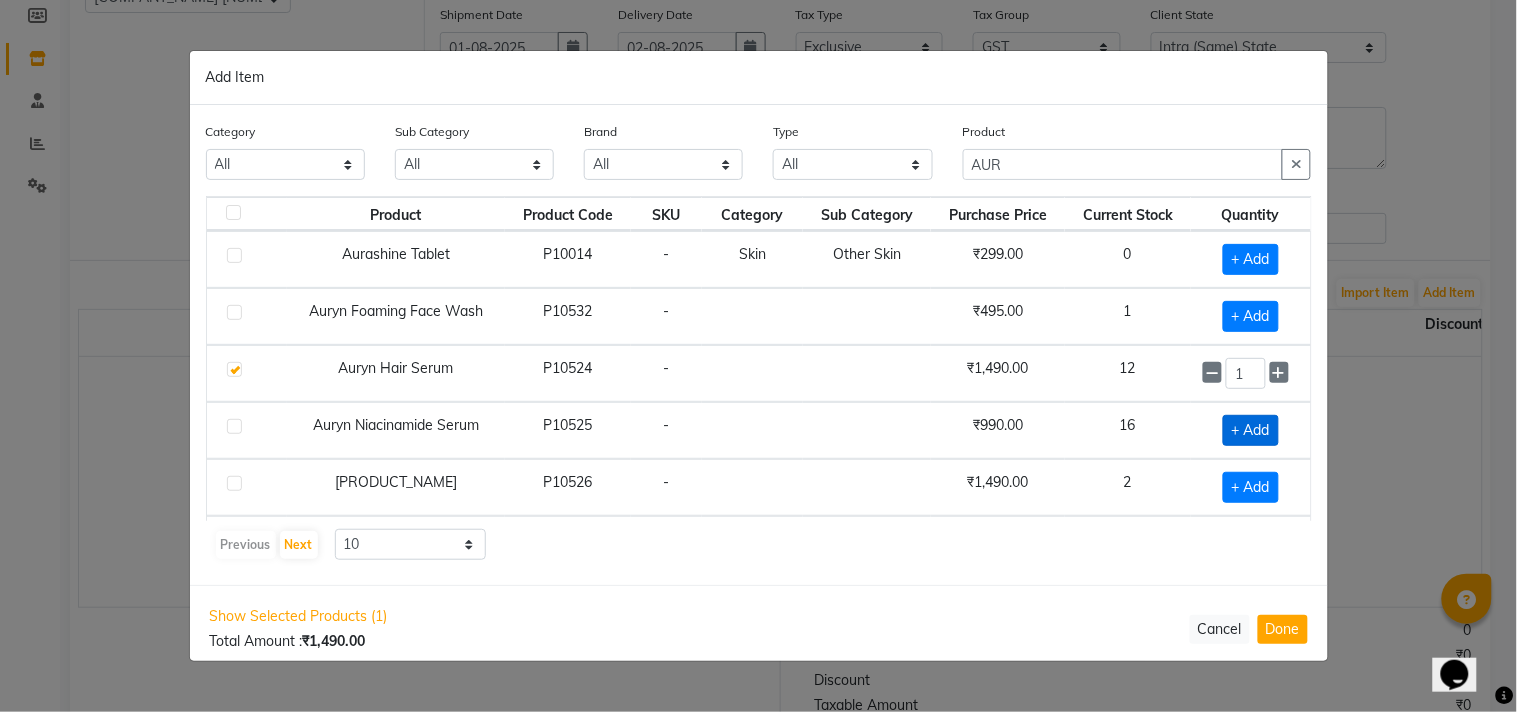 click on "+ Add" 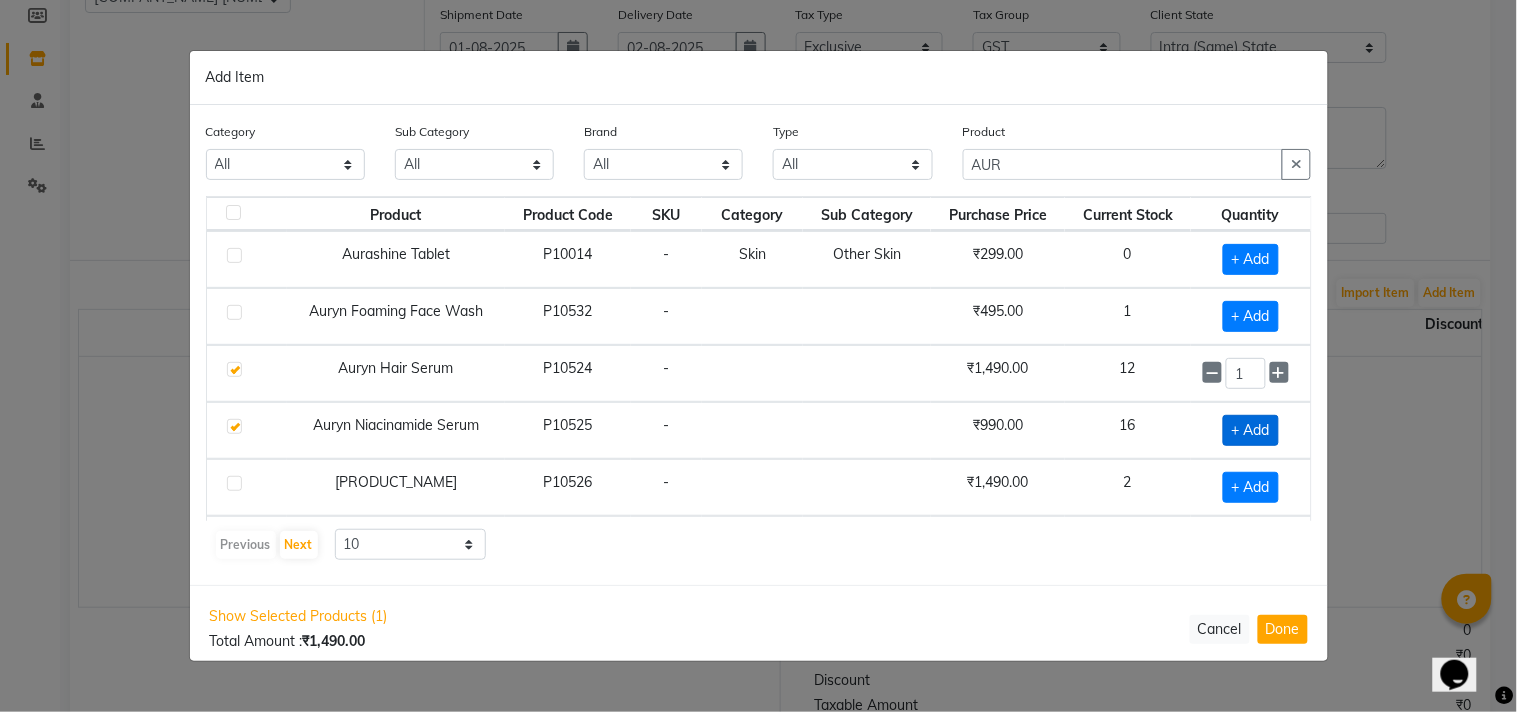 checkbox on "true" 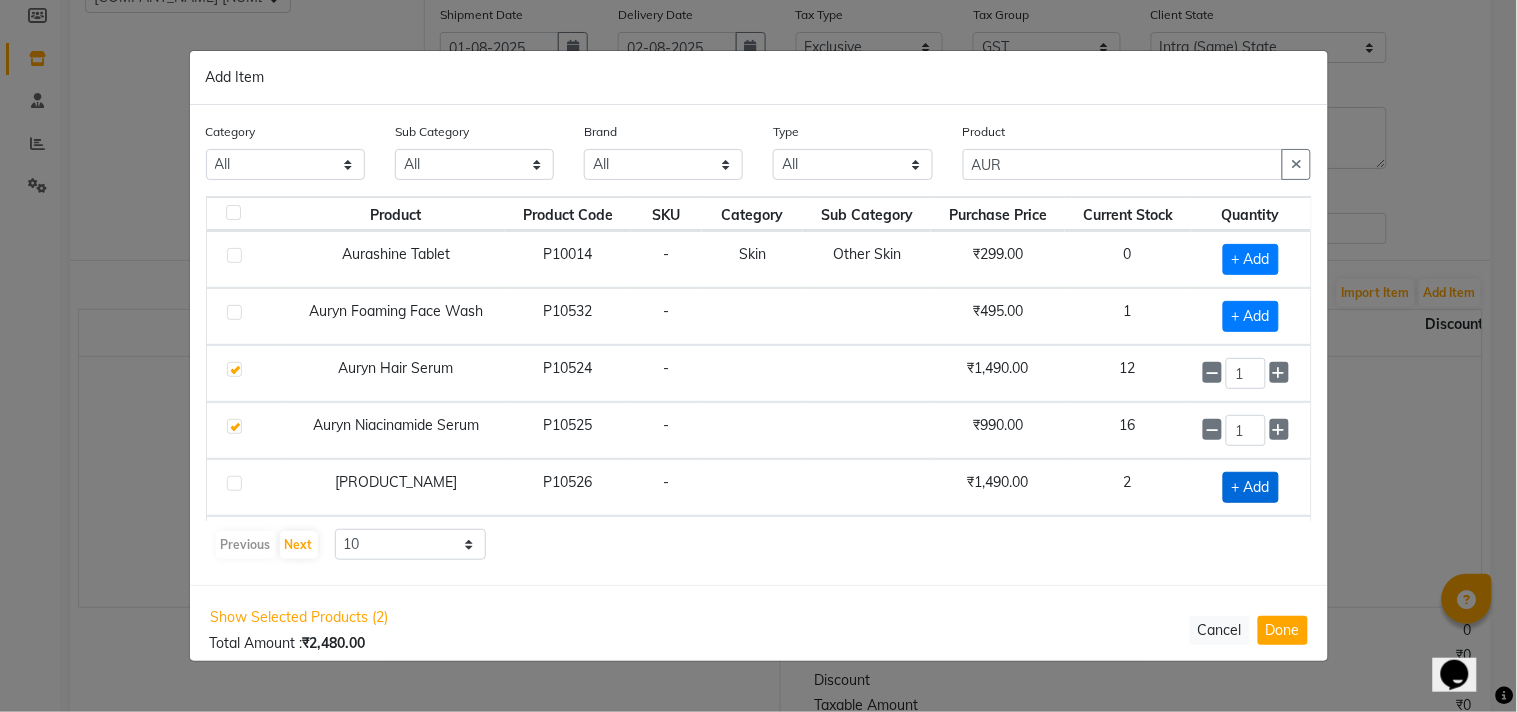 click on "+ Add" 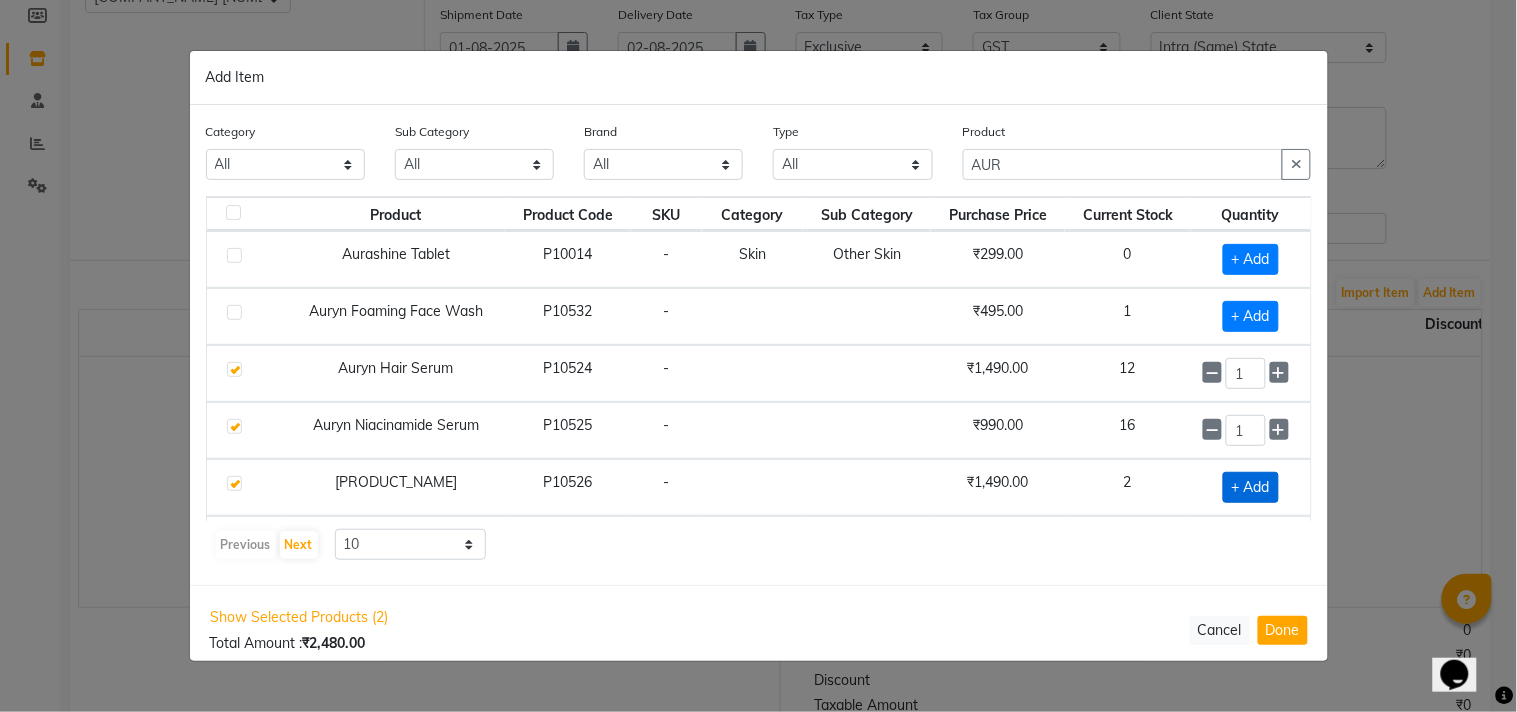 checkbox on "true" 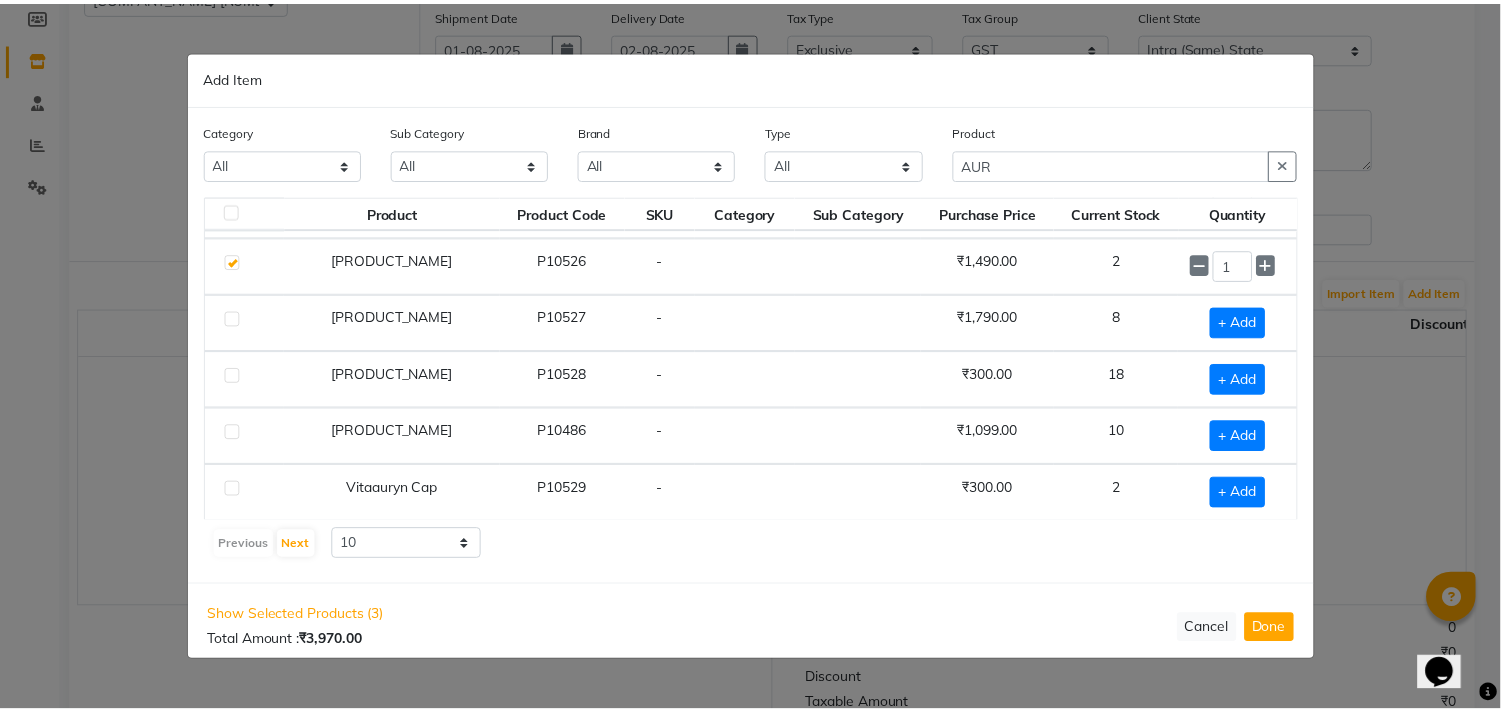 scroll, scrollTop: 225, scrollLeft: 0, axis: vertical 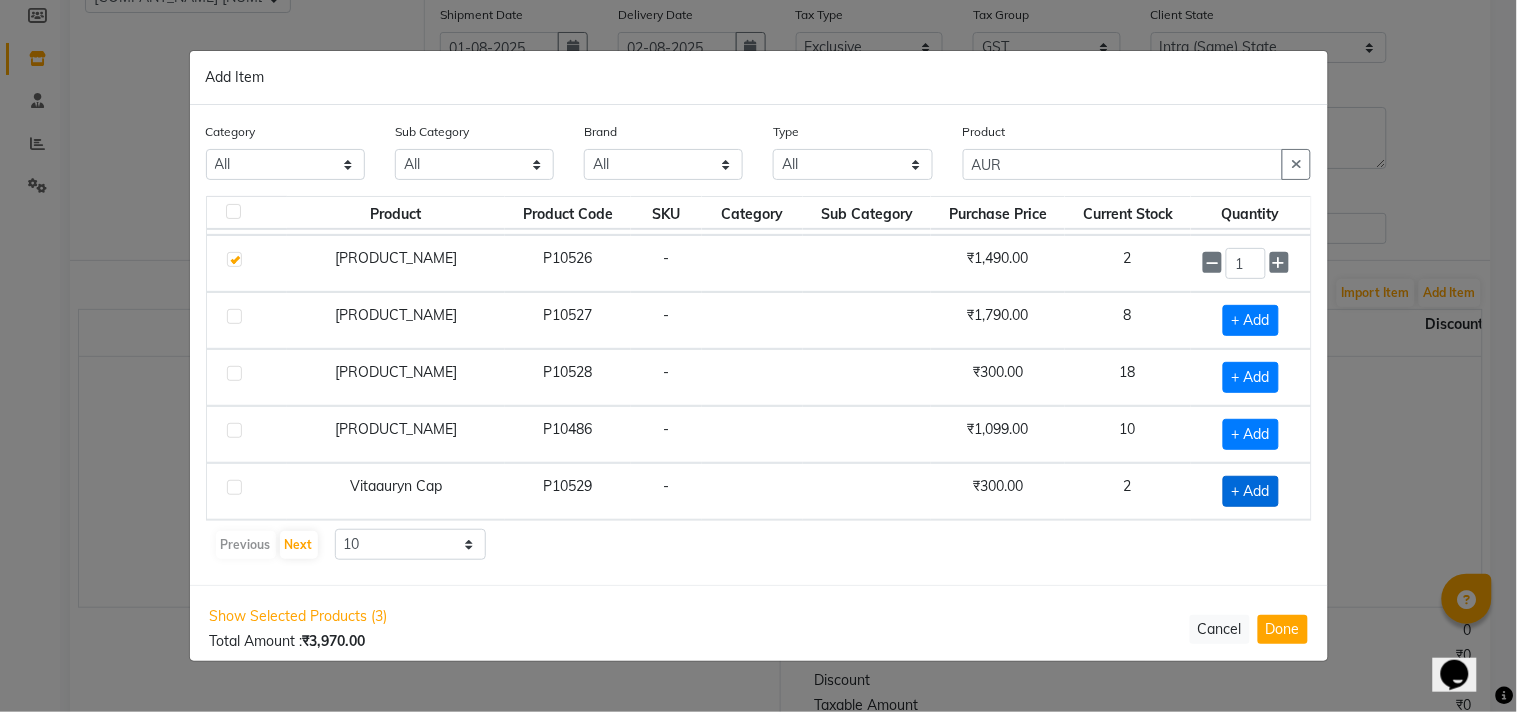 click on "+ Add" 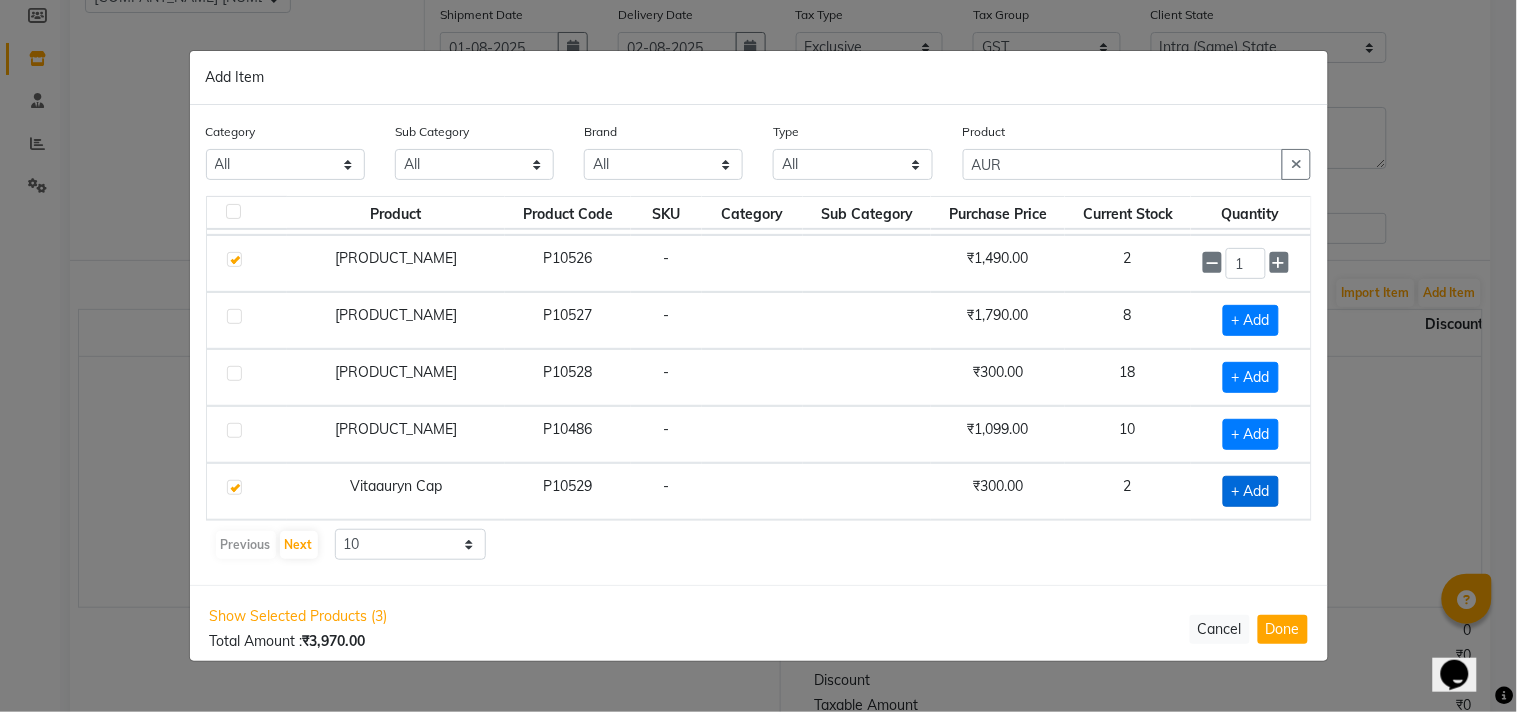 checkbox on "true" 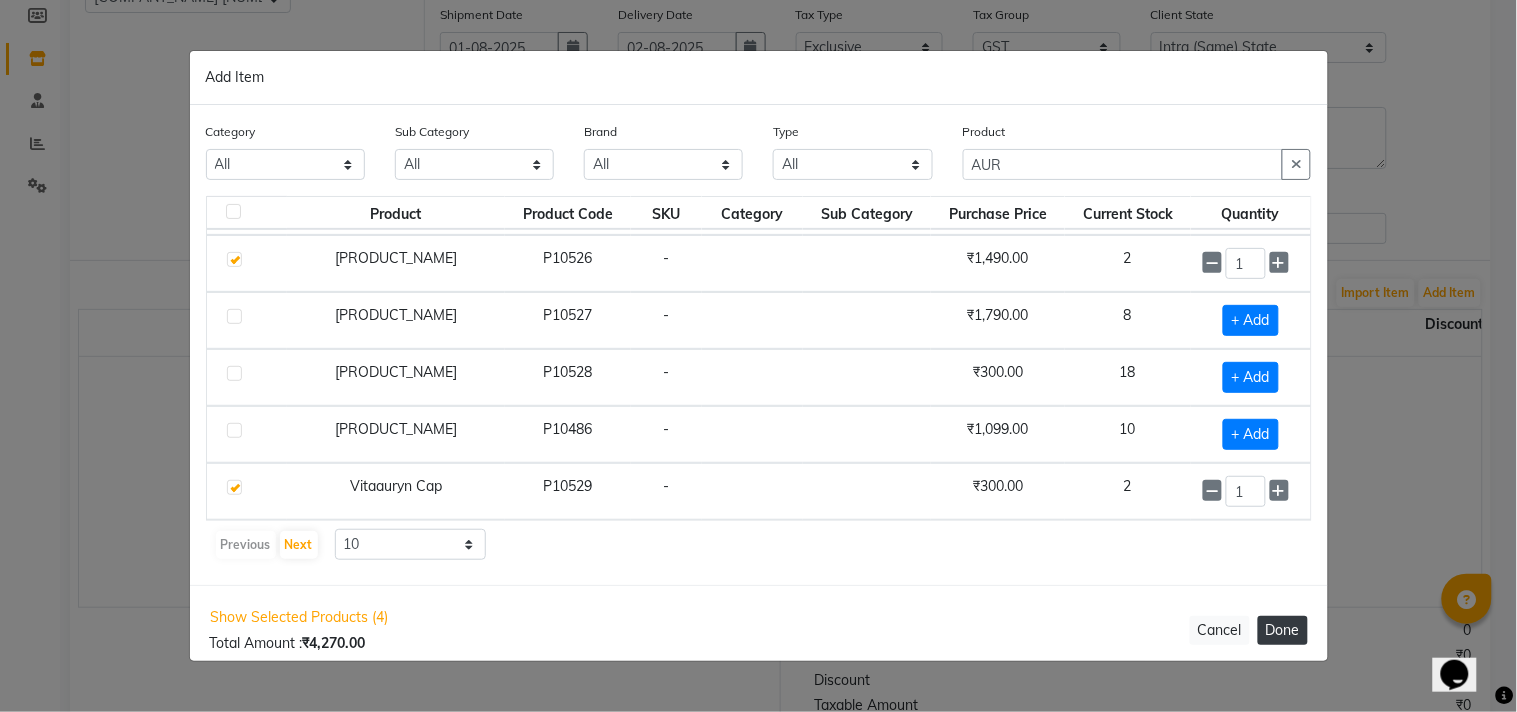 click on "Done" 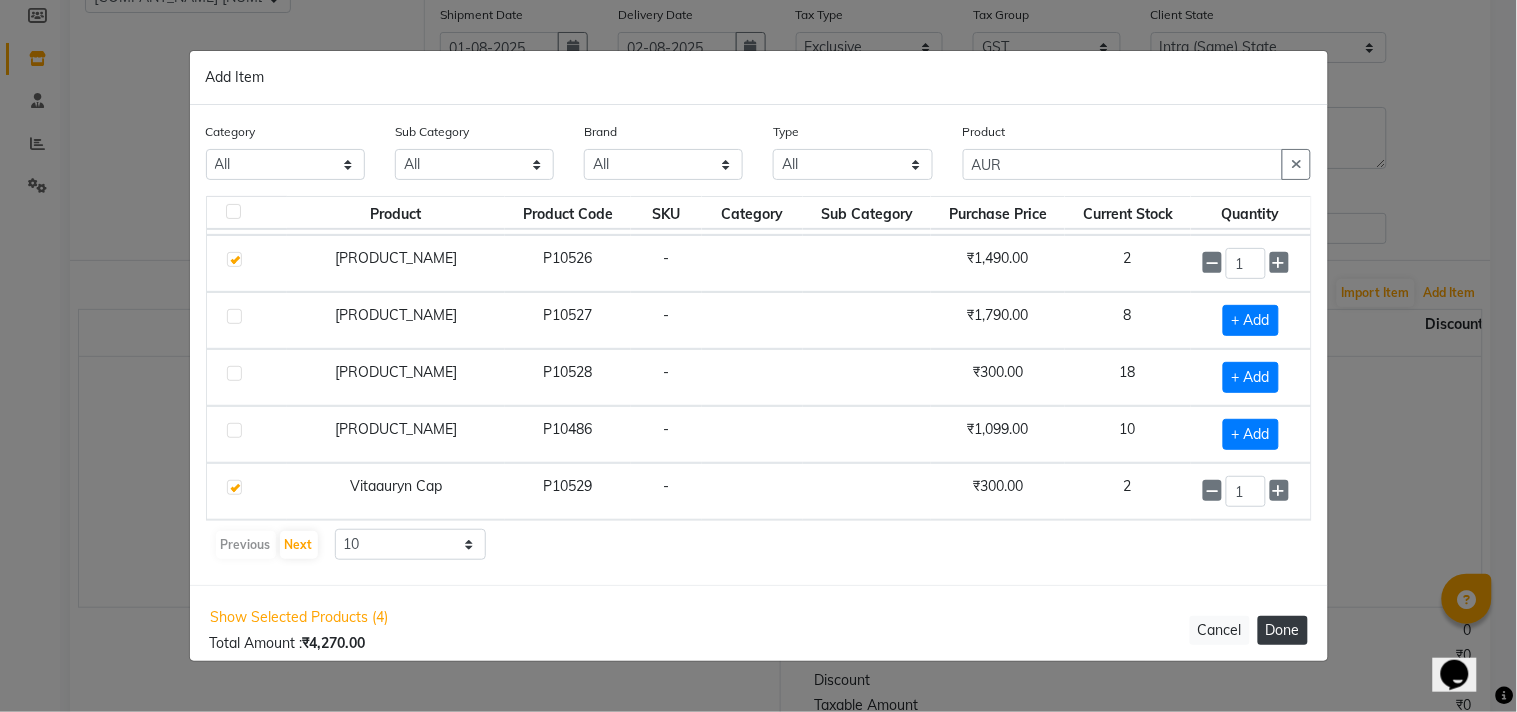 select on "2034" 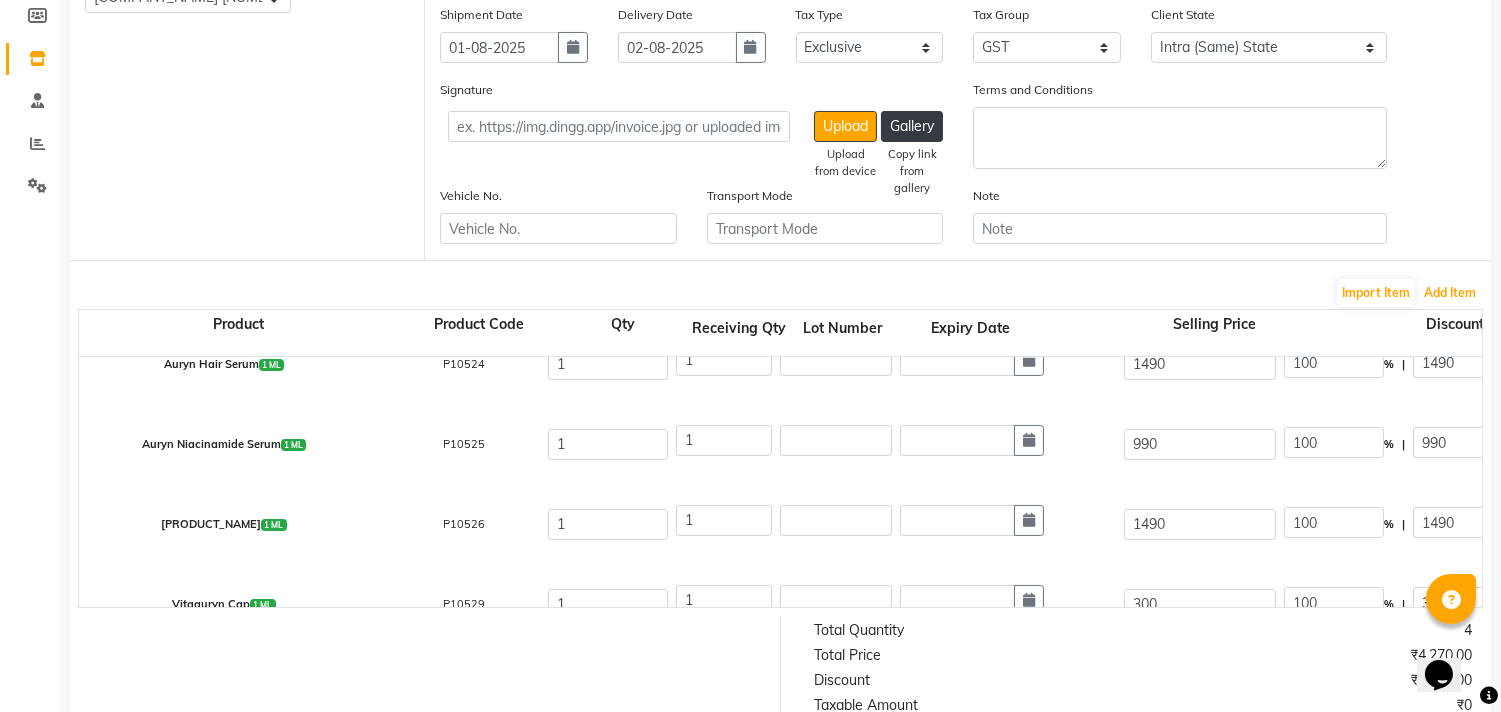 scroll, scrollTop: 0, scrollLeft: 0, axis: both 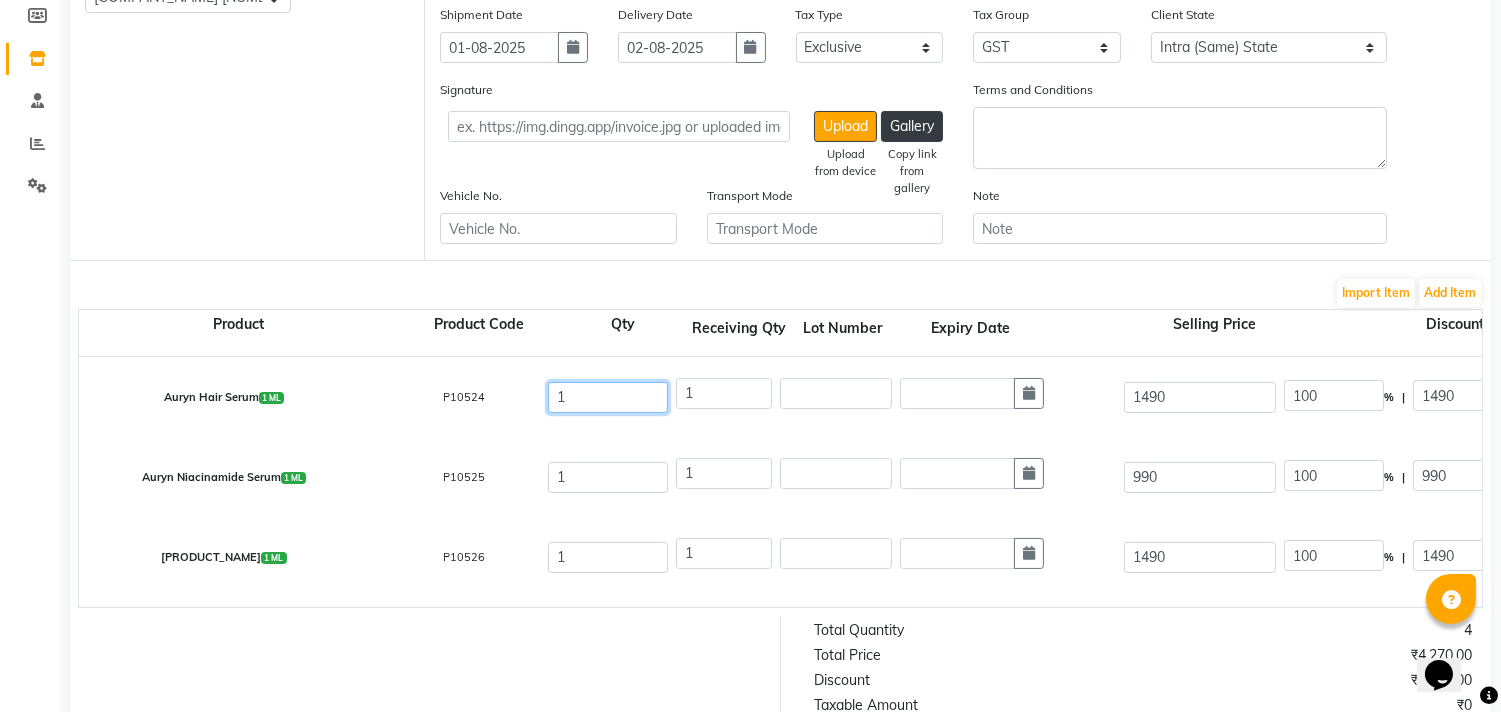 drag, startPoint x: 574, startPoint y: 396, endPoint x: 547, endPoint y: 400, distance: 27.294687 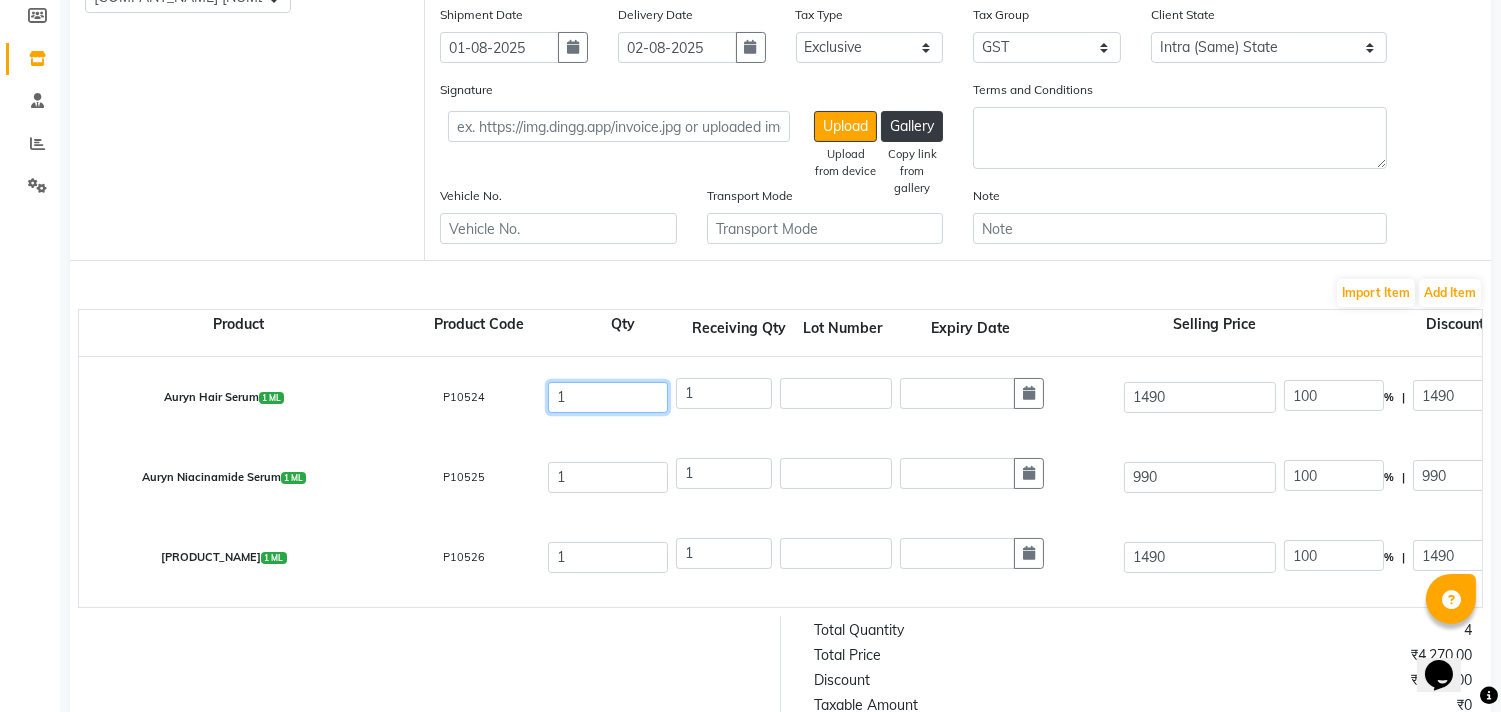 click on "1" 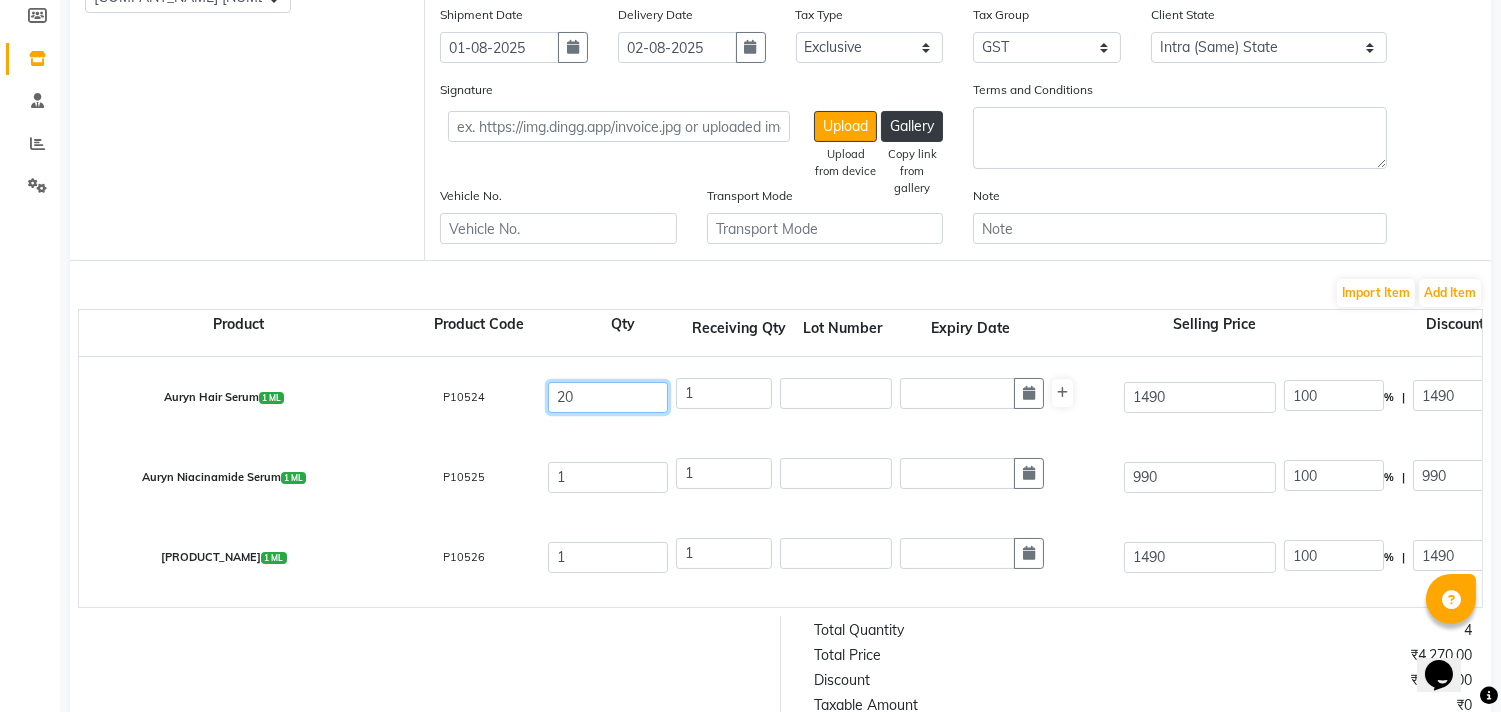 type on "20" 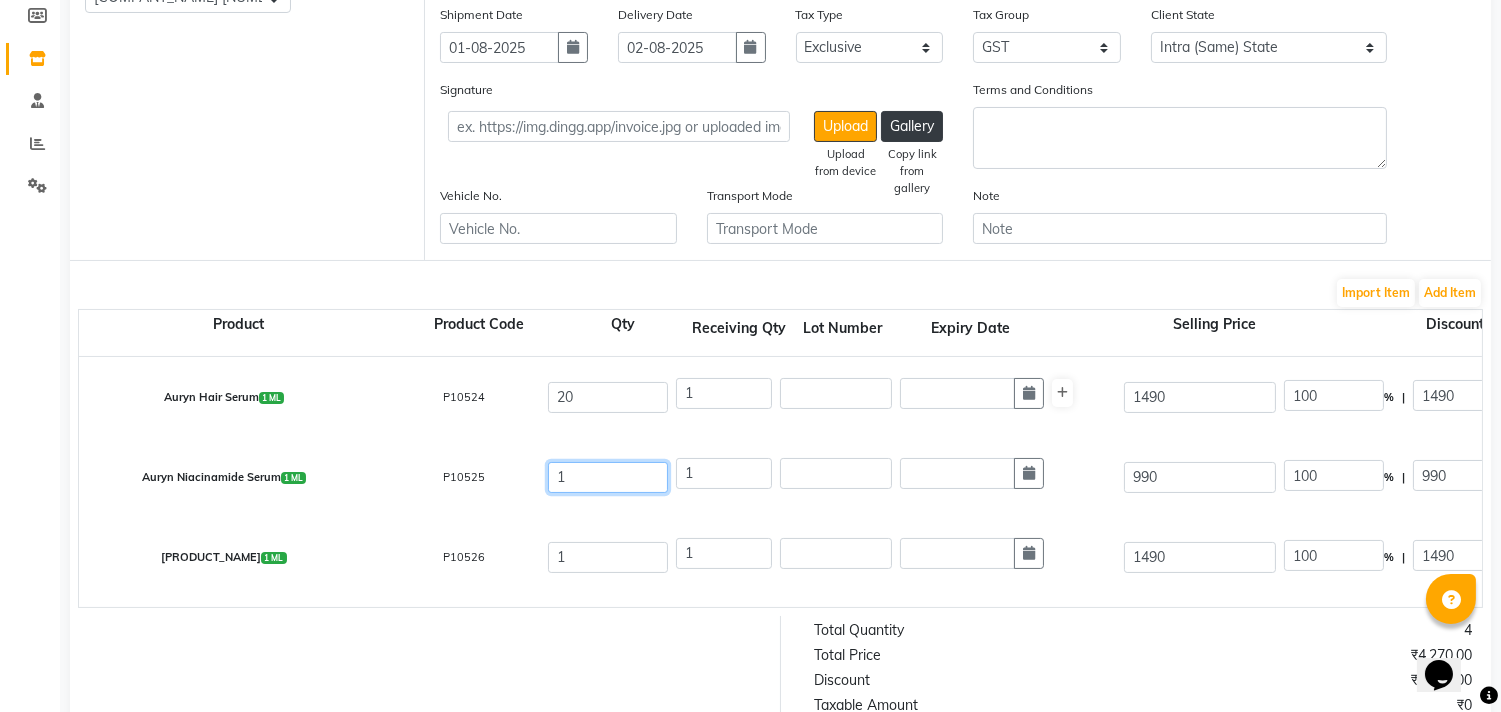 drag, startPoint x: 561, startPoint y: 483, endPoint x: 540, endPoint y: 492, distance: 22.847319 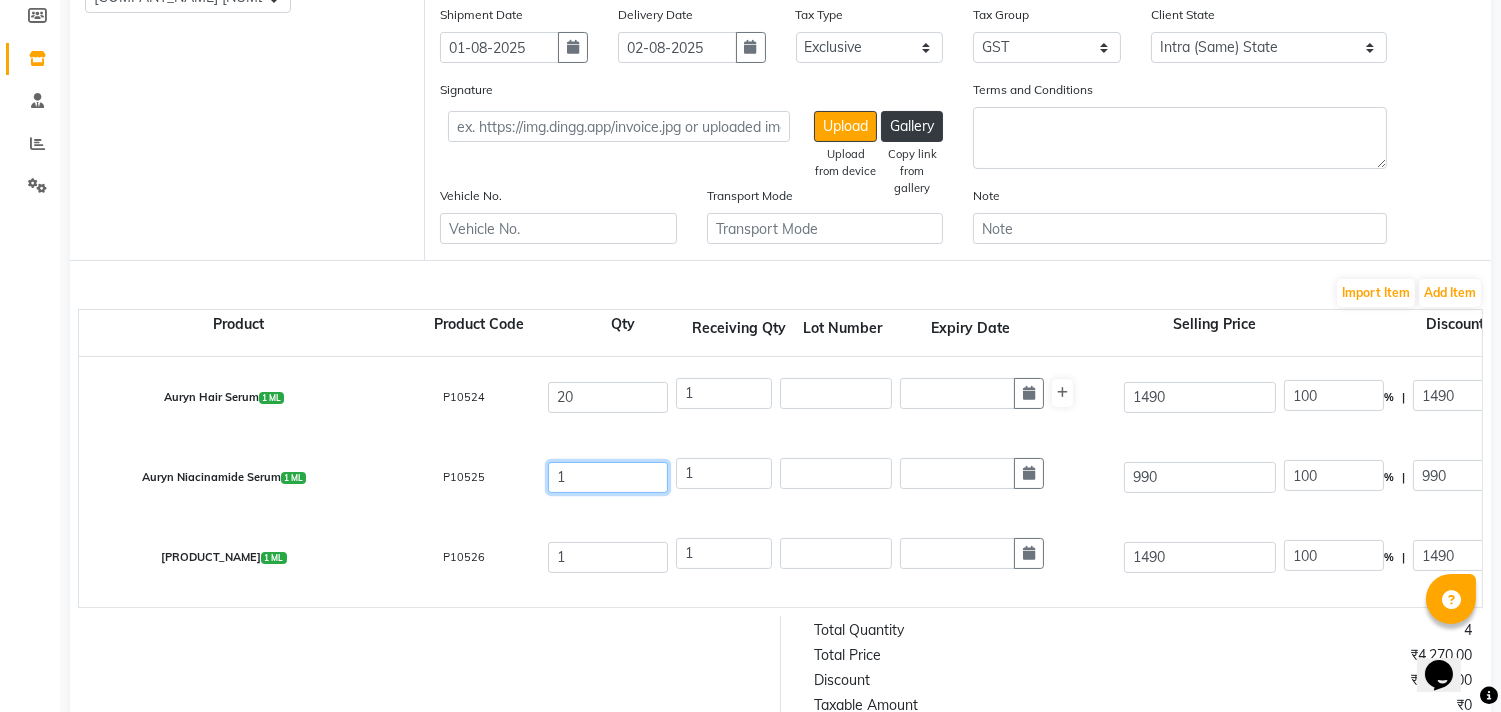 click on "1" 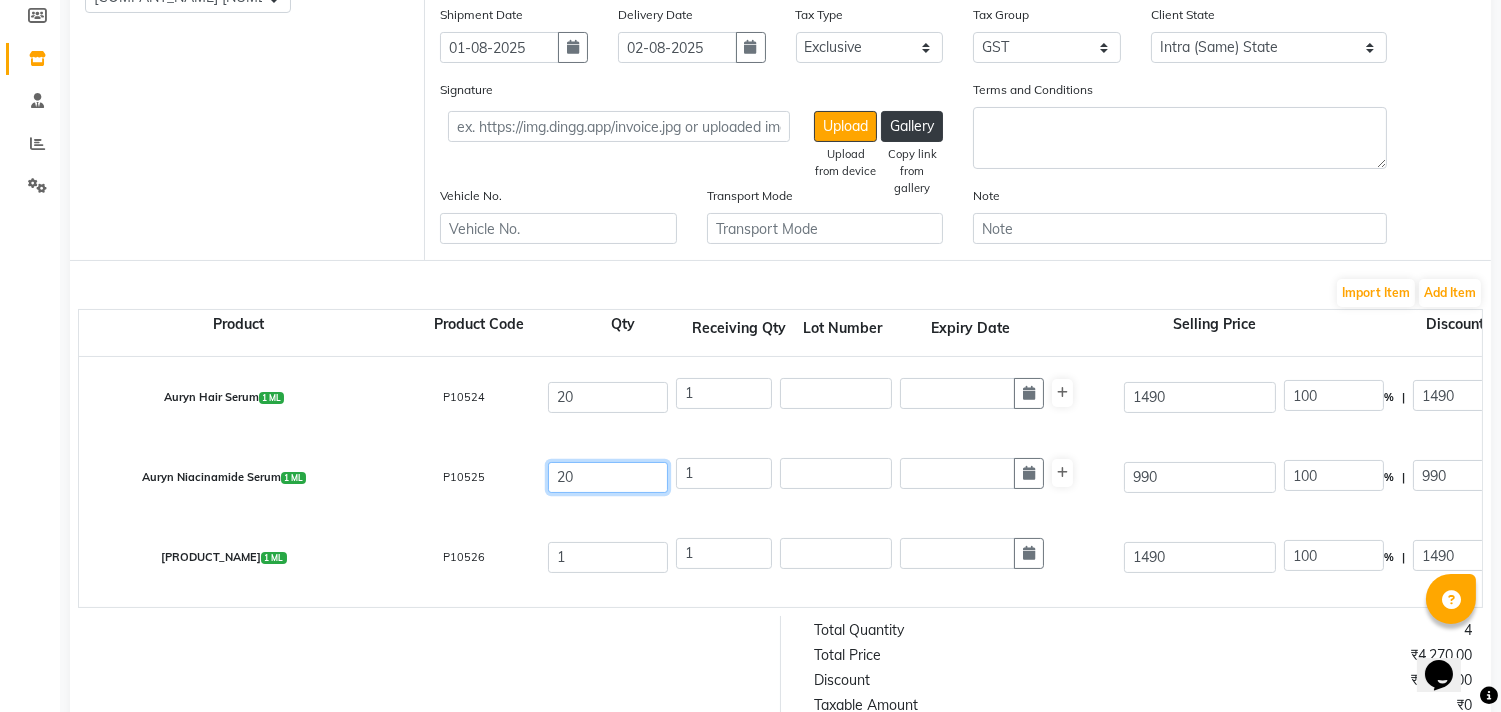 type on "20" 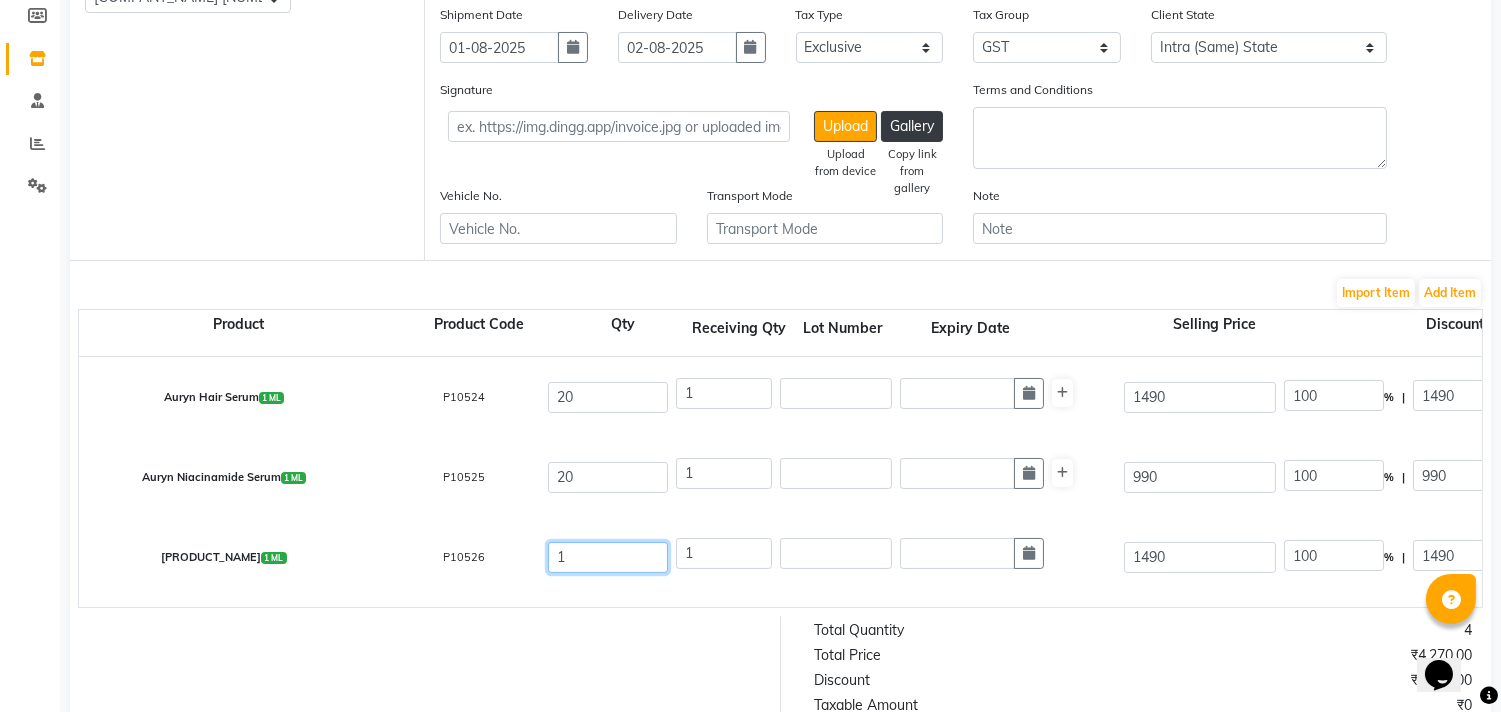 drag, startPoint x: 586, startPoint y: 555, endPoint x: 564, endPoint y: 565, distance: 24.166092 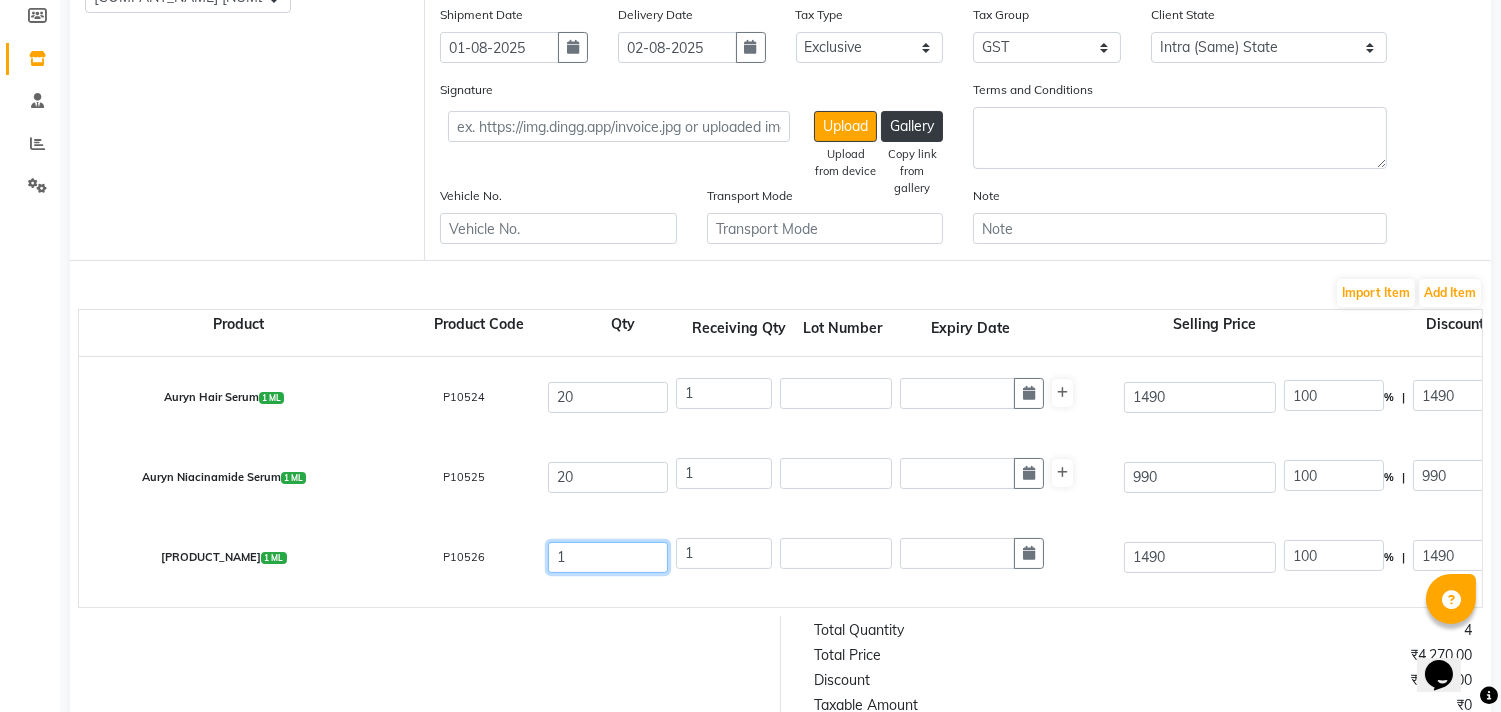 click on "1" 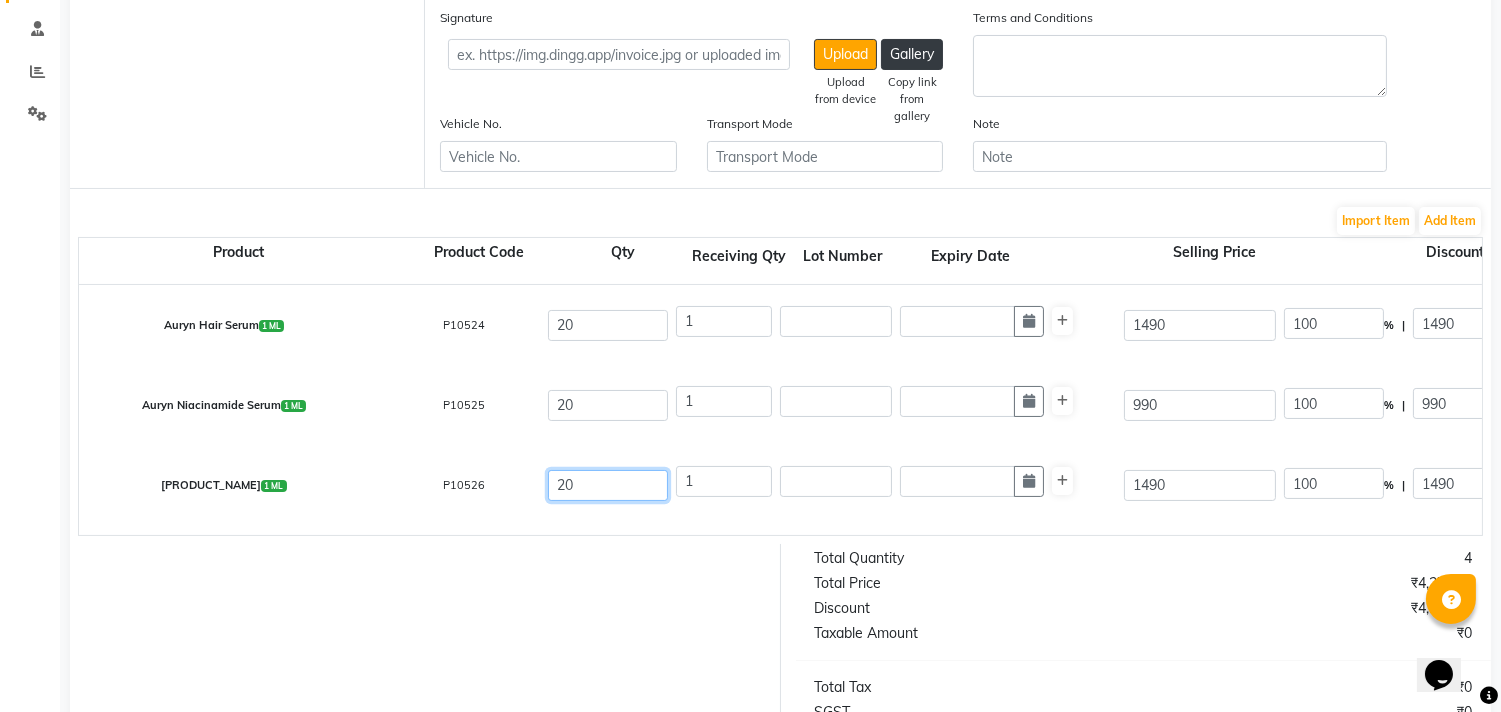 scroll, scrollTop: 450, scrollLeft: 0, axis: vertical 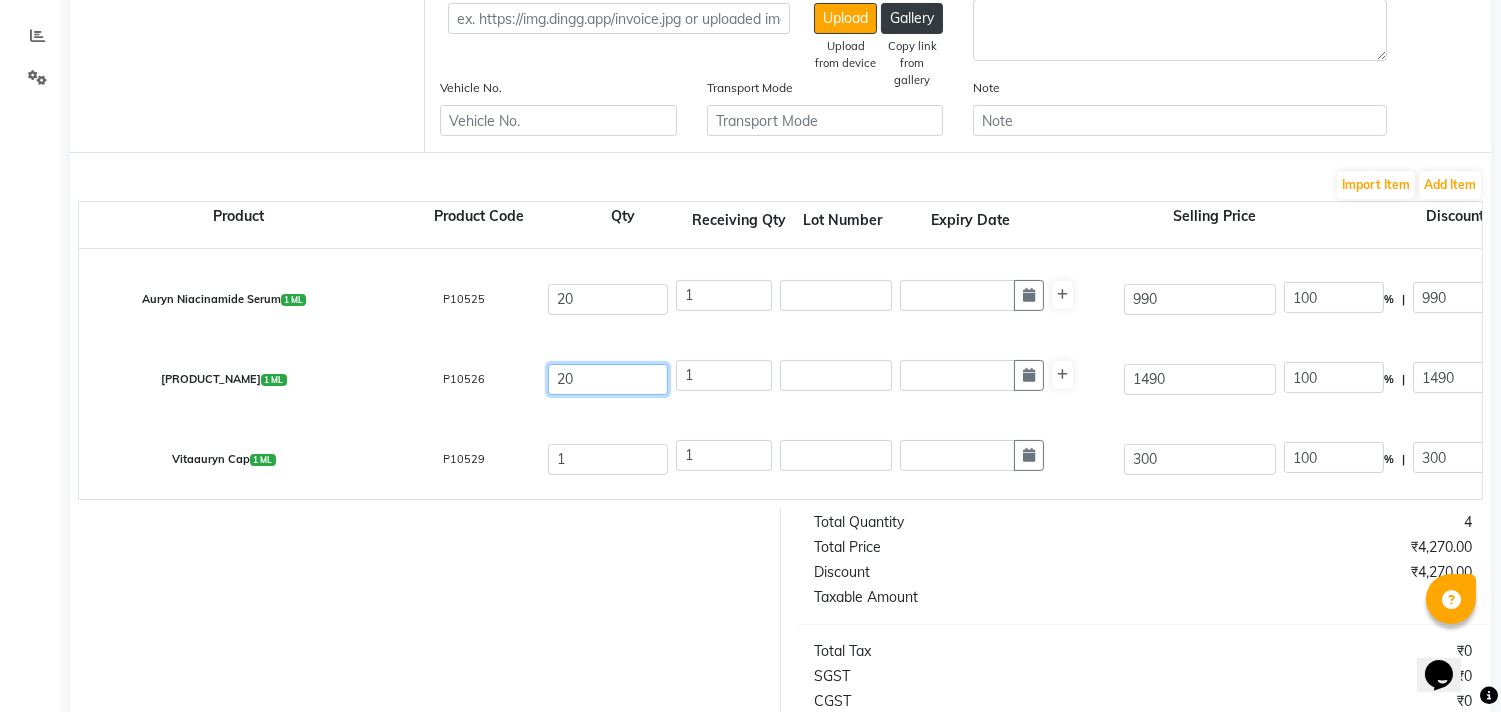 type on "20" 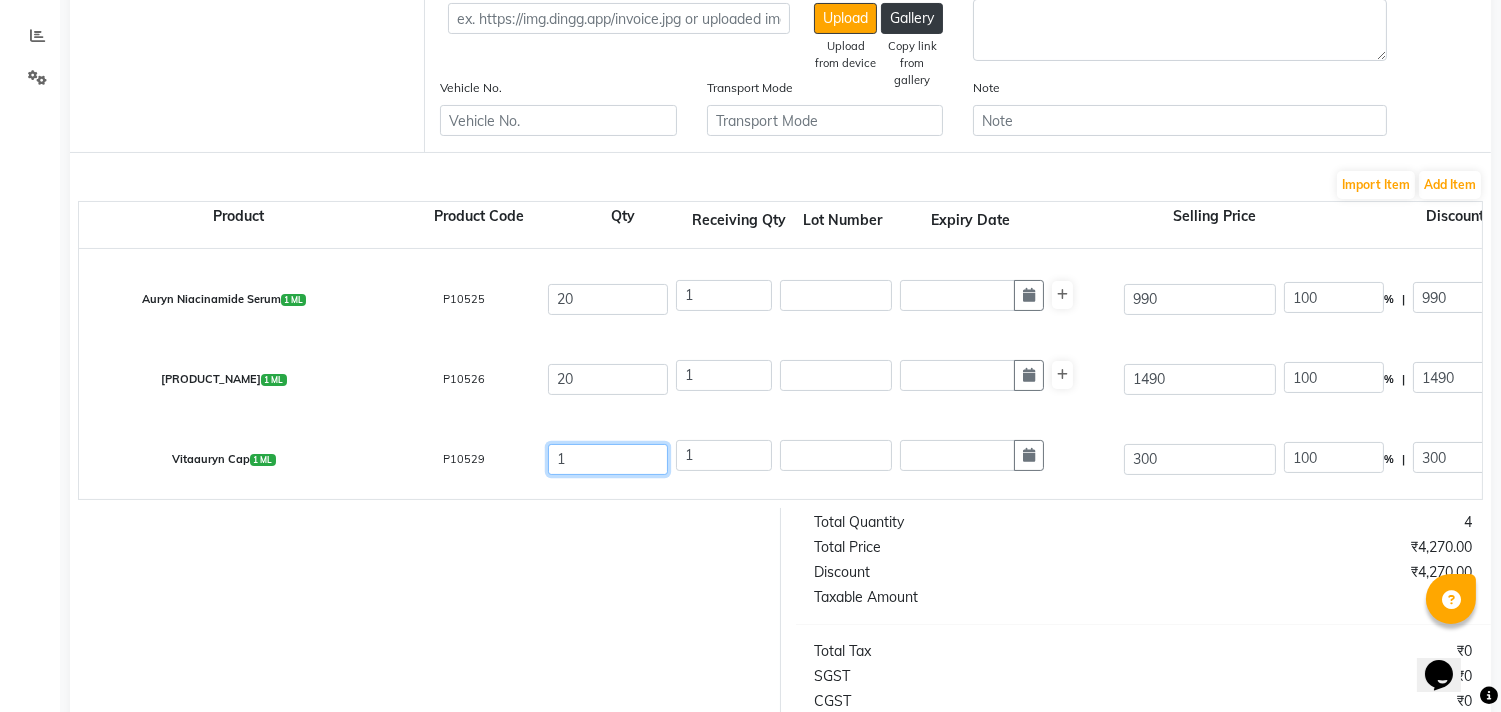 drag, startPoint x: 580, startPoint y: 452, endPoint x: 531, endPoint y: 480, distance: 56.435802 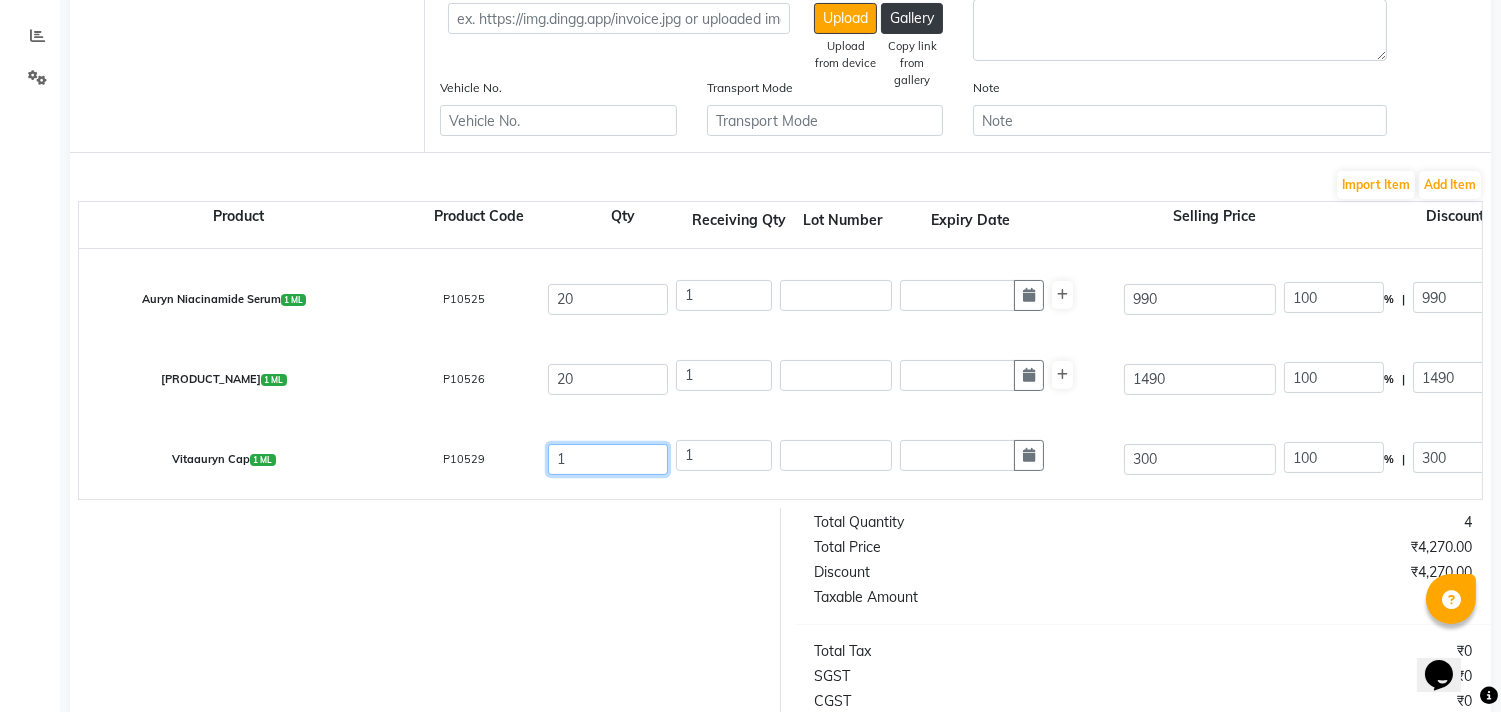 click on "[PRODUCT]  [SIZE]  [CODE]  [NUMBER] [NUMBER] [NUMBER] [PERCENTAGE] | [NUMBER] [UNIT] [NUMBER] [NUMBER] [NUMBER] [CONDITION] [CONDITION] [CONDITION]  ([PERCENTAGE])  [NUMBER] [NUMBER]" 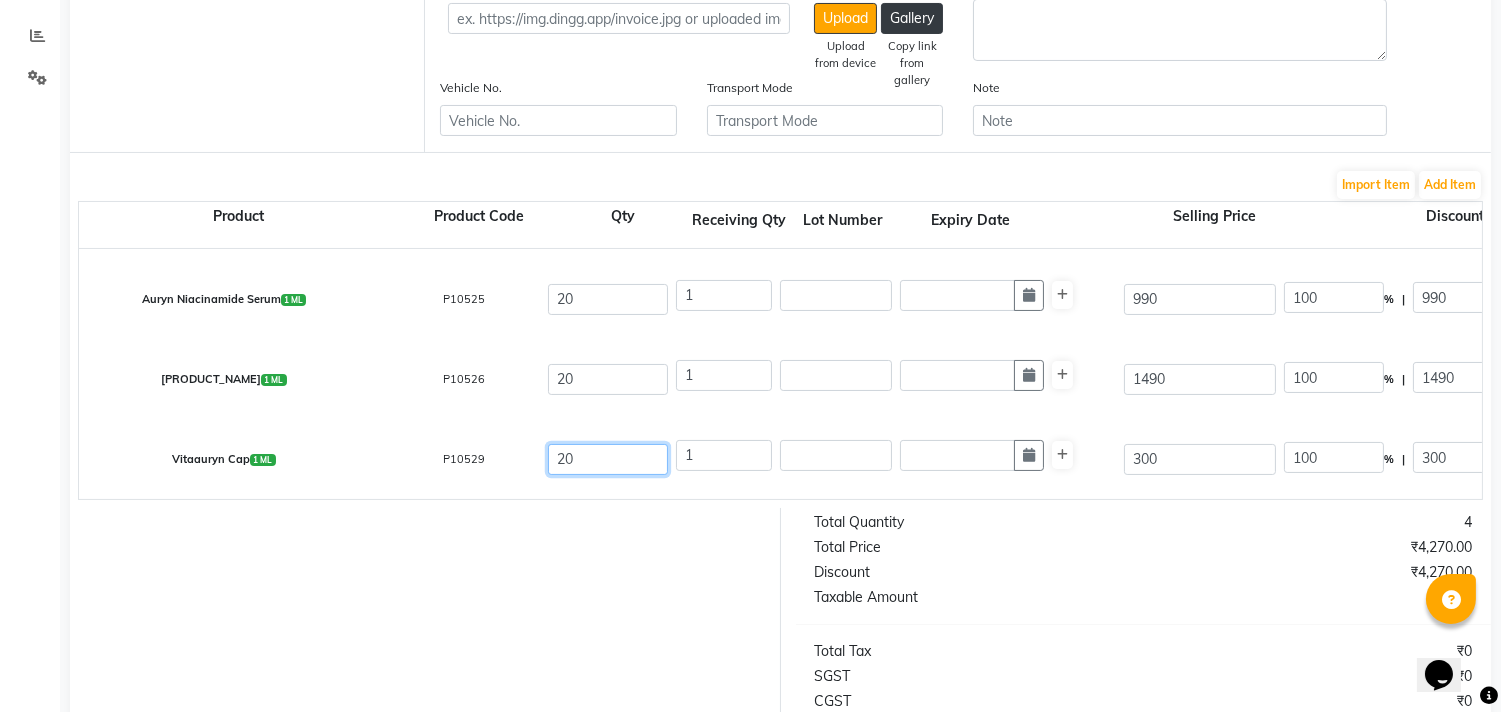 type on "20" 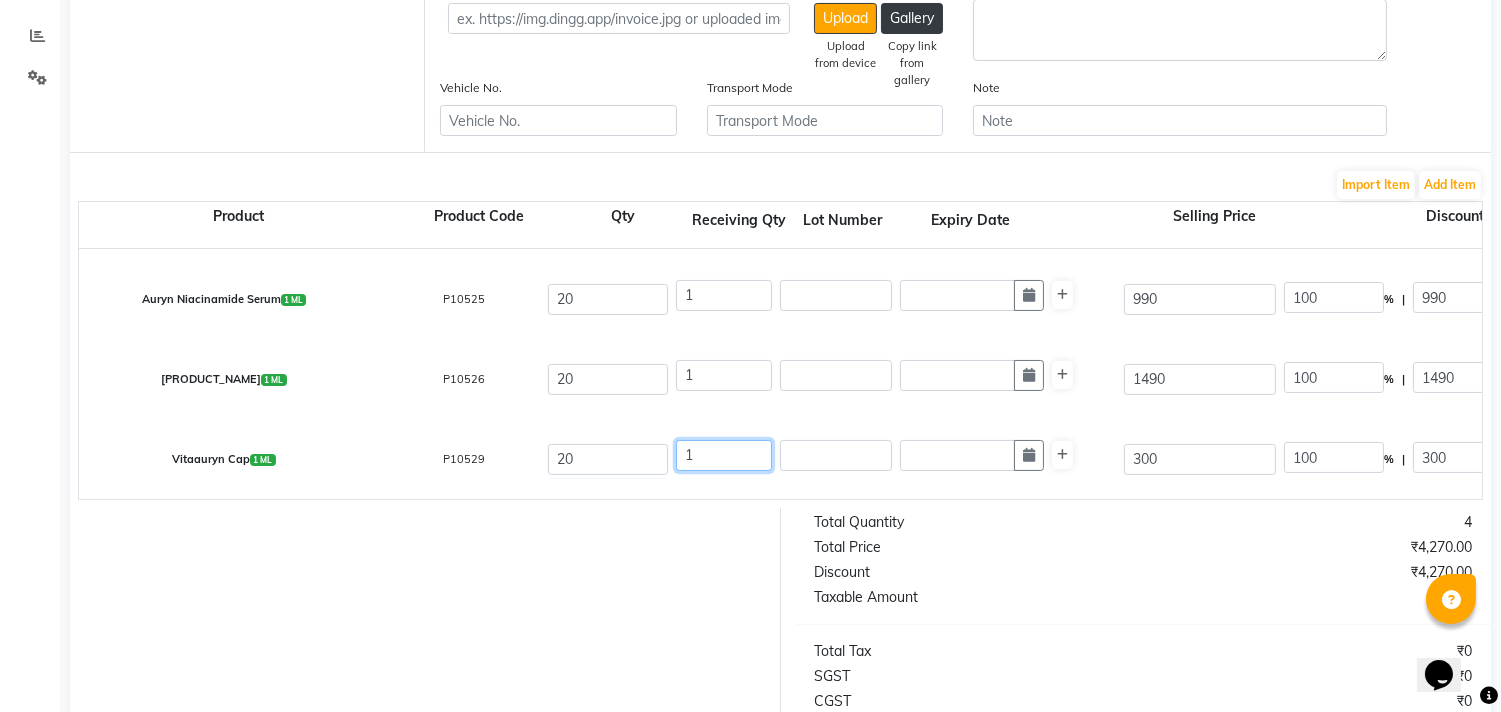 drag, startPoint x: 681, startPoint y: 458, endPoint x: 648, endPoint y: 481, distance: 40.22437 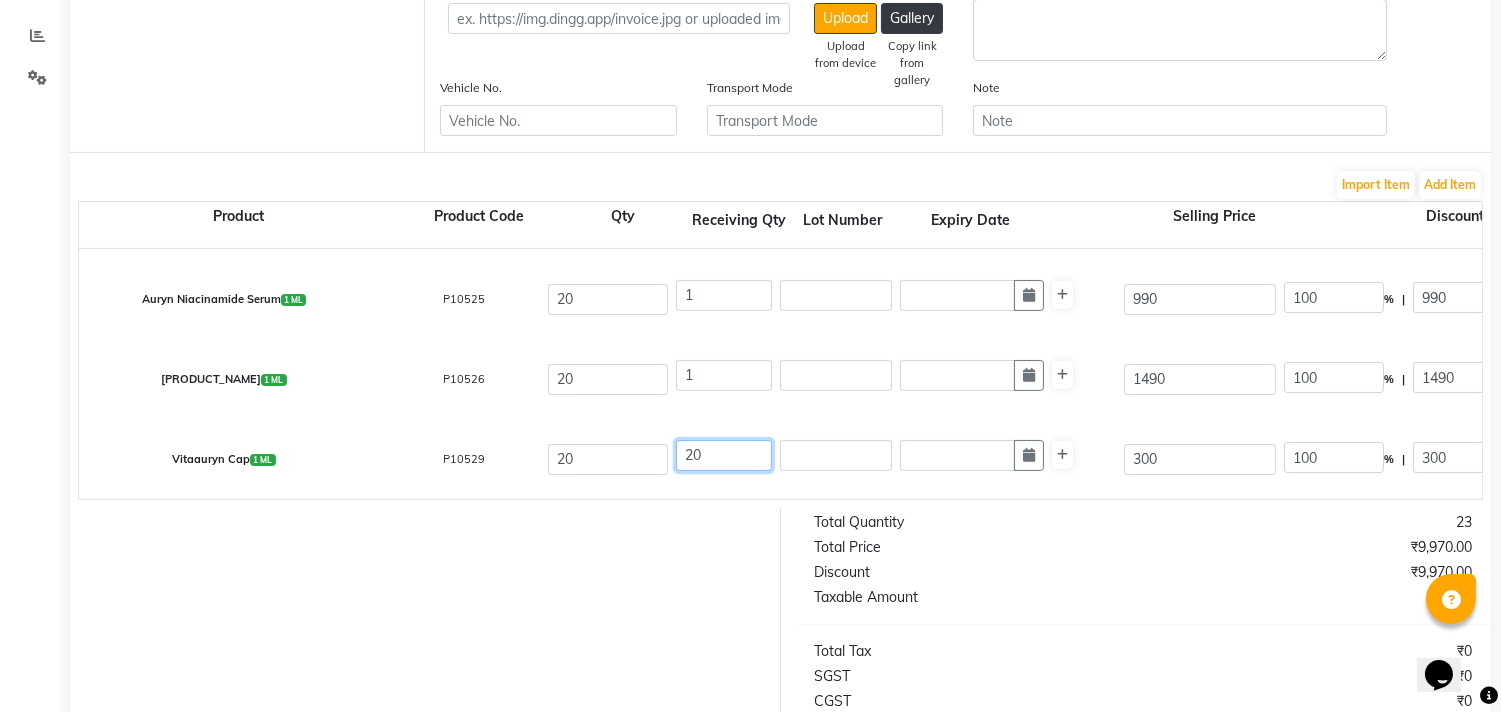 type on "20" 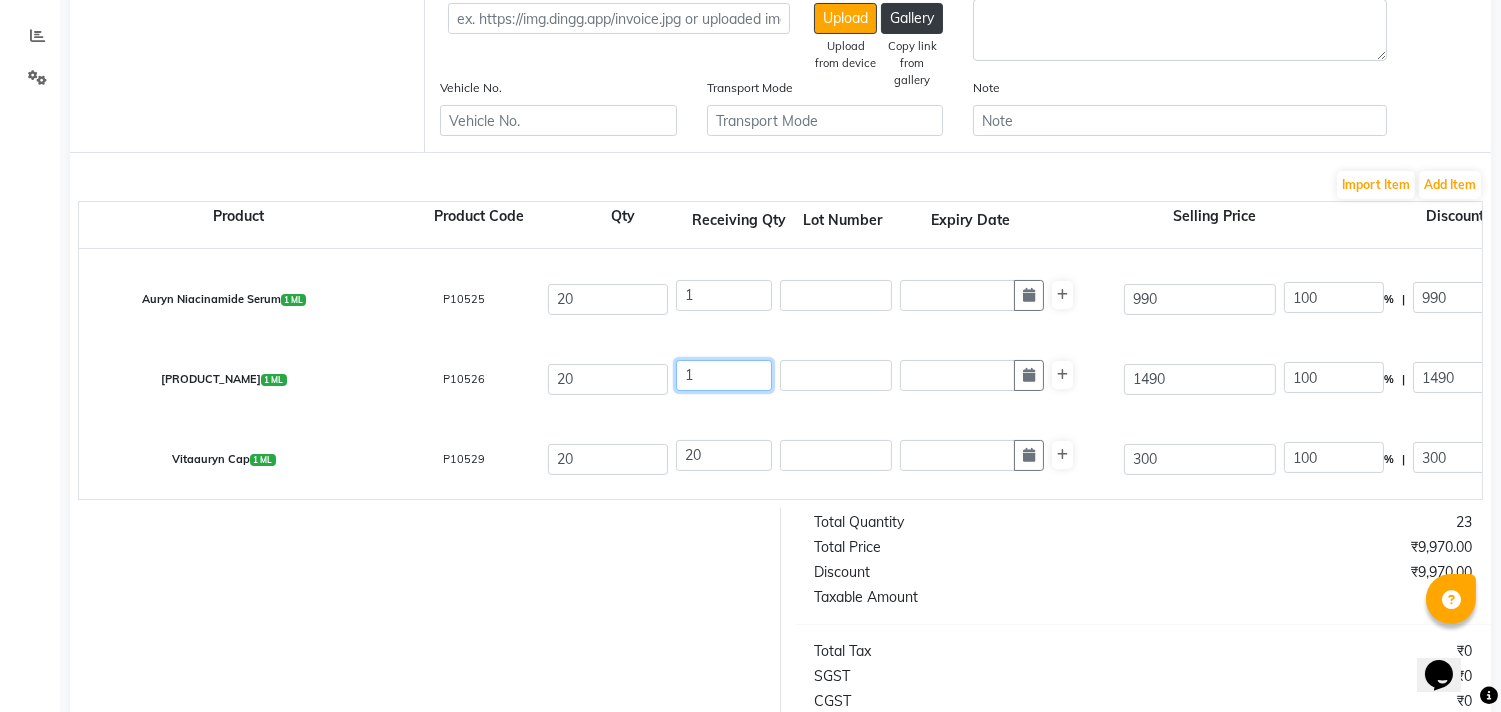 drag, startPoint x: 694, startPoint y: 366, endPoint x: 680, endPoint y: 374, distance: 16.124516 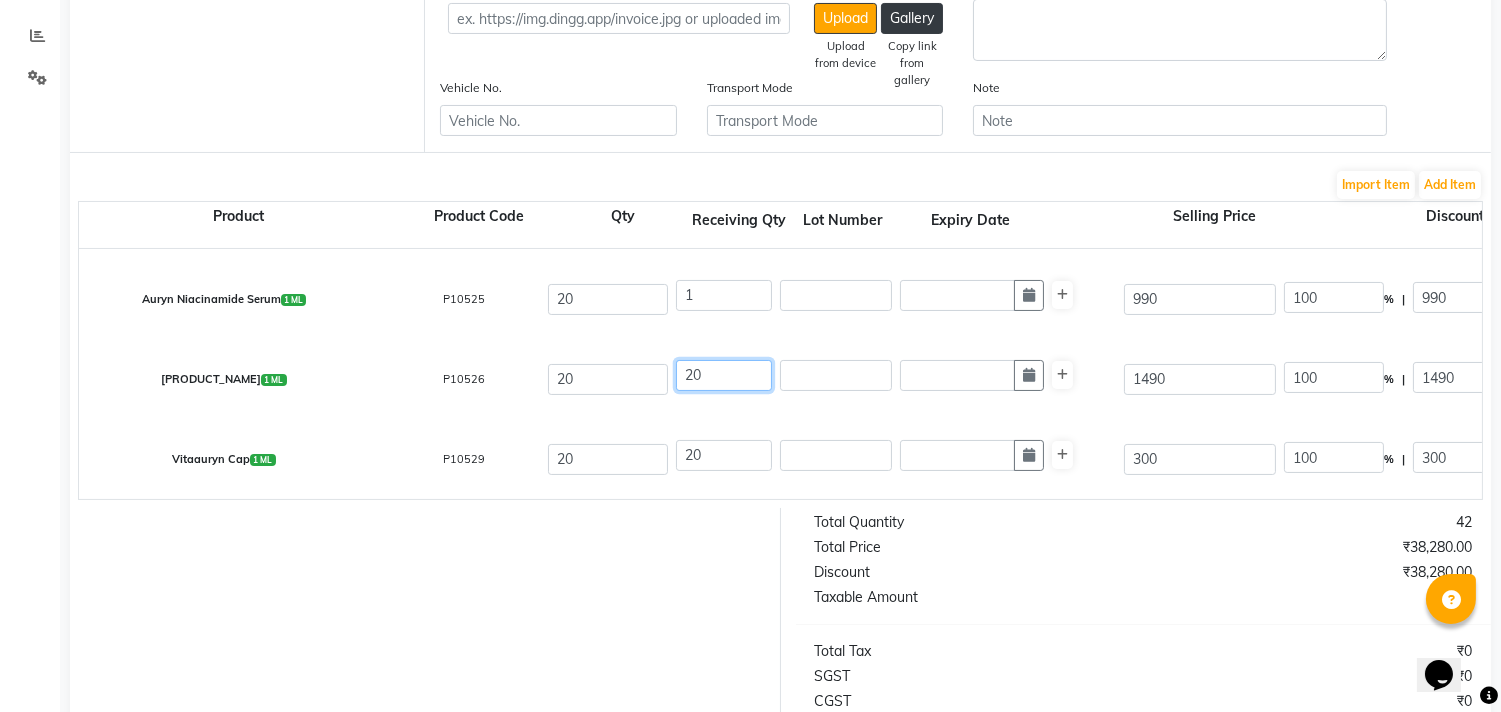 scroll, scrollTop: 0, scrollLeft: 0, axis: both 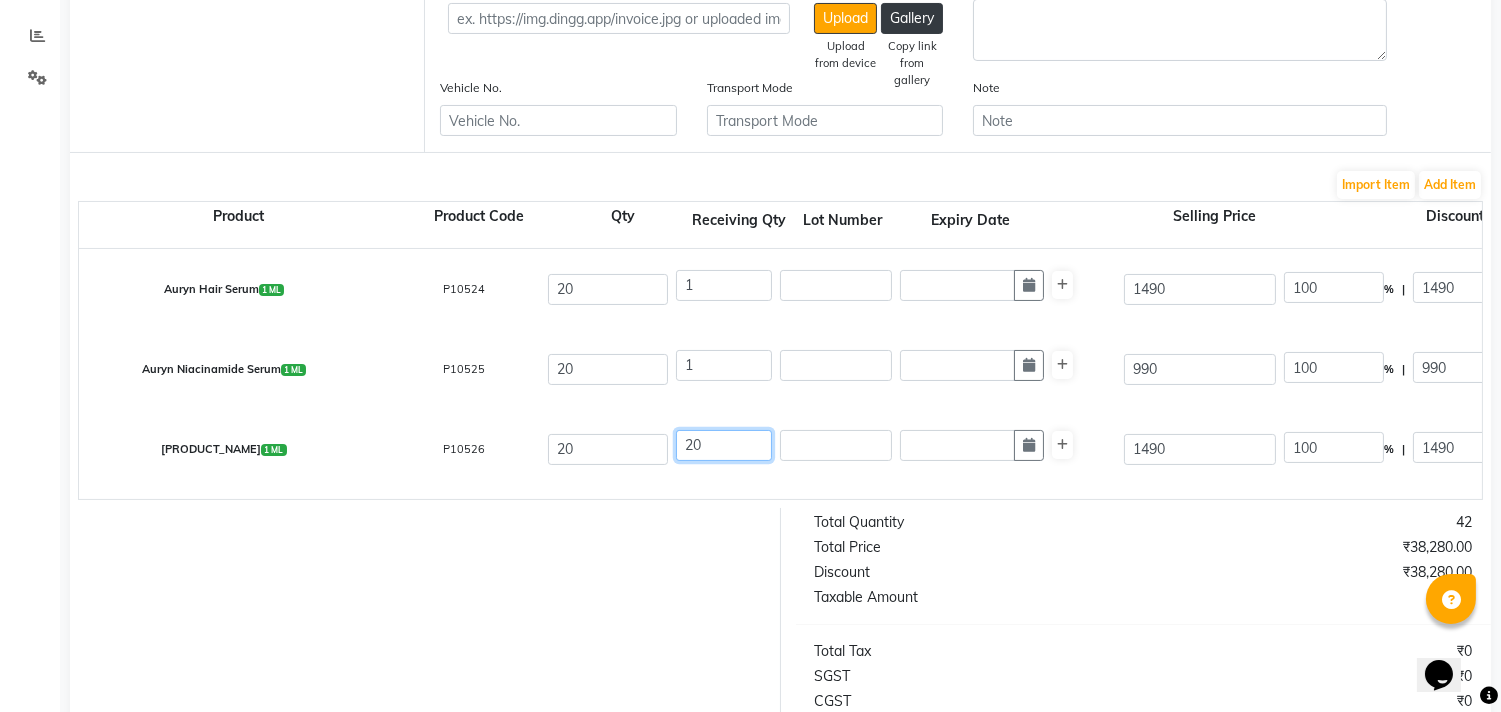 type on "20" 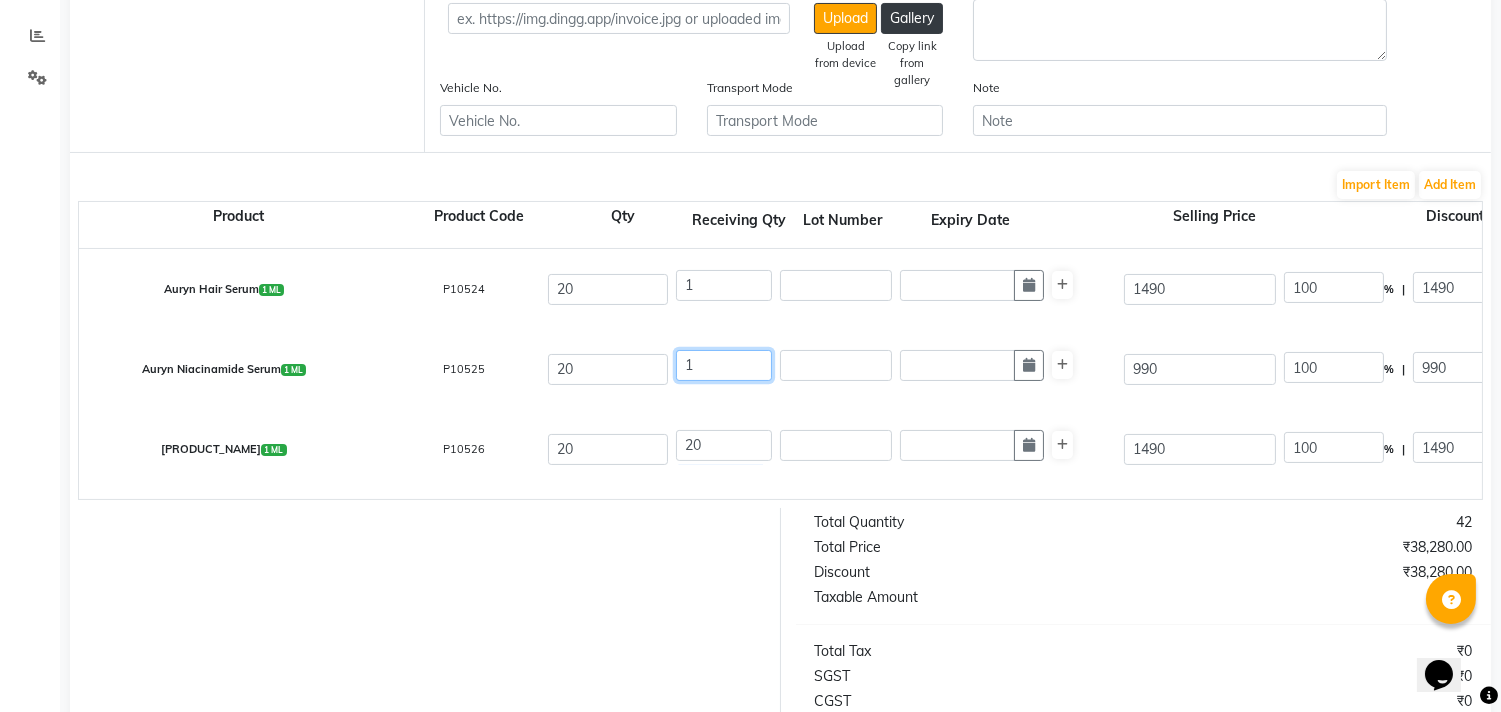 drag, startPoint x: 681, startPoint y: 368, endPoint x: 660, endPoint y: 370, distance: 21.095022 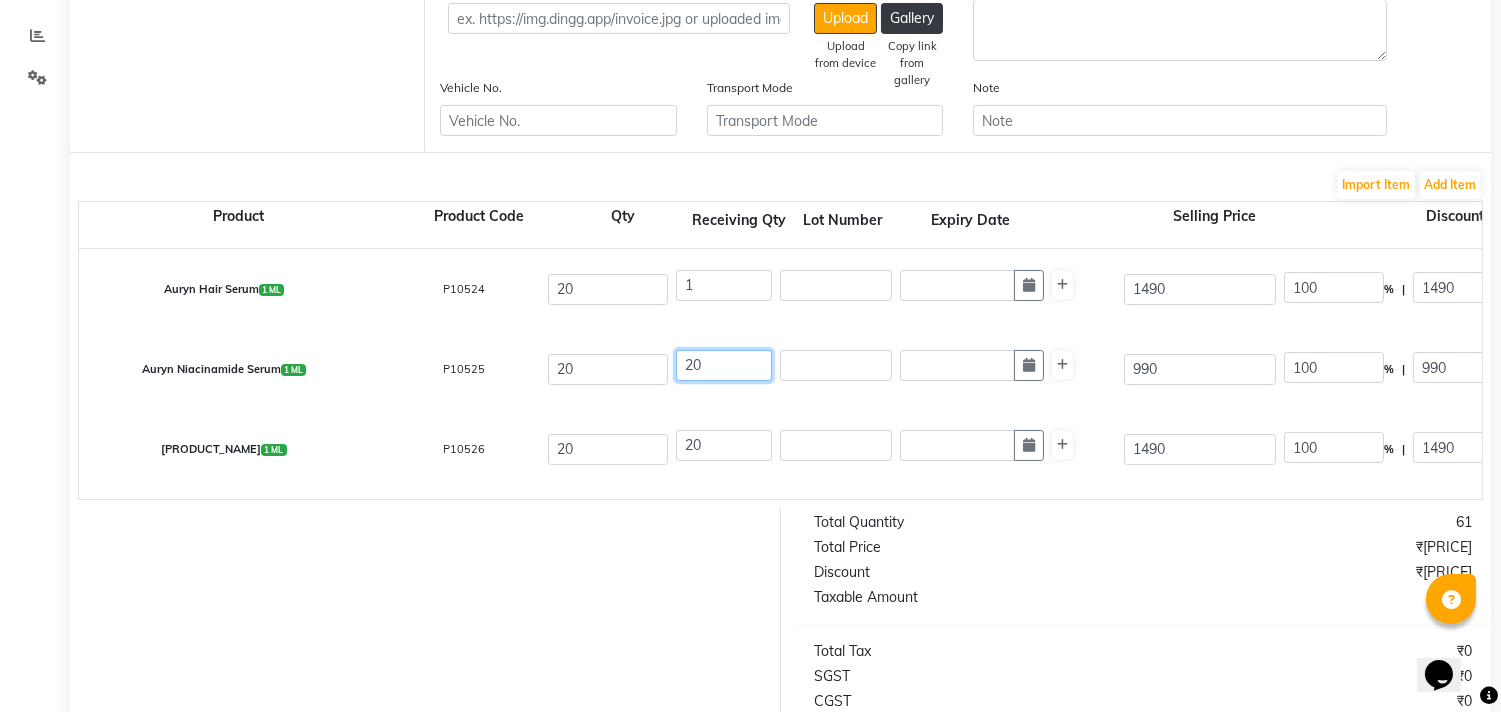 type on "20" 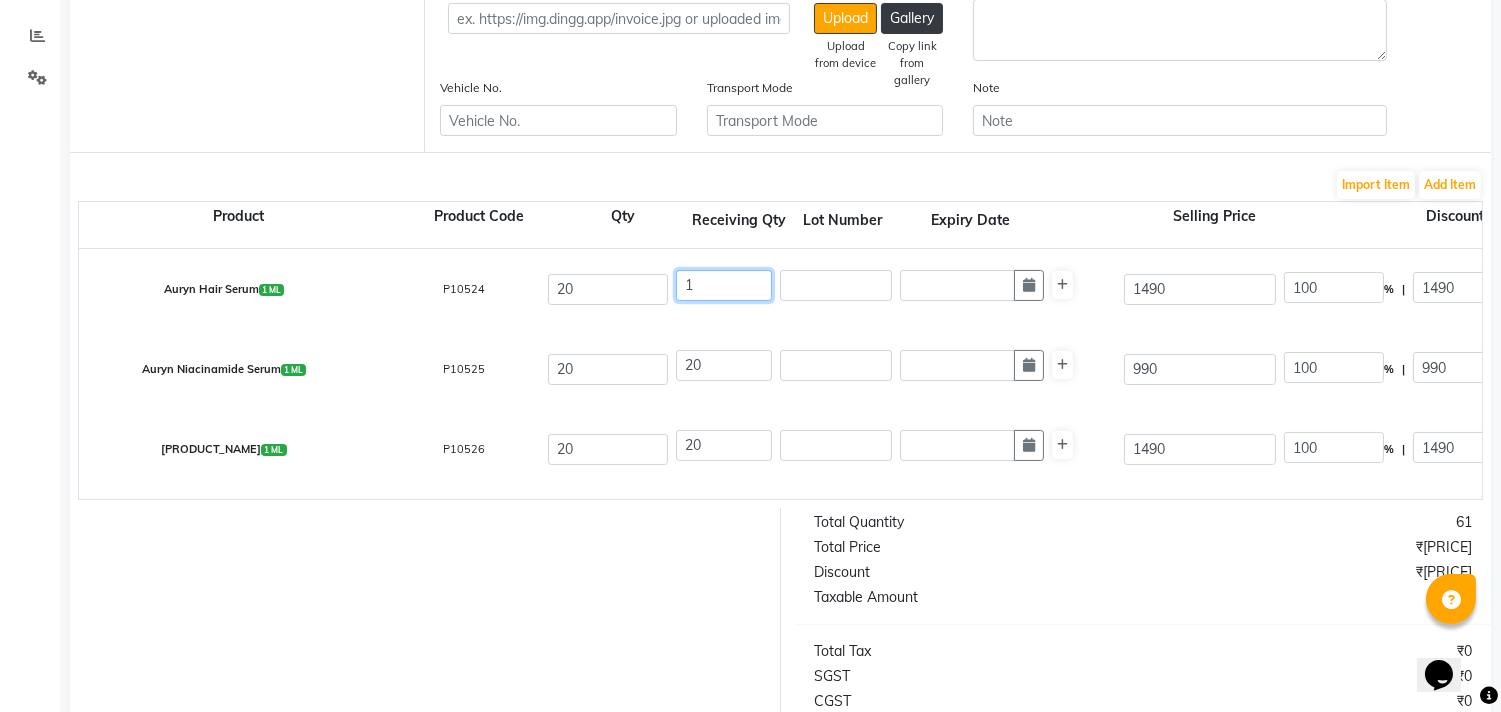 drag, startPoint x: 681, startPoint y: 293, endPoint x: 658, endPoint y: 297, distance: 23.345236 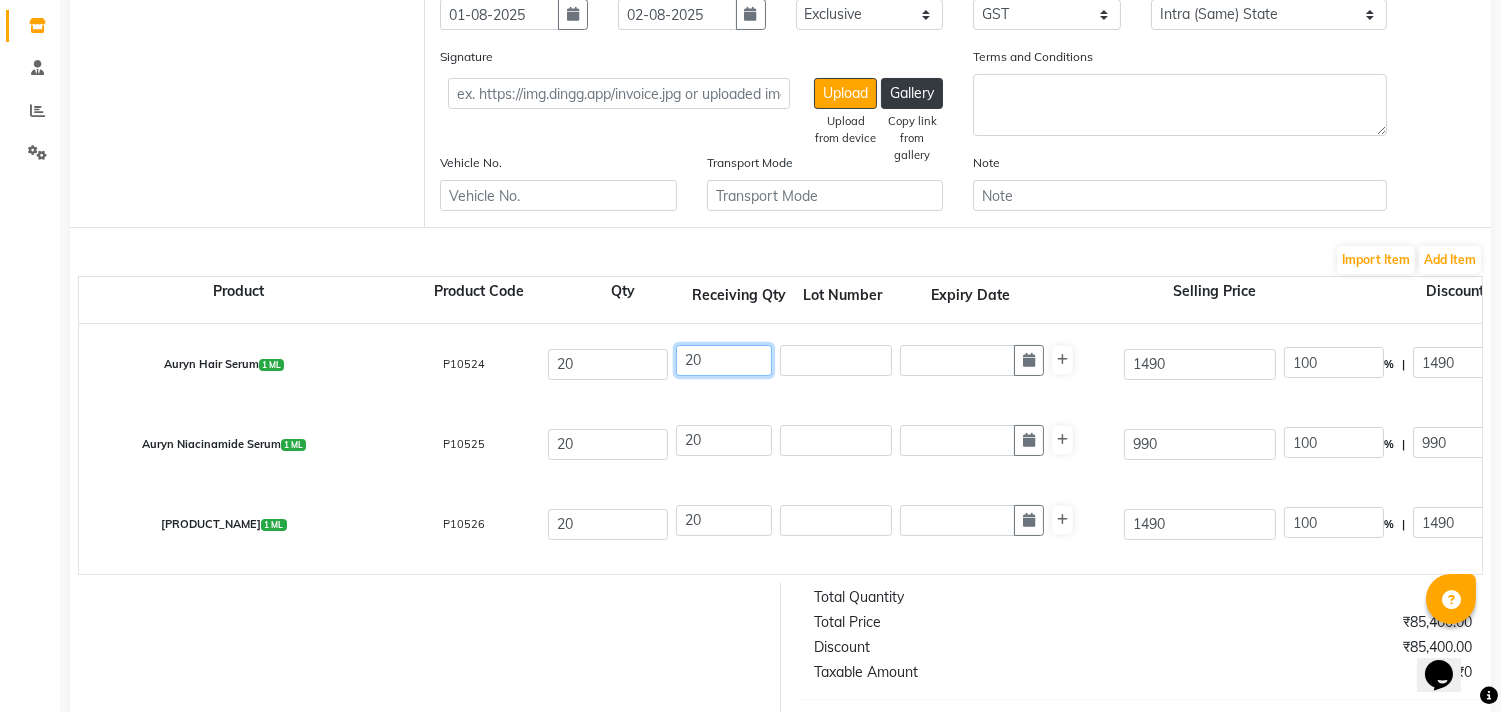 scroll, scrollTop: 450, scrollLeft: 0, axis: vertical 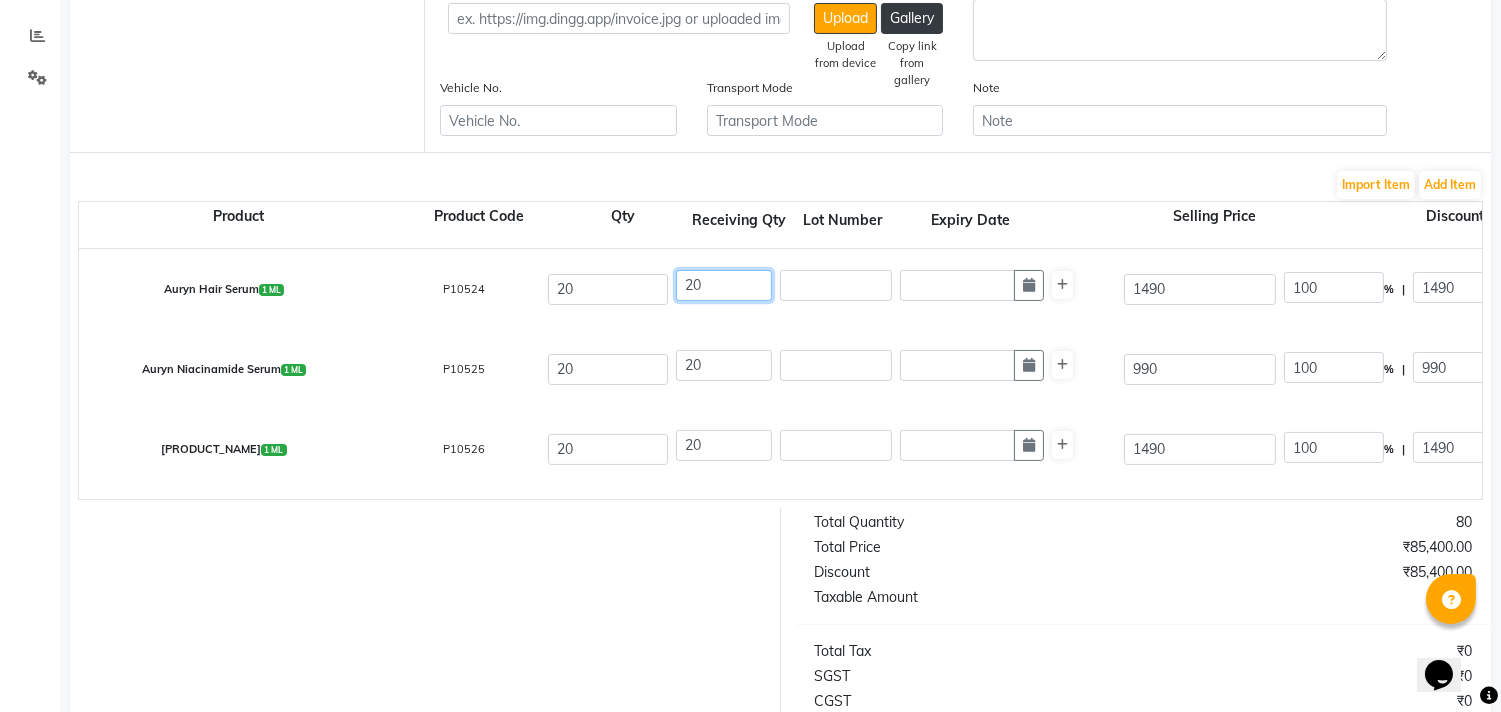 type on "20" 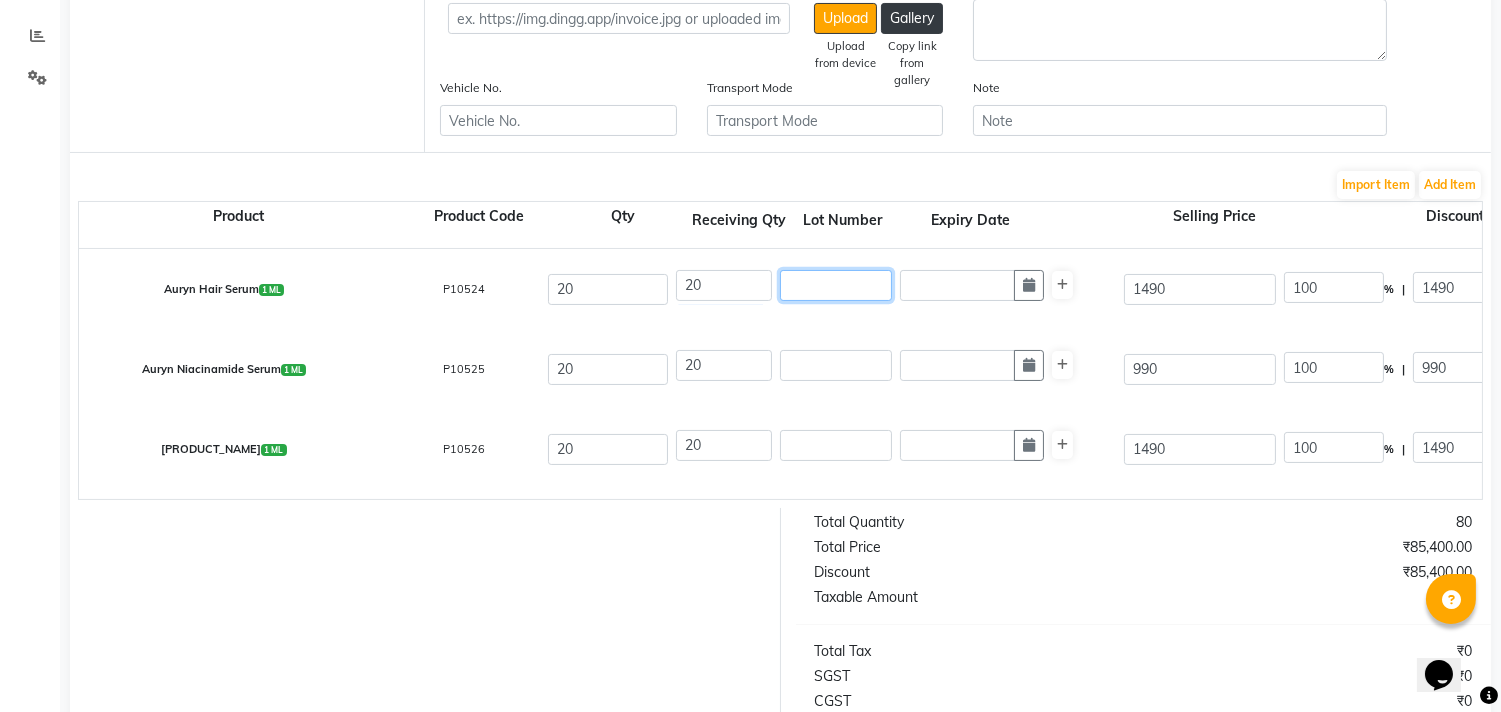 click 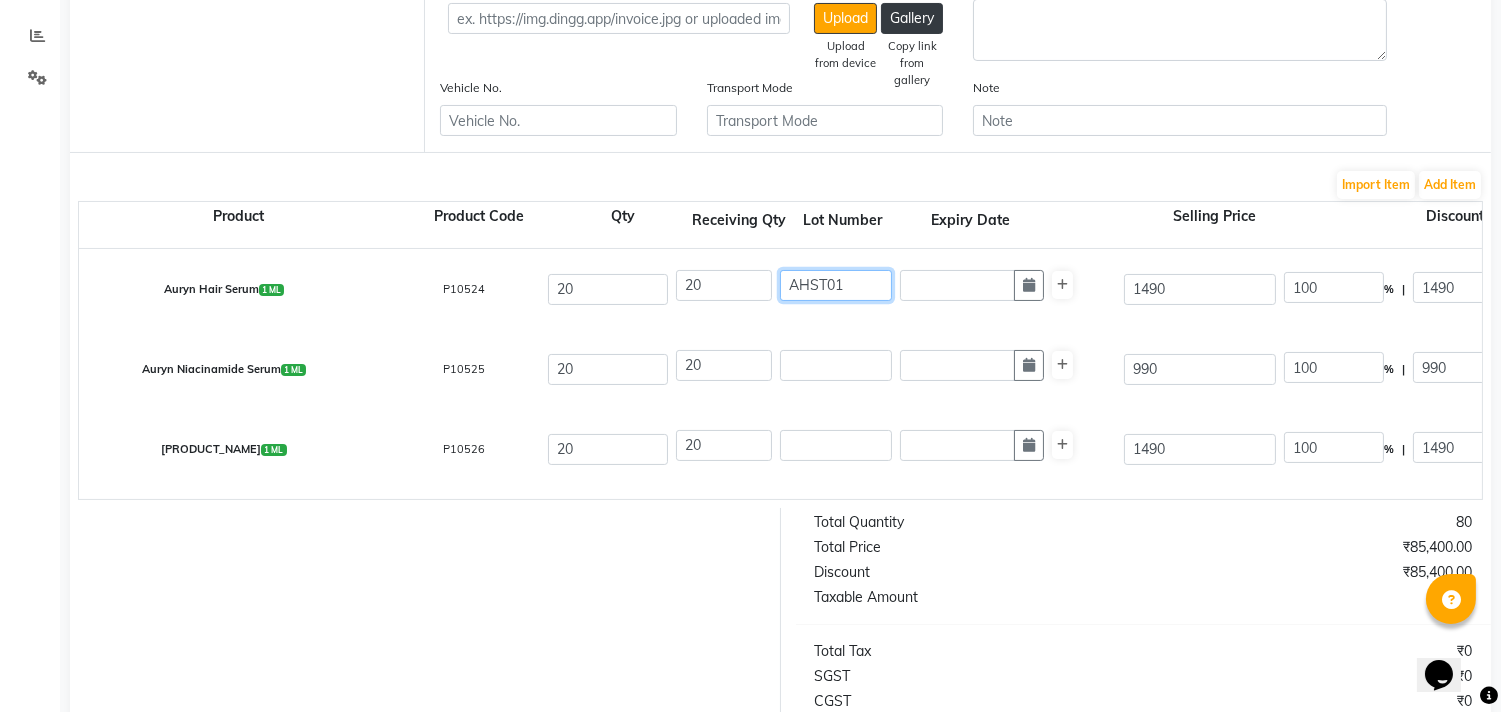 type on "AHST01" 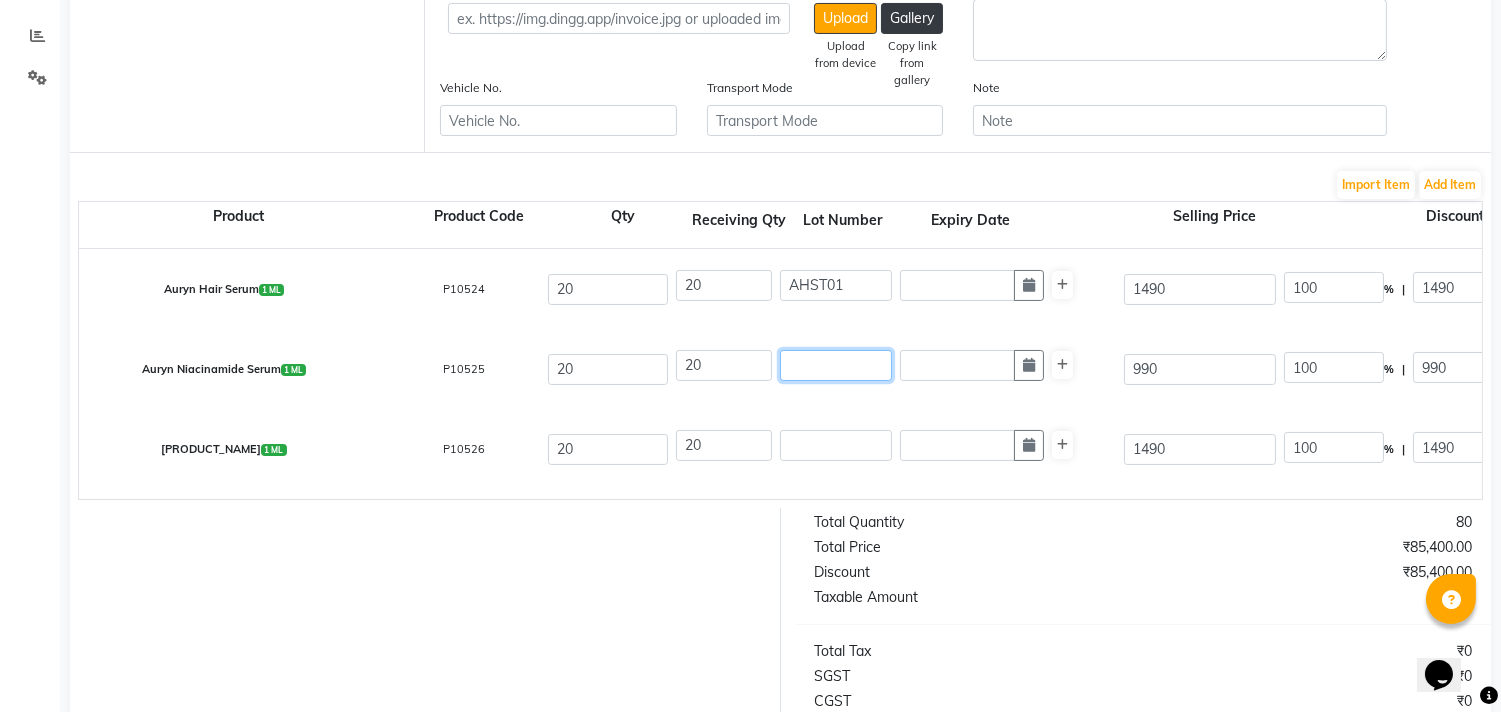 click 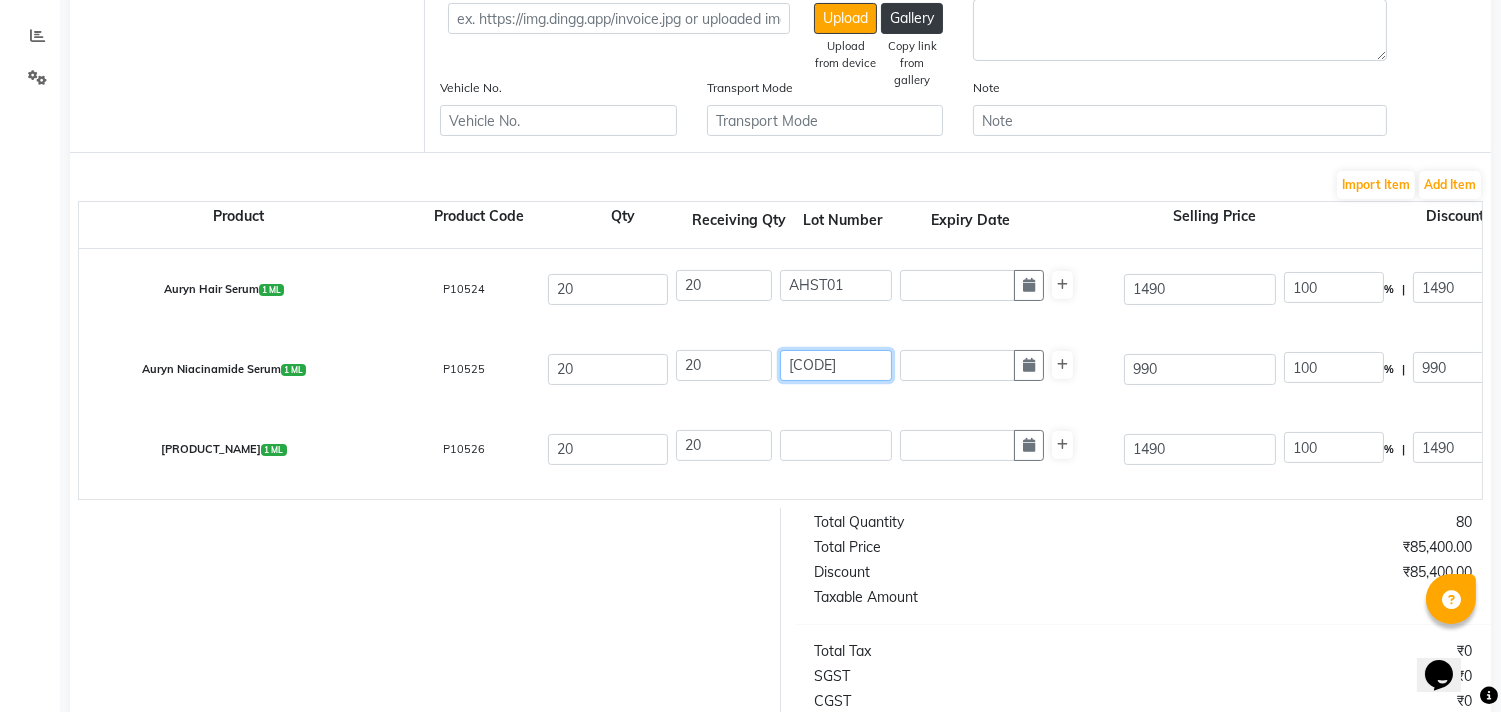 type on "[CODE]" 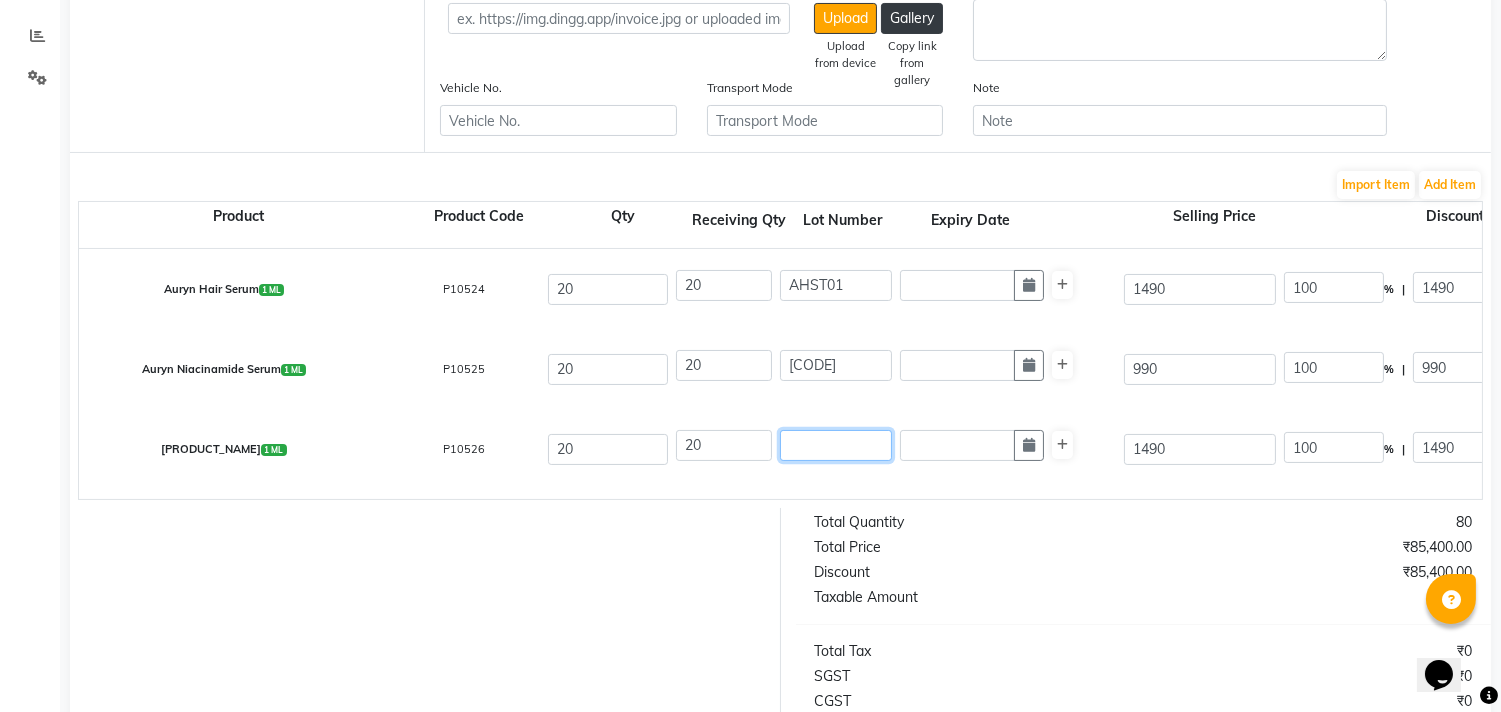click 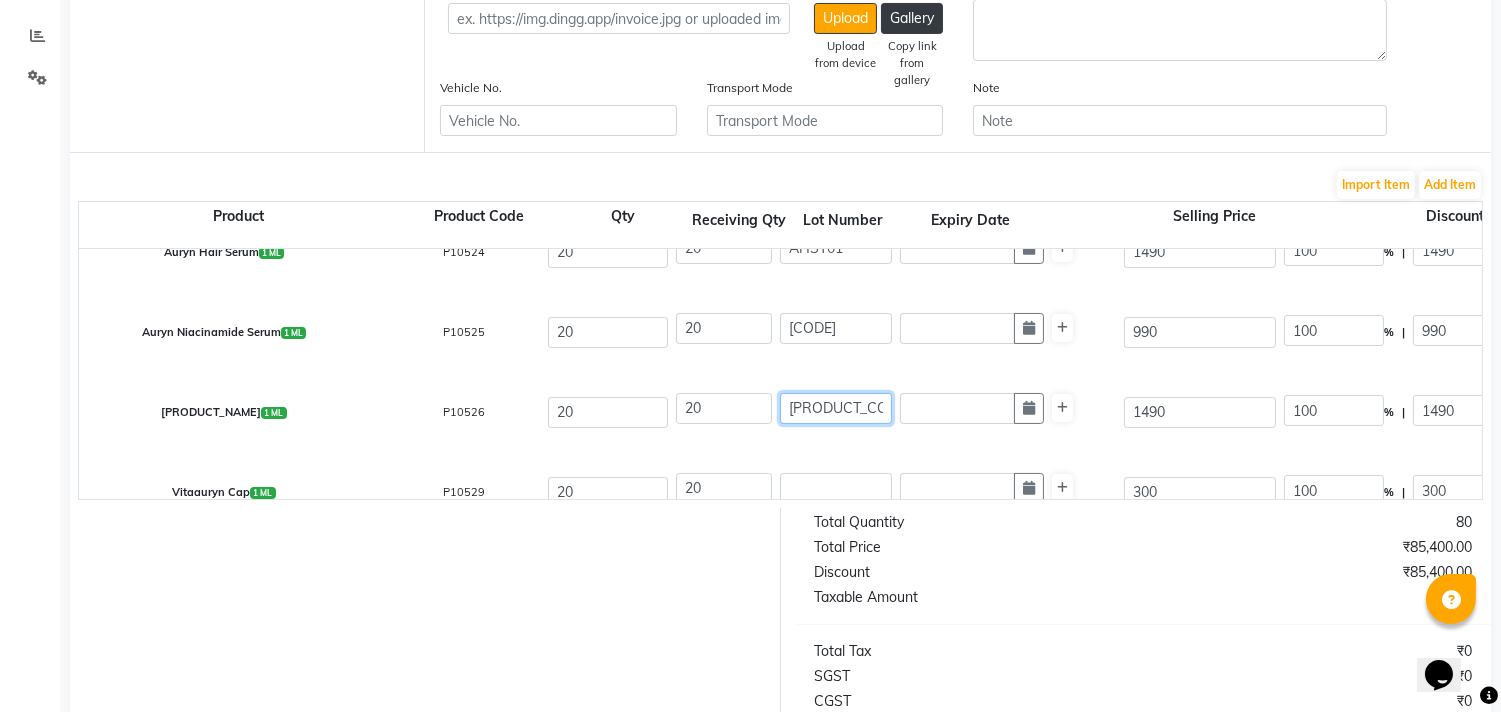 scroll, scrollTop: 70, scrollLeft: 0, axis: vertical 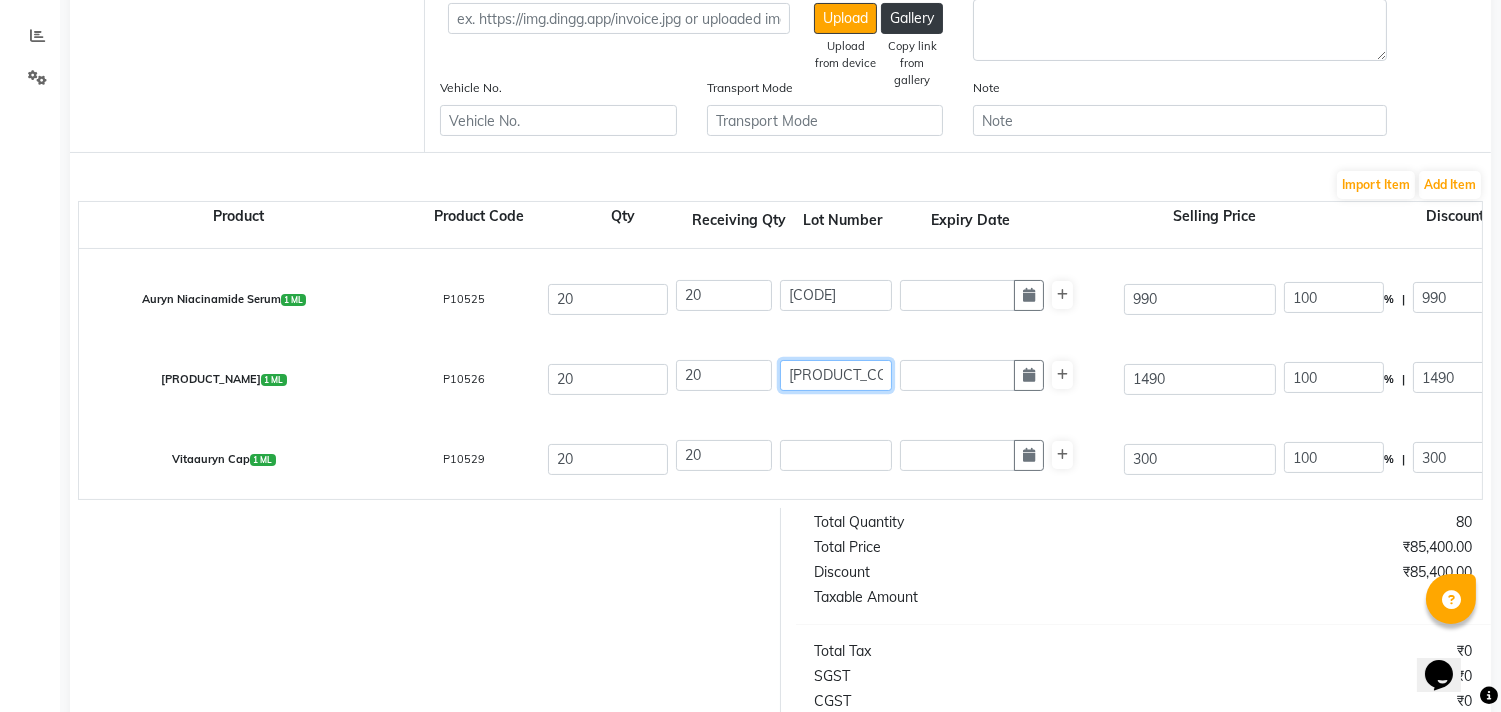type on "[PRODUCT_CODE]" 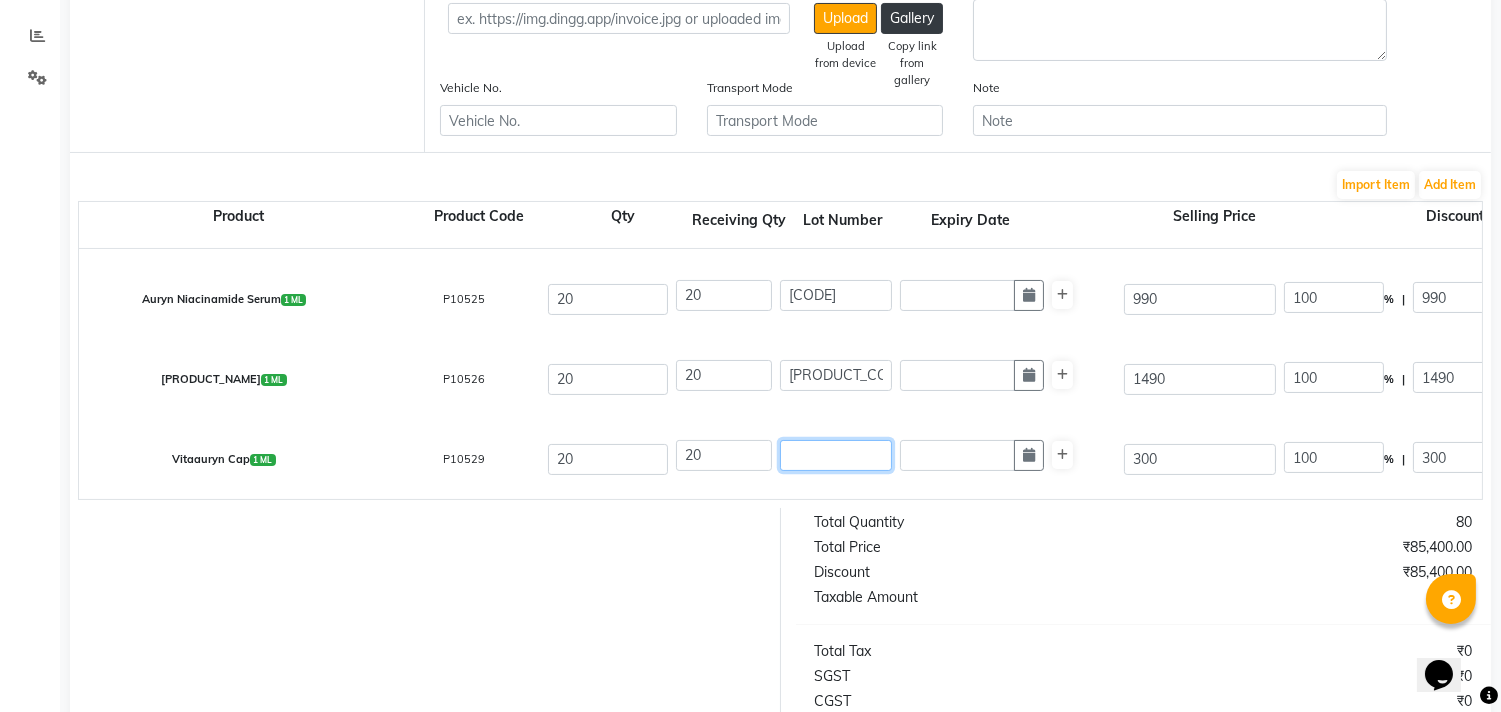 click 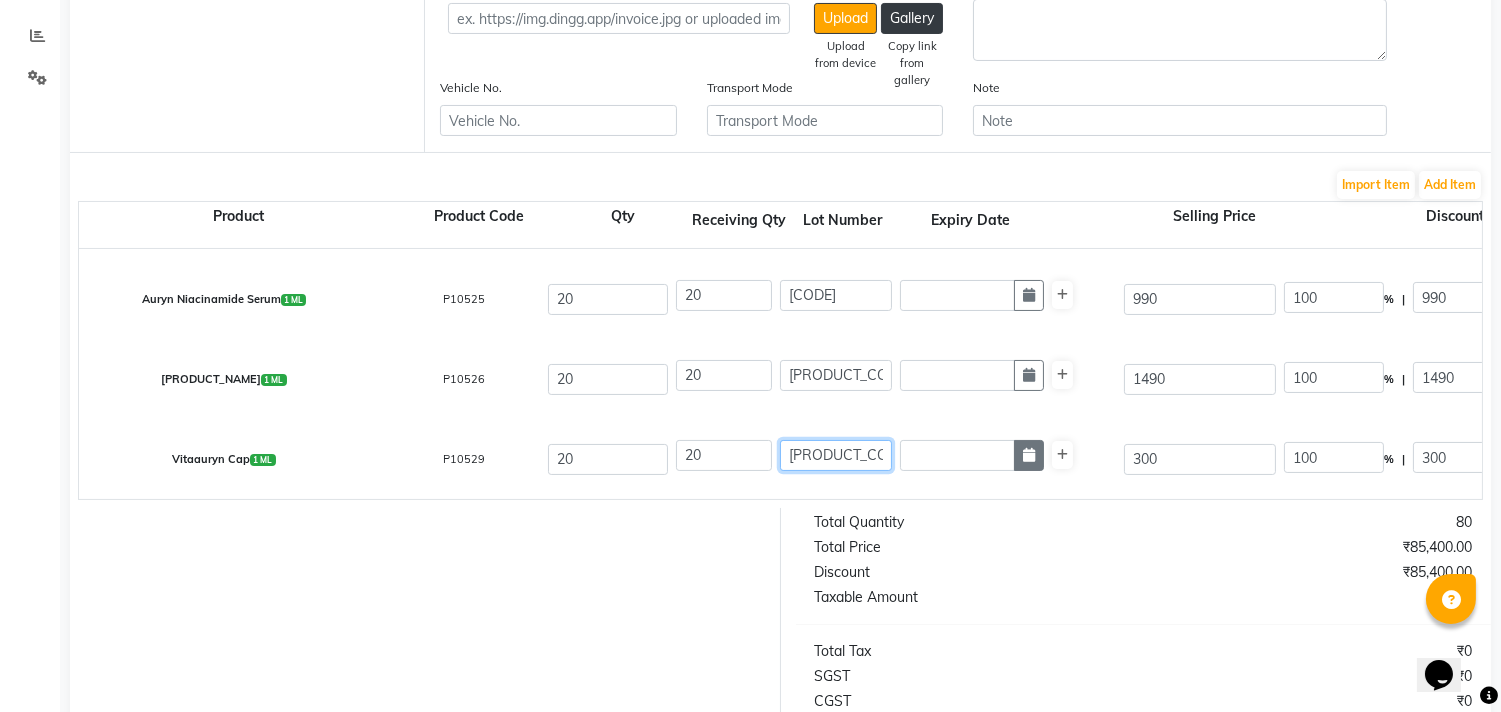 type on "[PRODUCT_CODE]" 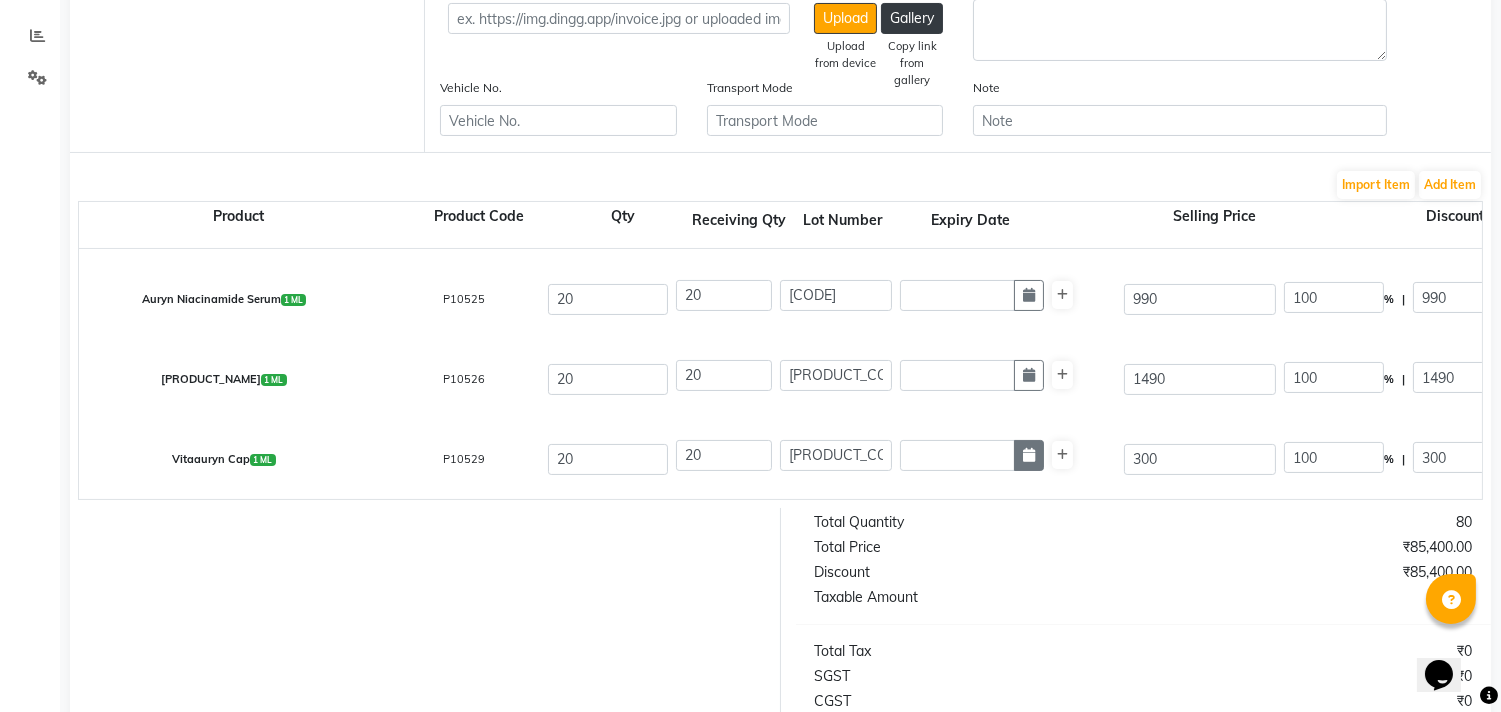 click 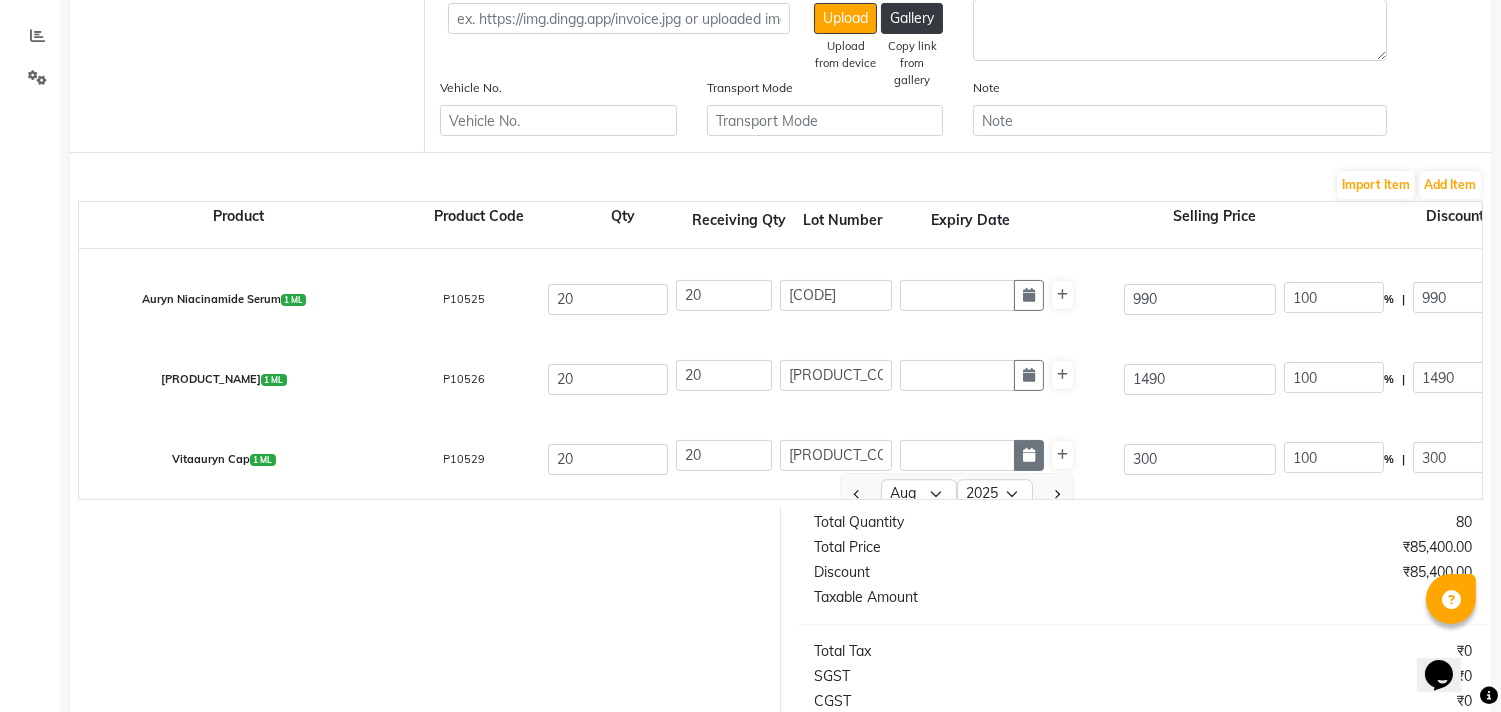 scroll, scrollTop: 254, scrollLeft: 0, axis: vertical 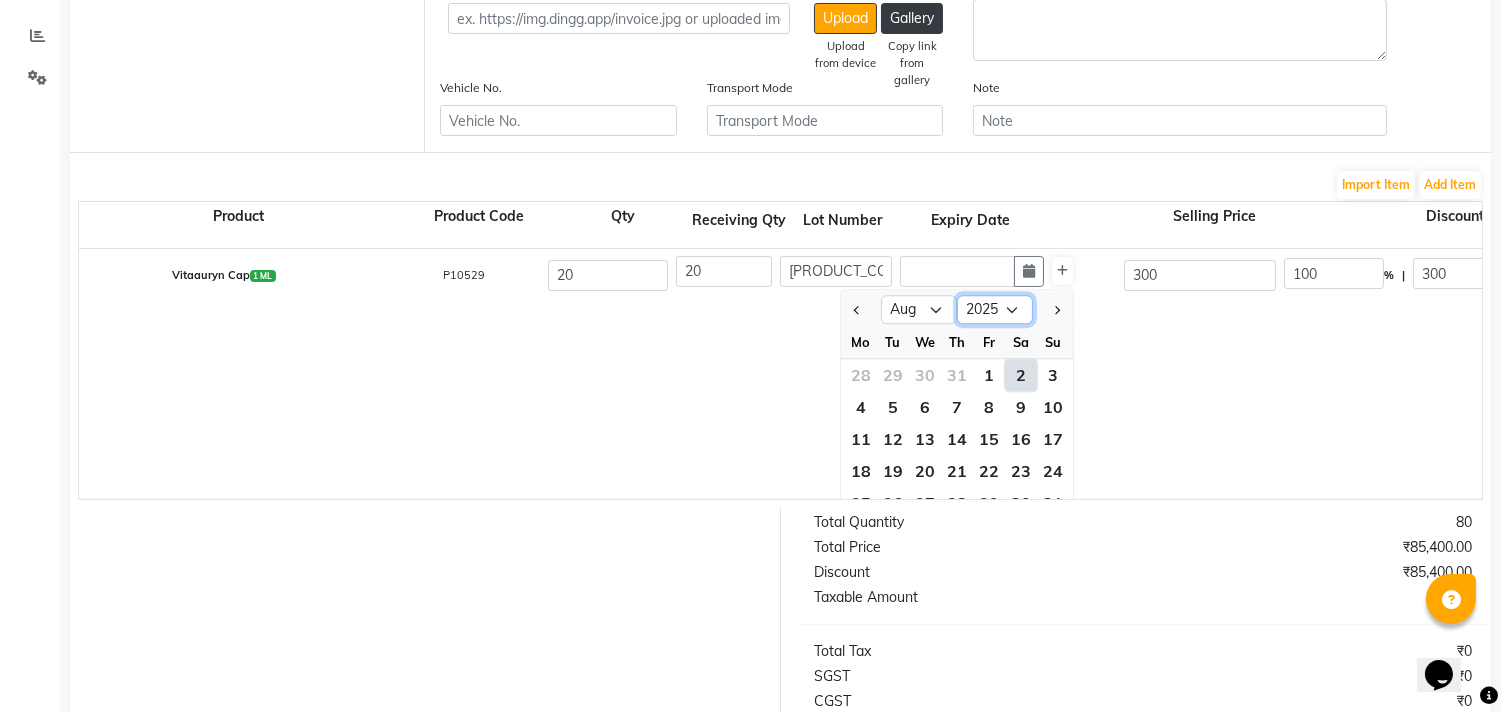 click on "2015 2016 2017 2018 2019 2020 2021 2022 2023 2024 2025 2026 2027 2028 2029 2030 2031 2032 2033 2034 2035" 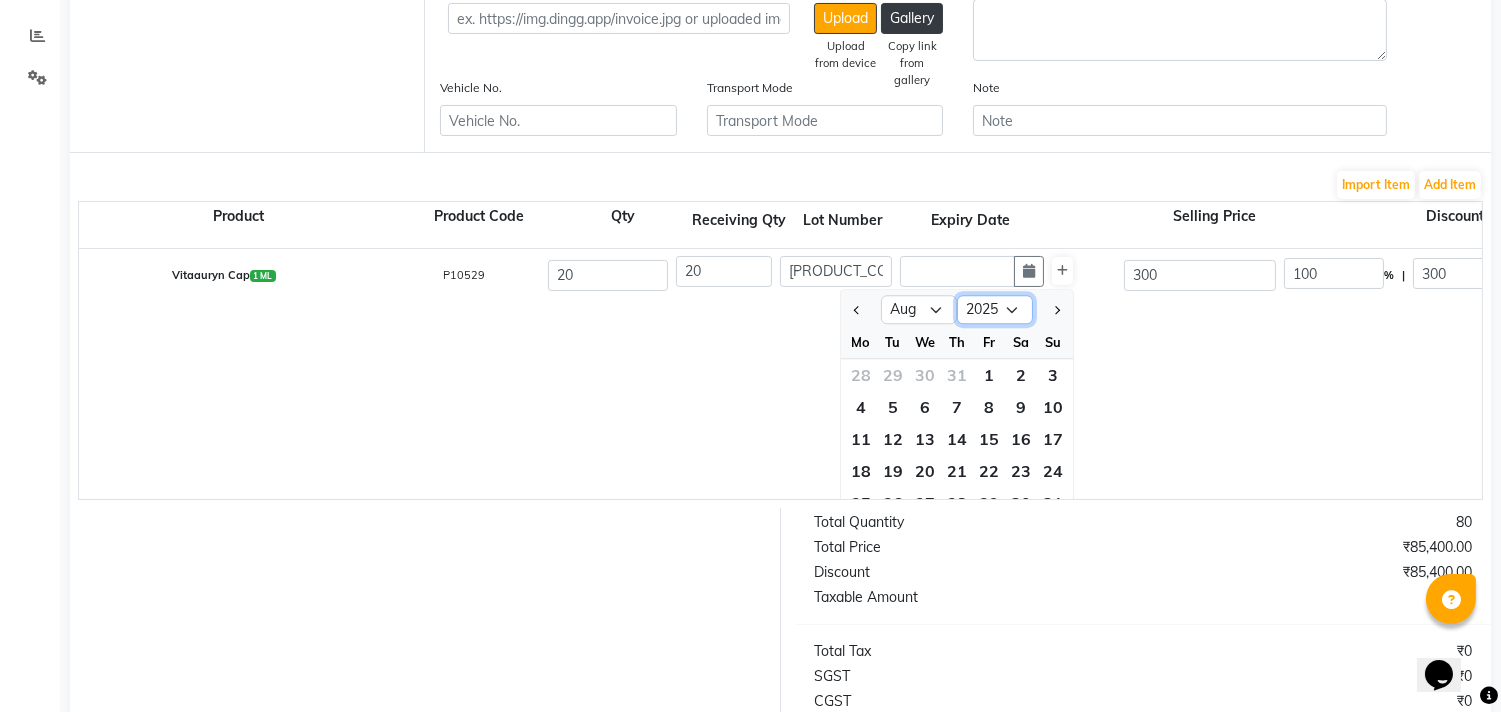 select on "2026" 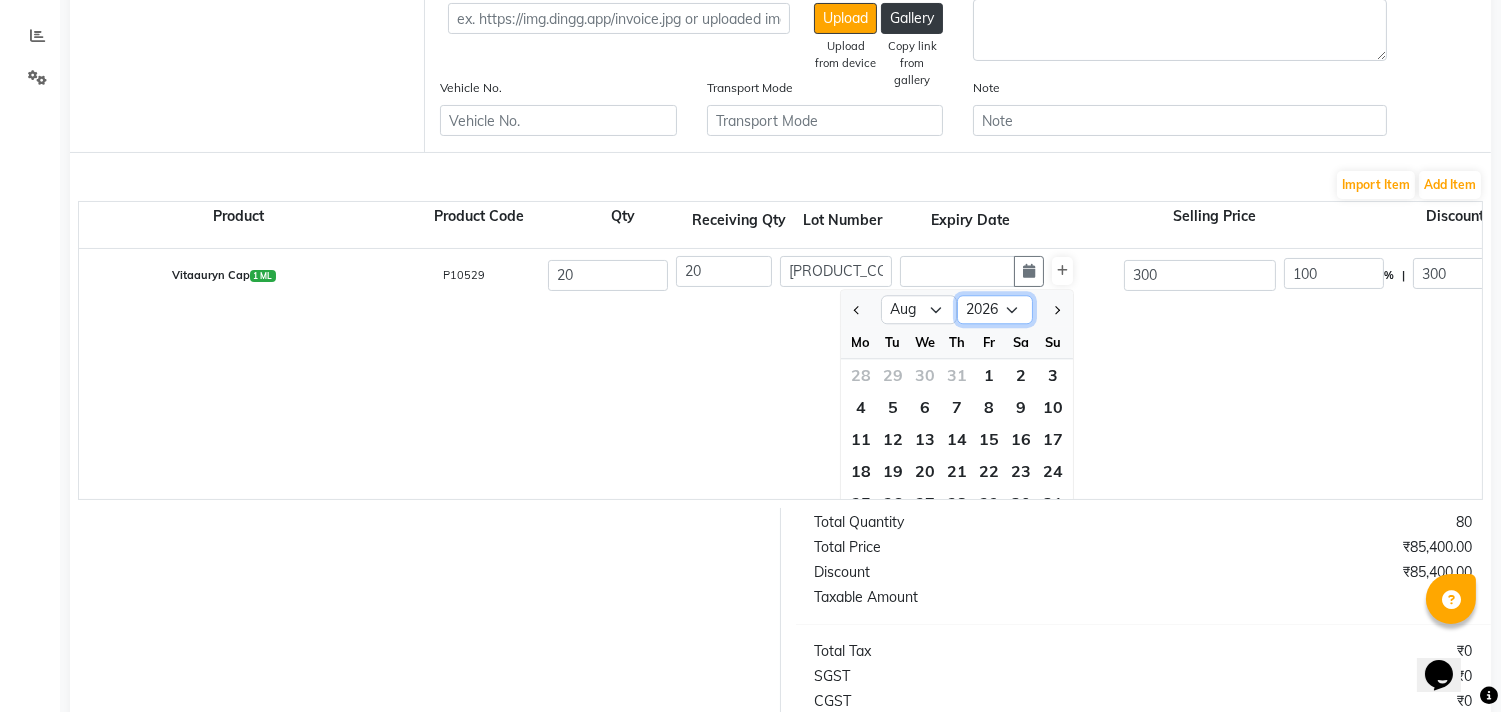 click on "2015 2016 2017 2018 2019 2020 2021 2022 2023 2024 2025 2026 2027 2028 2029 2030 2031 2032 2033 2034 2035" 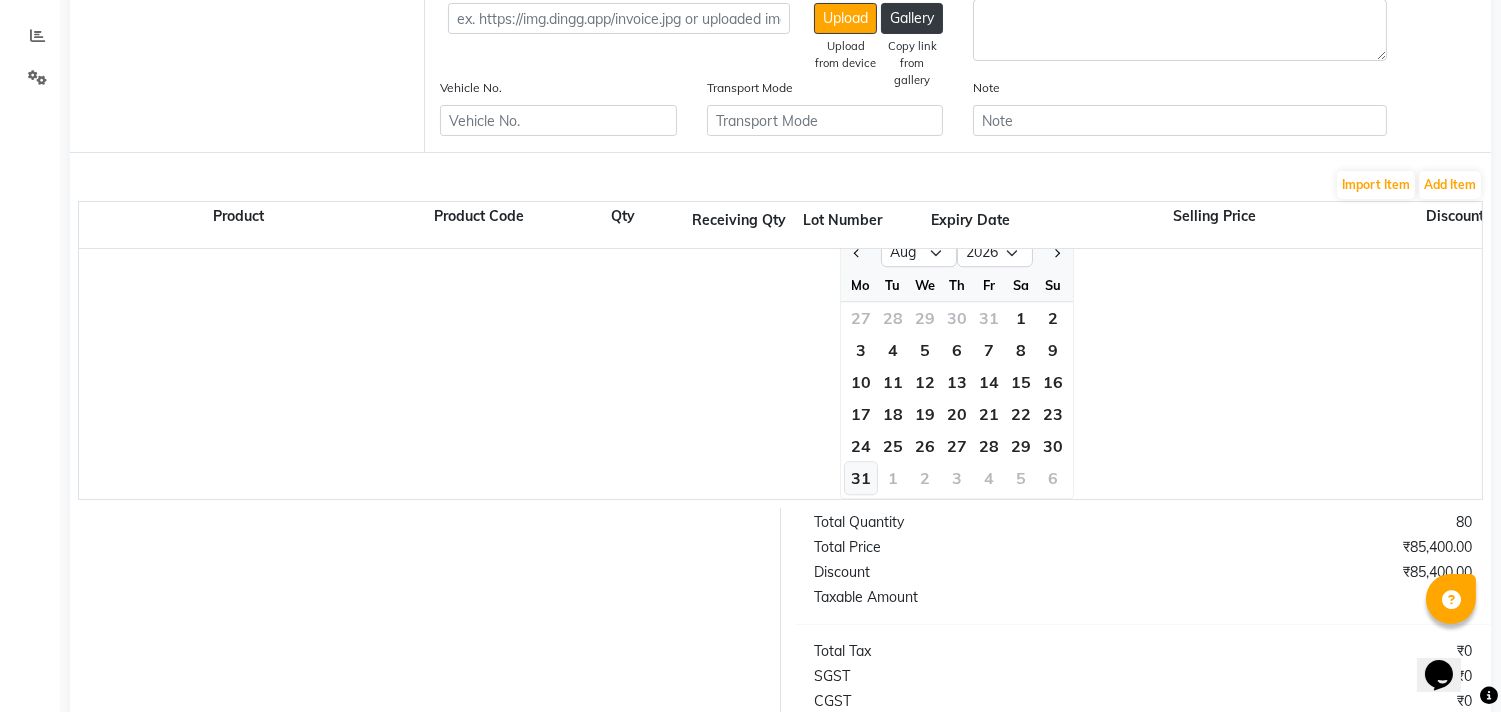click on "31" 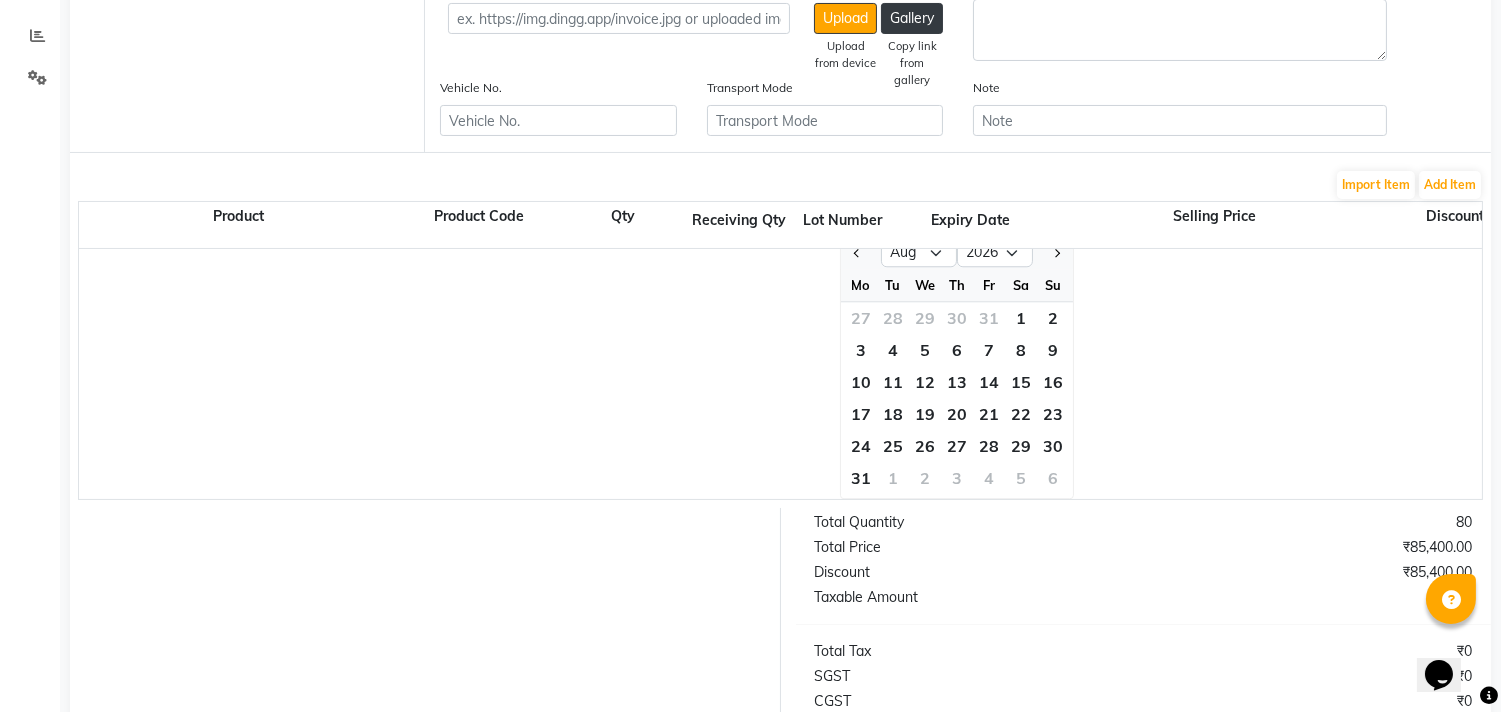 scroll, scrollTop: 70, scrollLeft: 0, axis: vertical 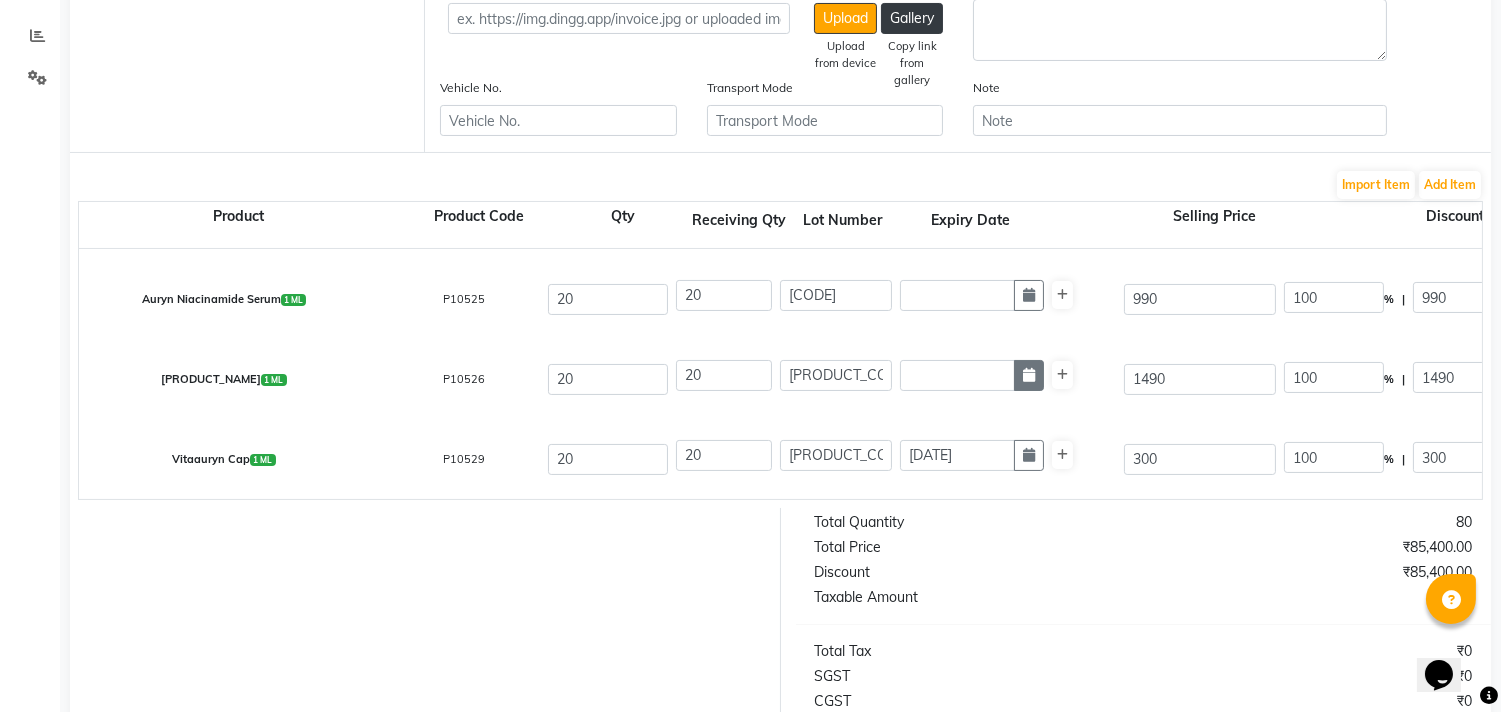 click 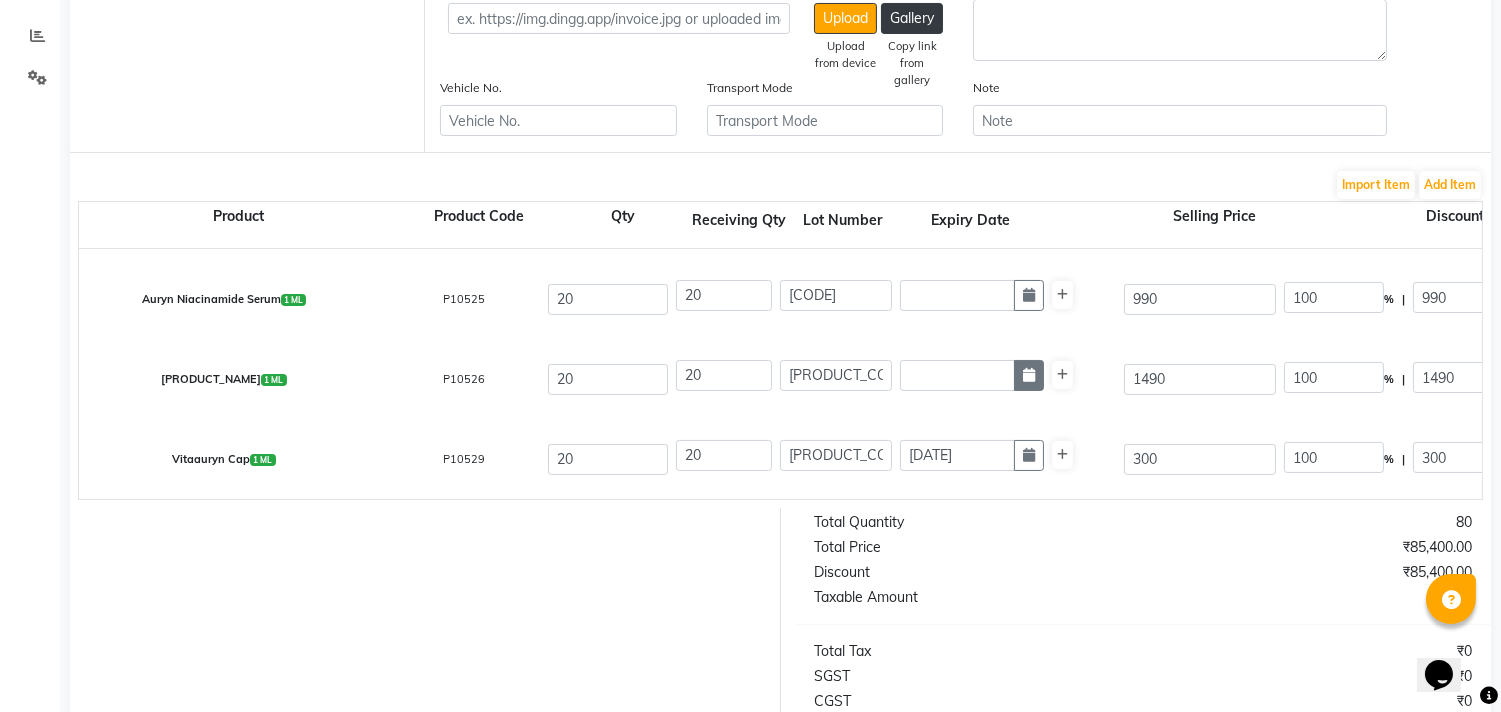select on "8" 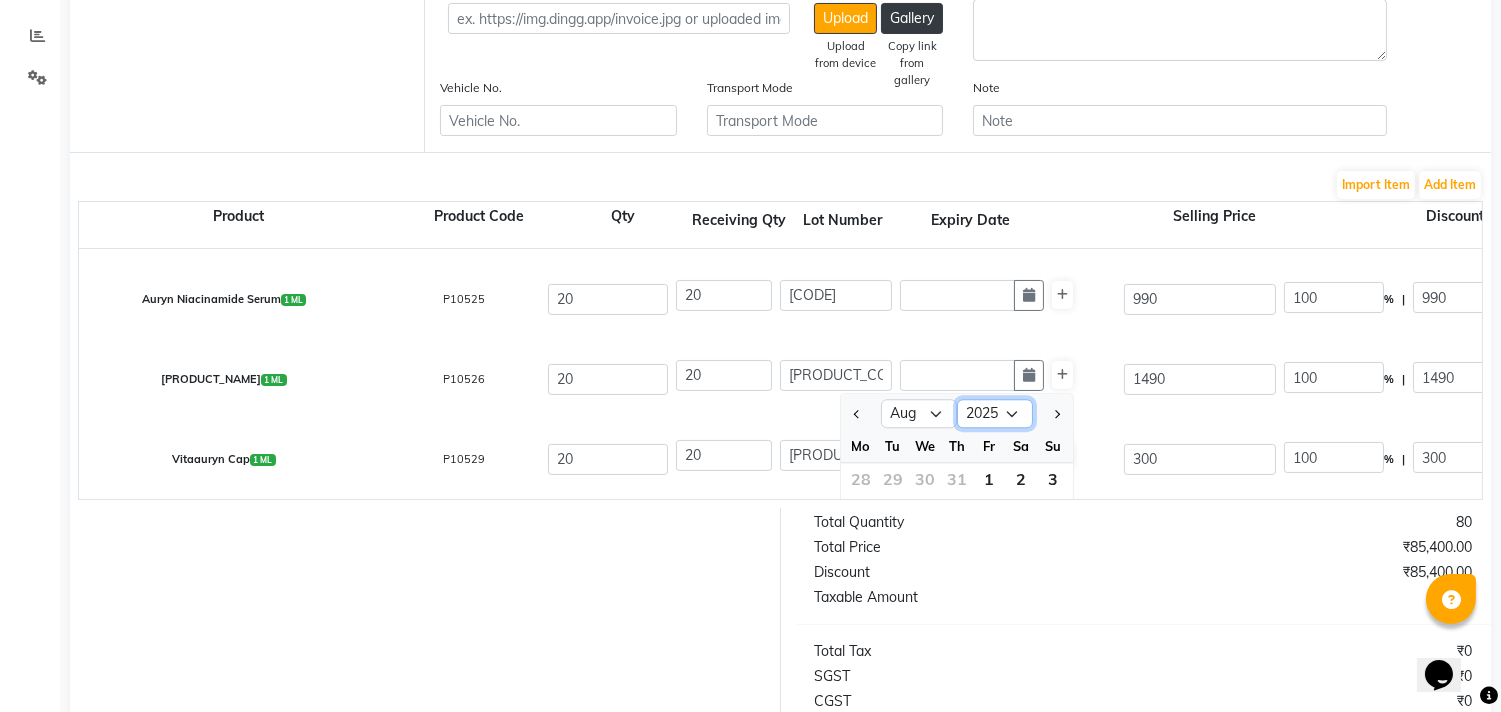 click on "2015 2016 2017 2018 2019 2020 2021 2022 2023 2024 2025 2026 2027 2028 2029 2030 2031 2032 2033 2034 2035" 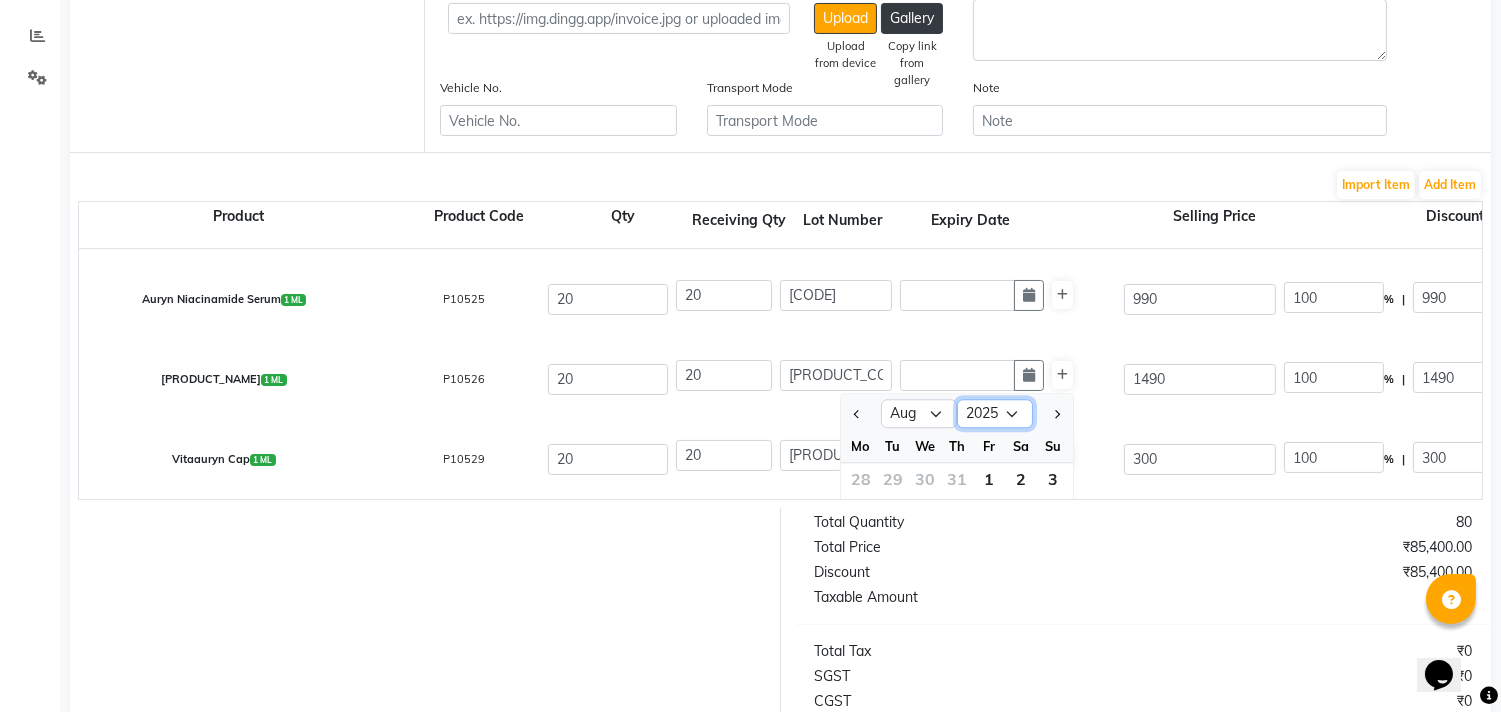 select on "2026" 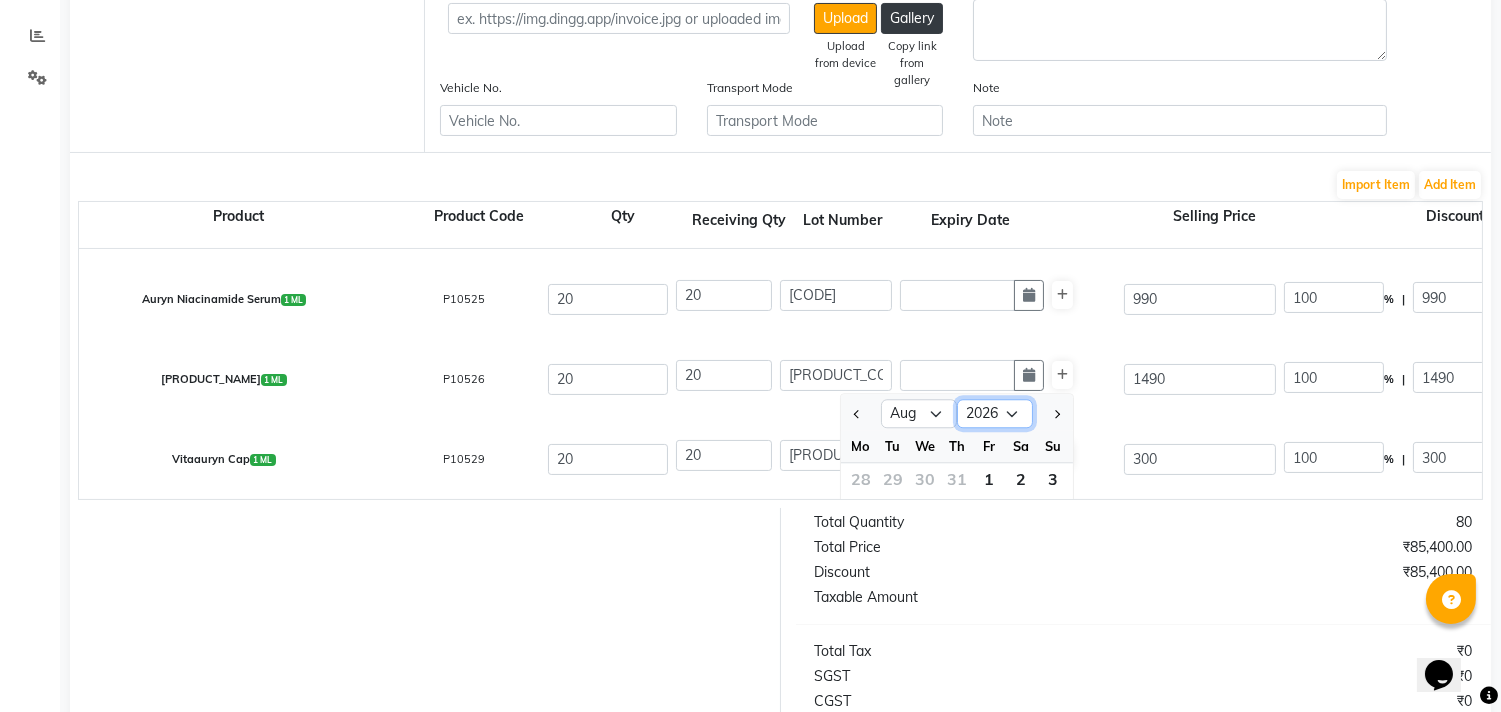 click on "2015 2016 2017 2018 2019 2020 2021 2022 2023 2024 2025 2026 2027 2028 2029 2030 2031 2032 2033 2034 2035" 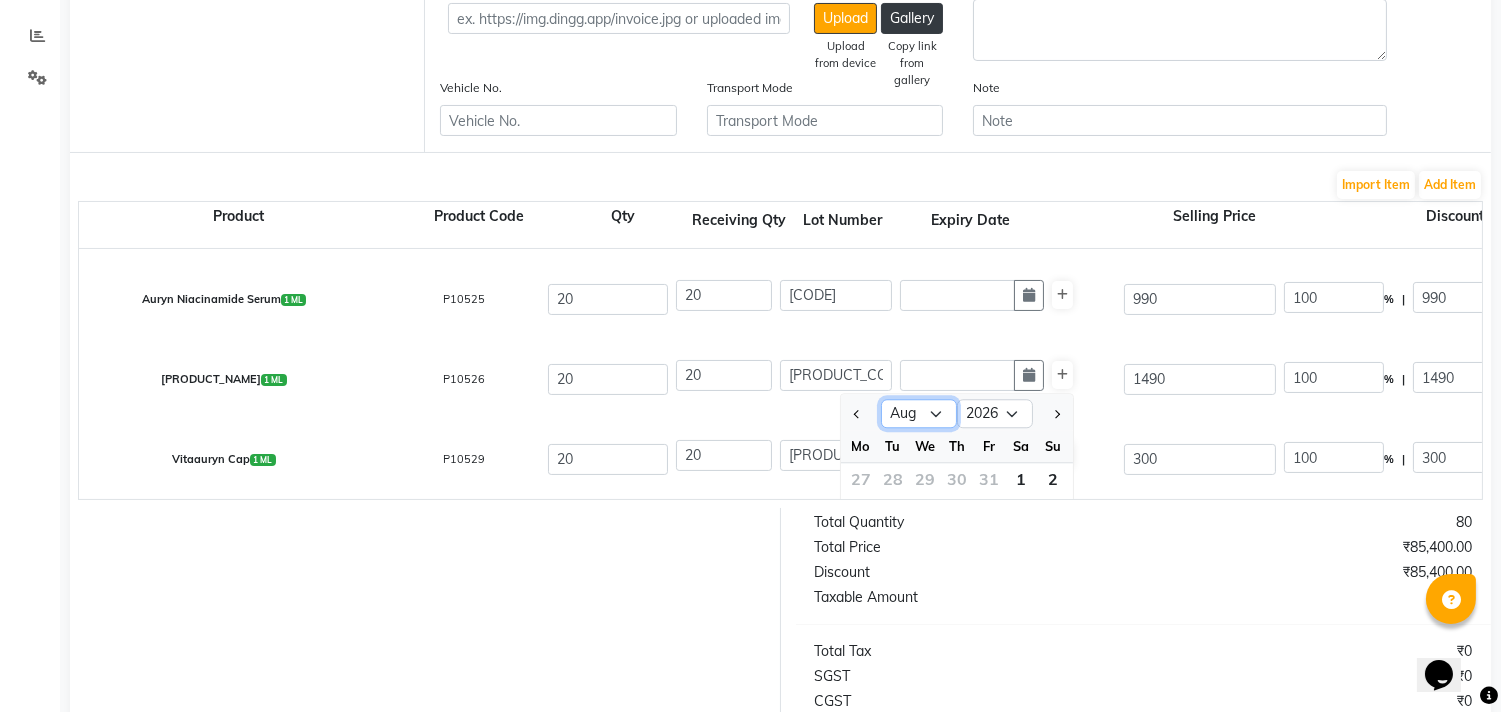click on "Jan Feb Mar Apr May Jun Jul Aug Sep Oct Nov Dec" 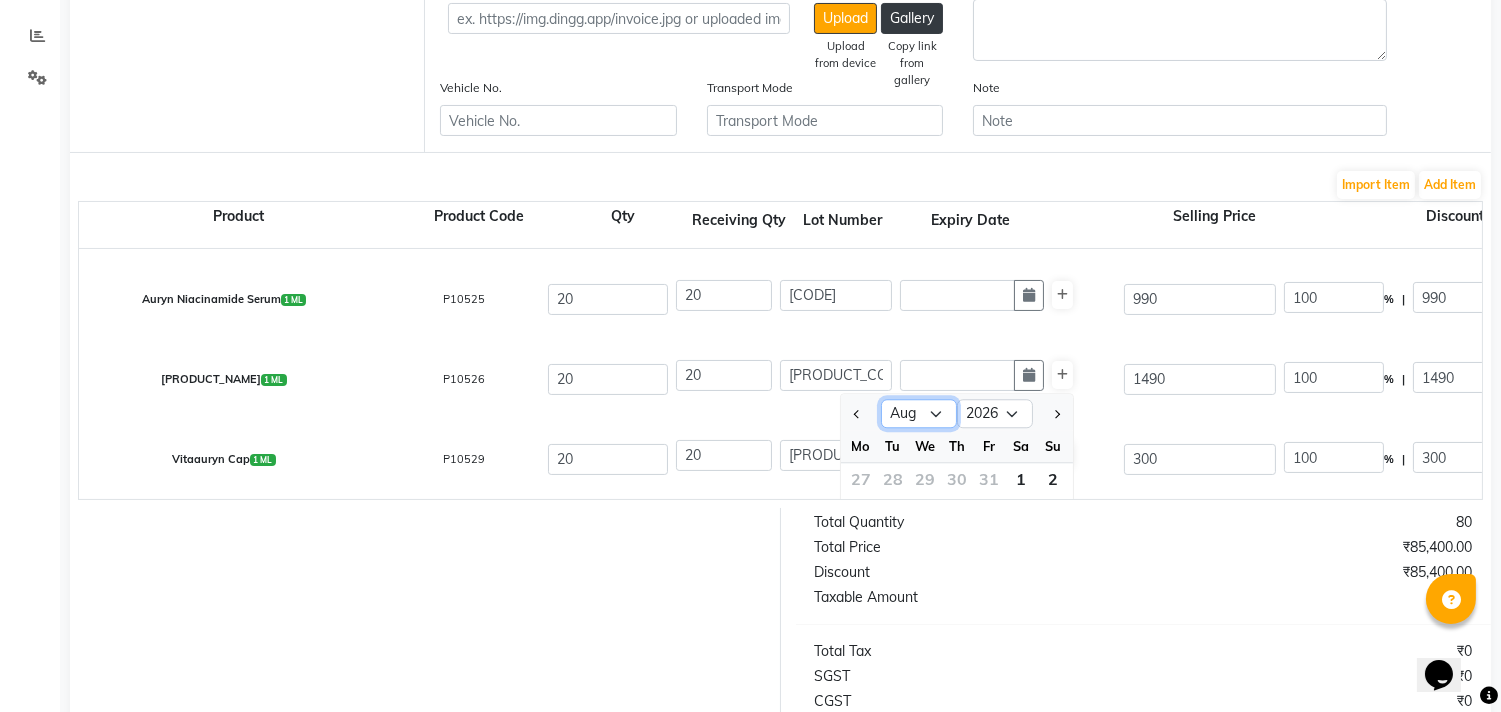 select on "11" 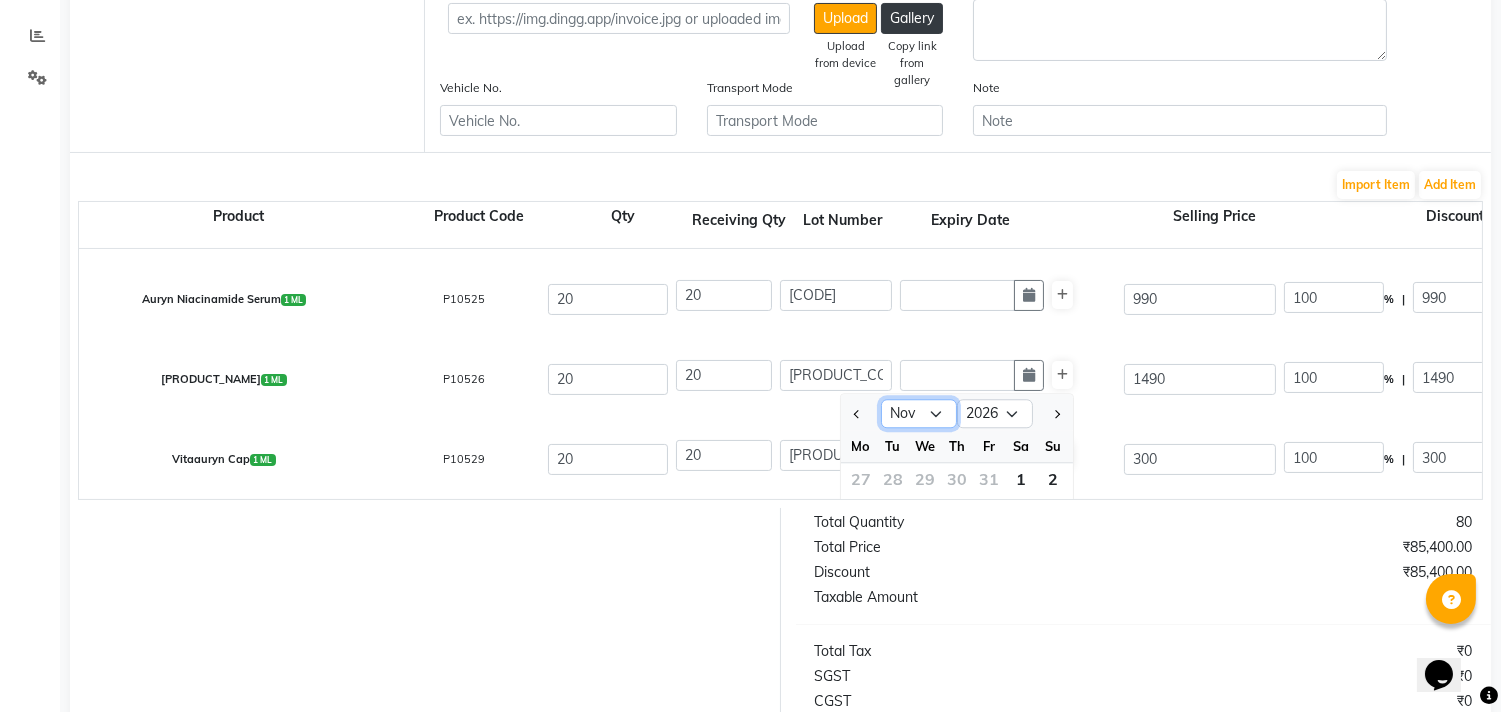 click on "Jan Feb Mar Apr May Jun Jul Aug Sep Oct Nov Dec" 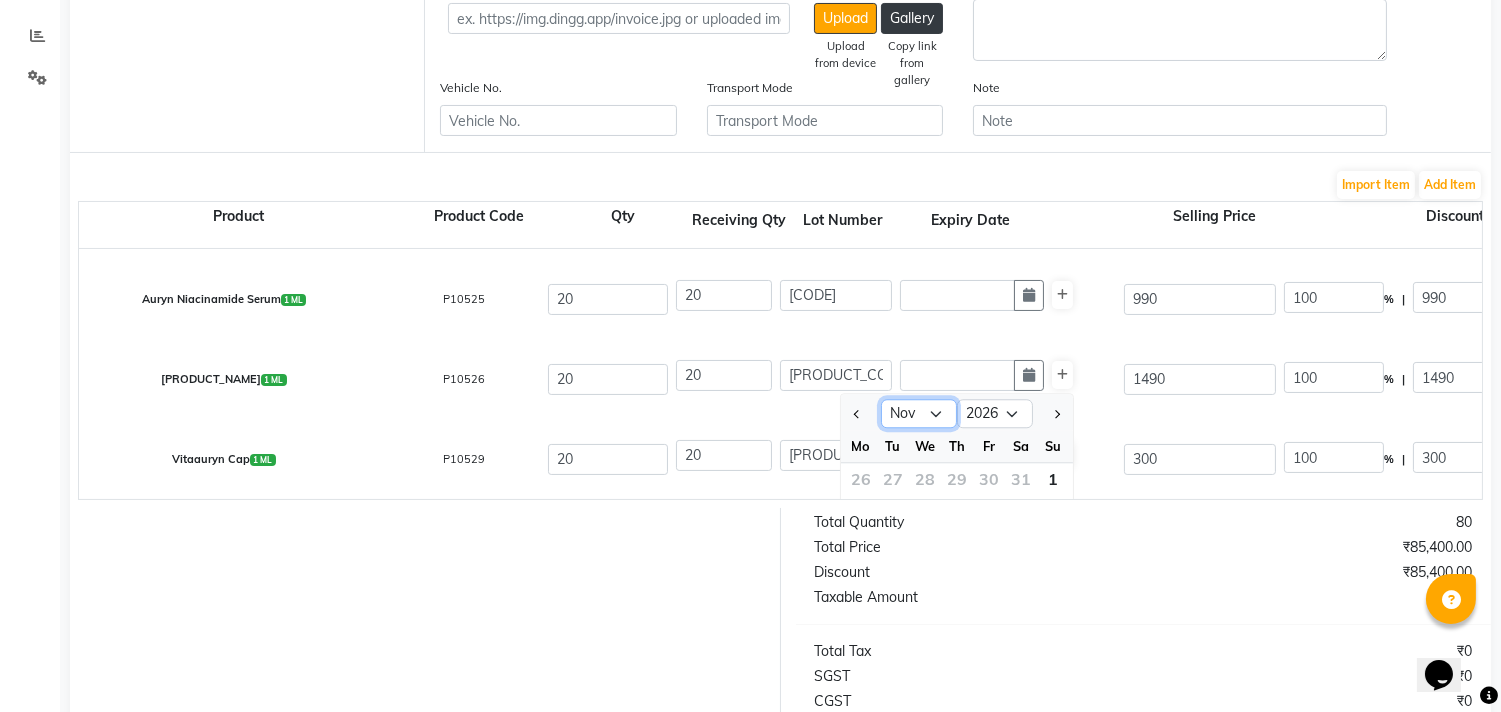 scroll, scrollTop: 181, scrollLeft: 0, axis: vertical 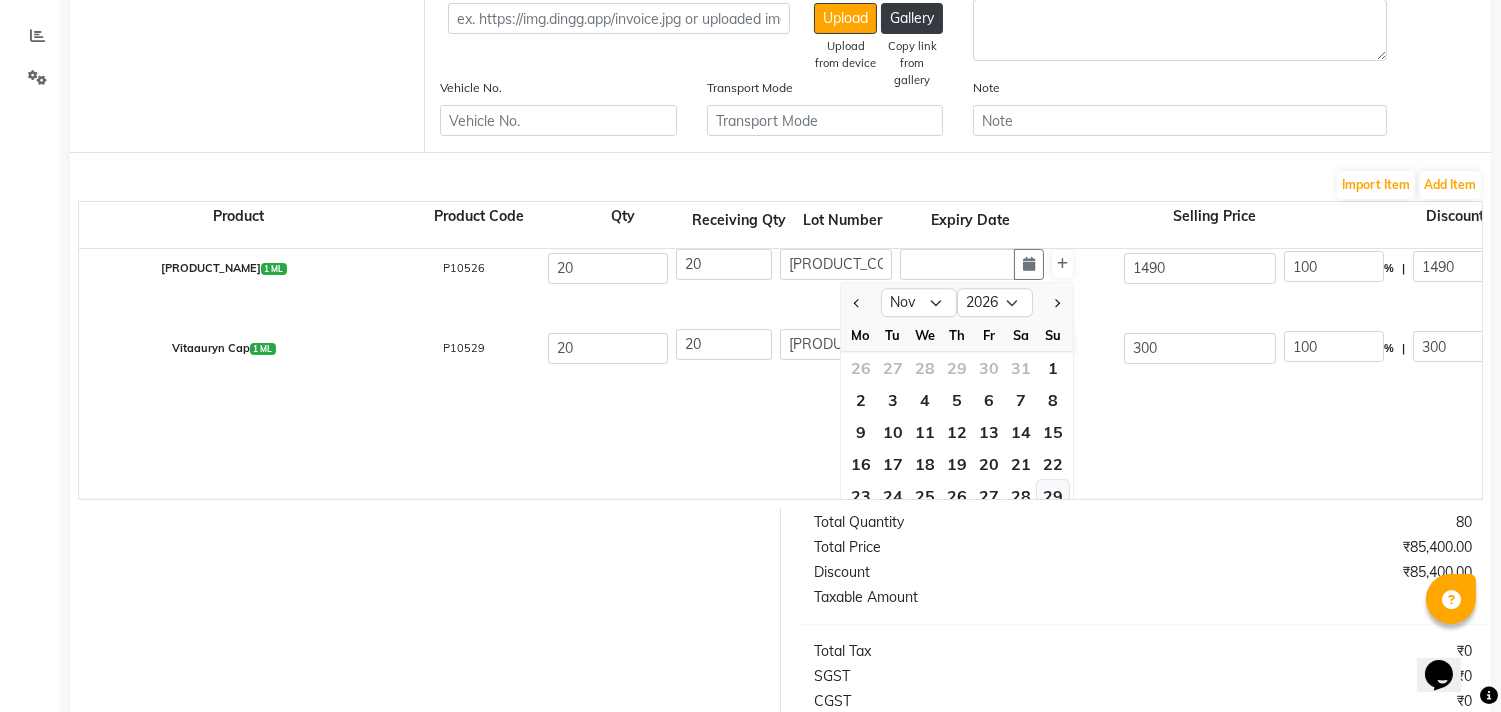 click on "29" 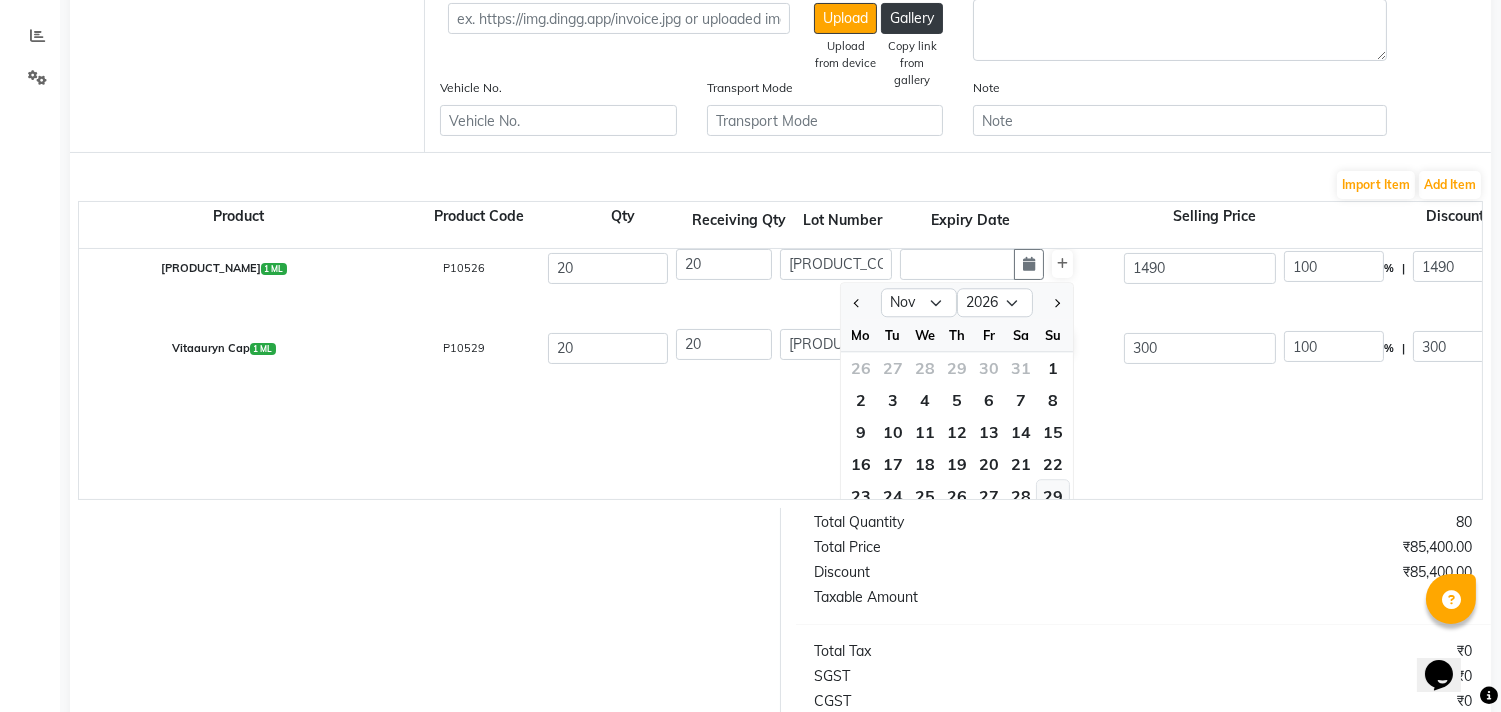 type on "[DATE]" 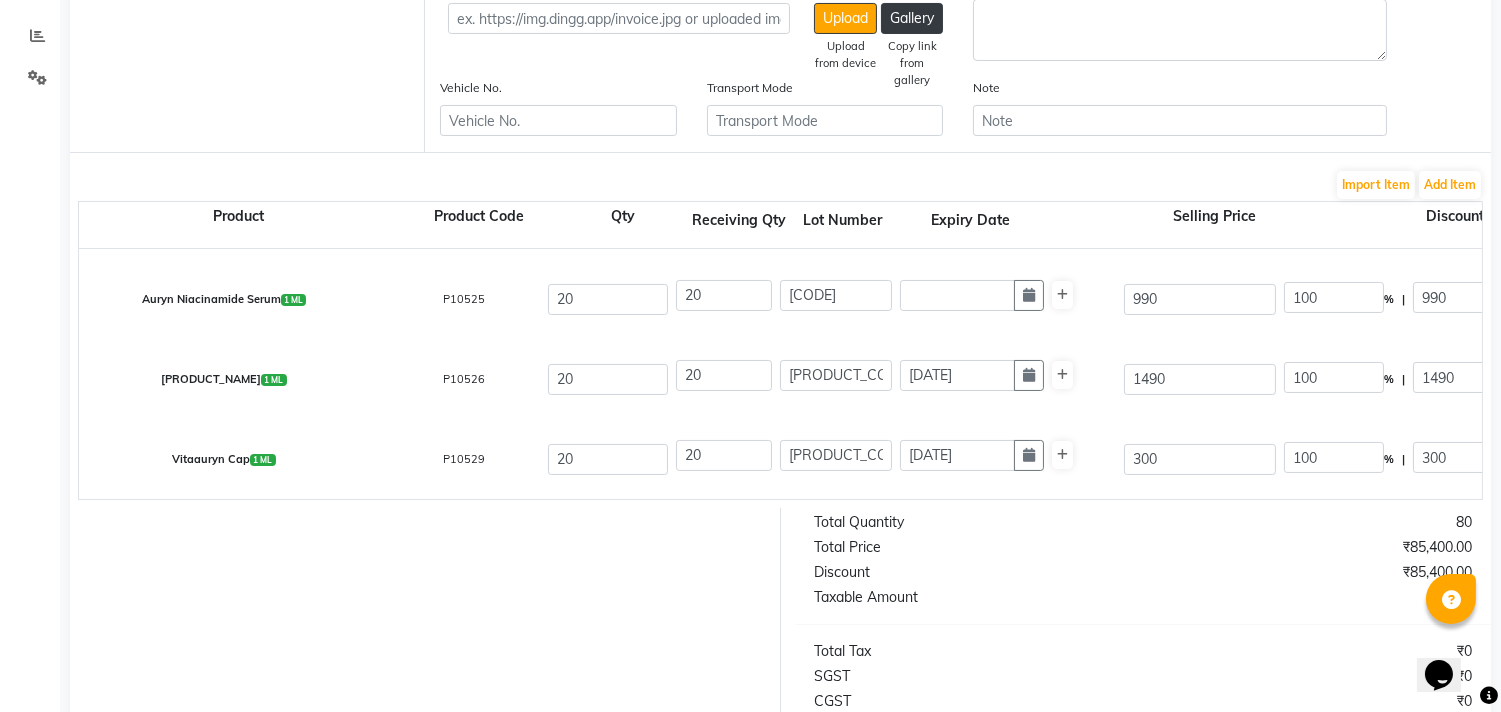 scroll, scrollTop: 70, scrollLeft: 0, axis: vertical 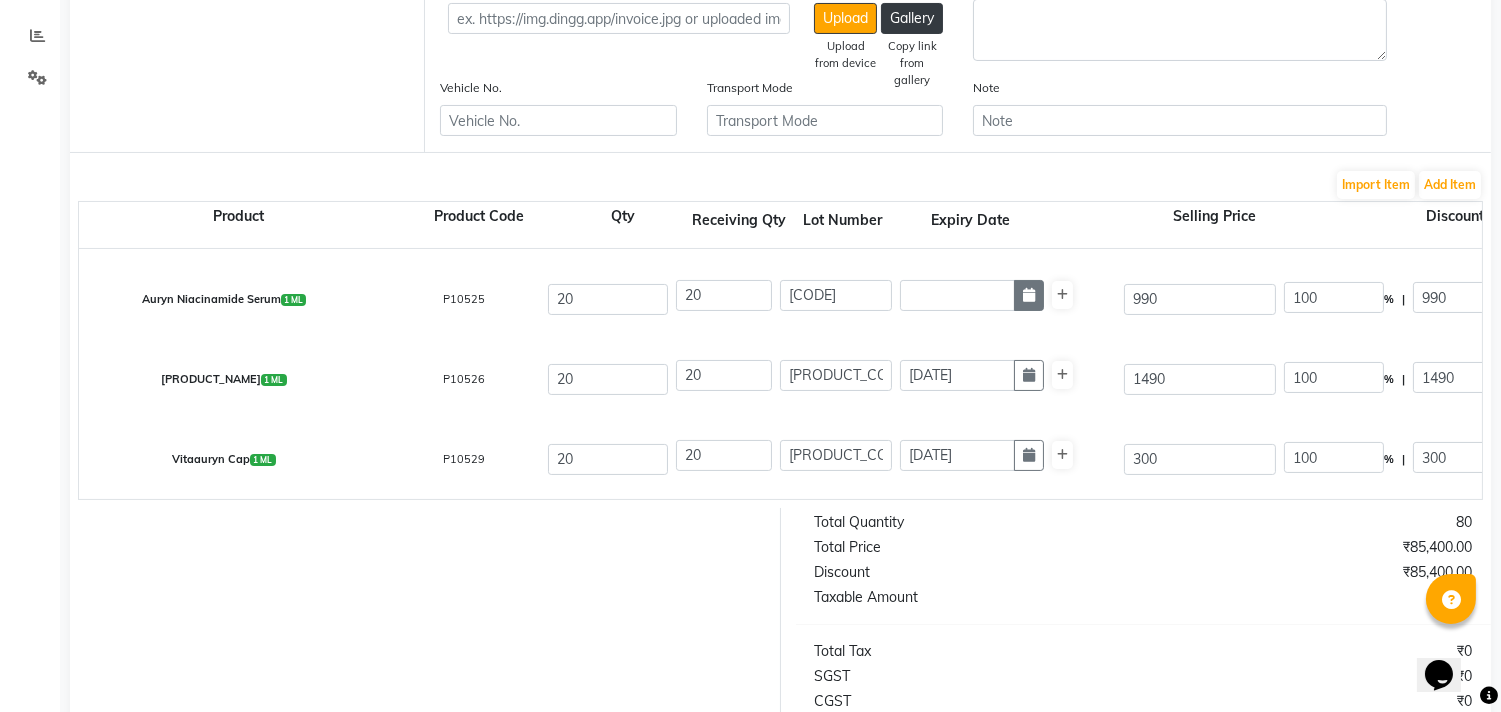 click 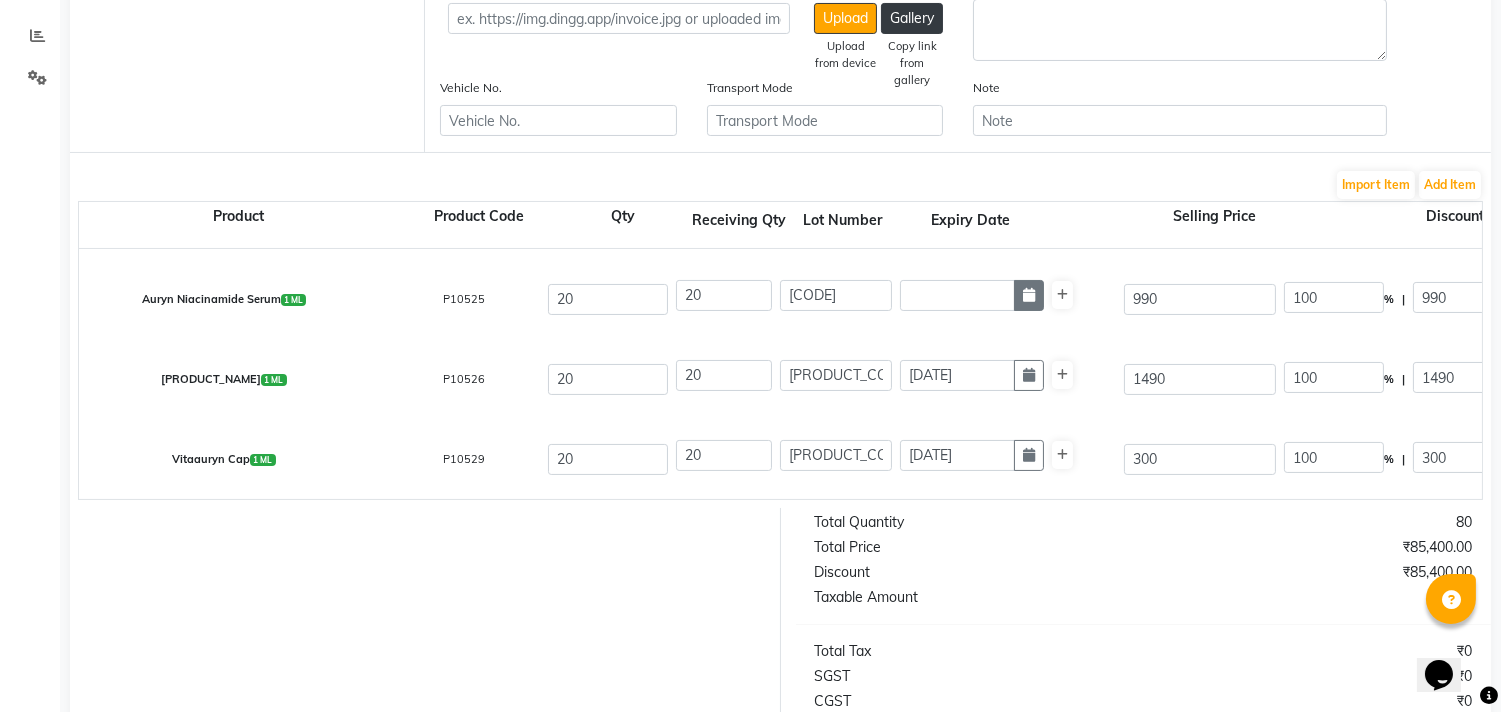 select on "8" 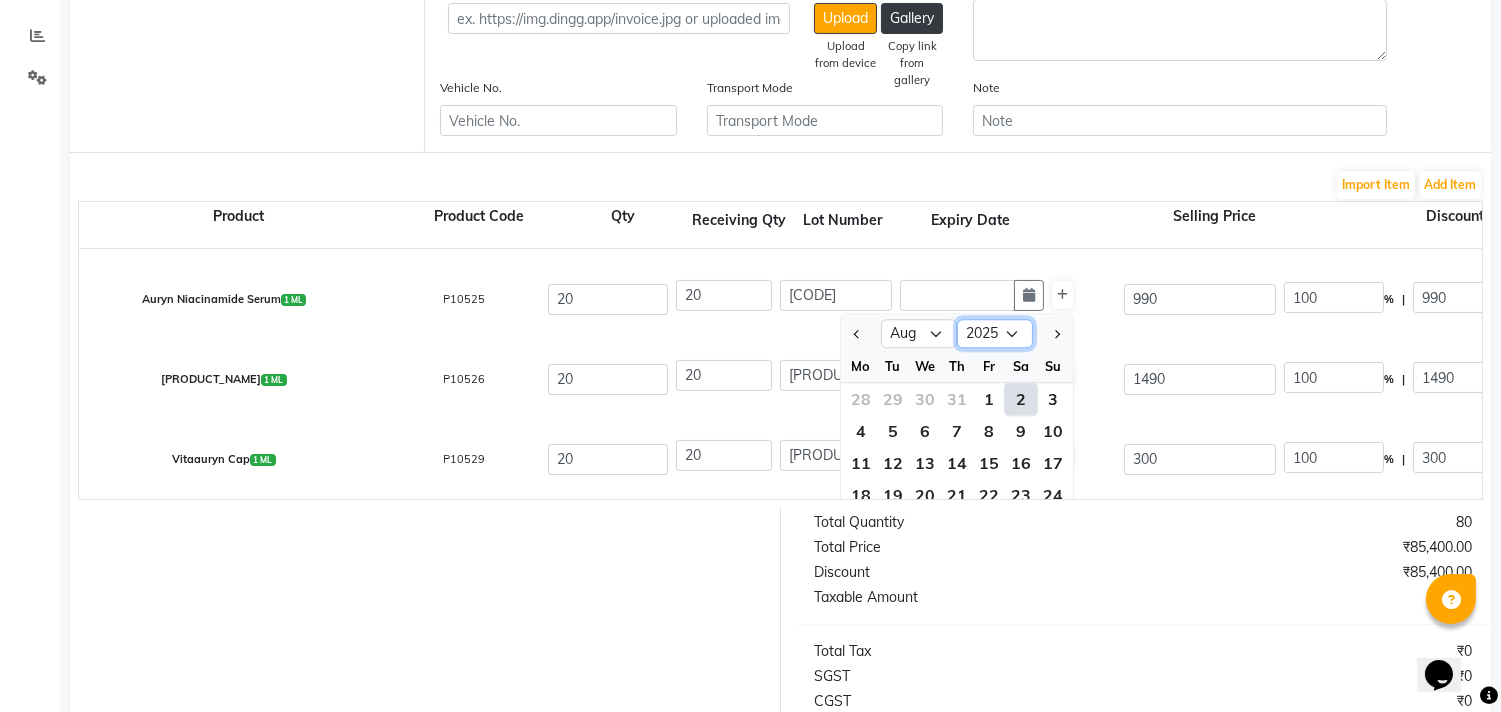 click on "2015 2016 2017 2018 2019 2020 2021 2022 2023 2024 2025 2026 2027 2028 2029 2030 2031 2032 2033 2034 2035" 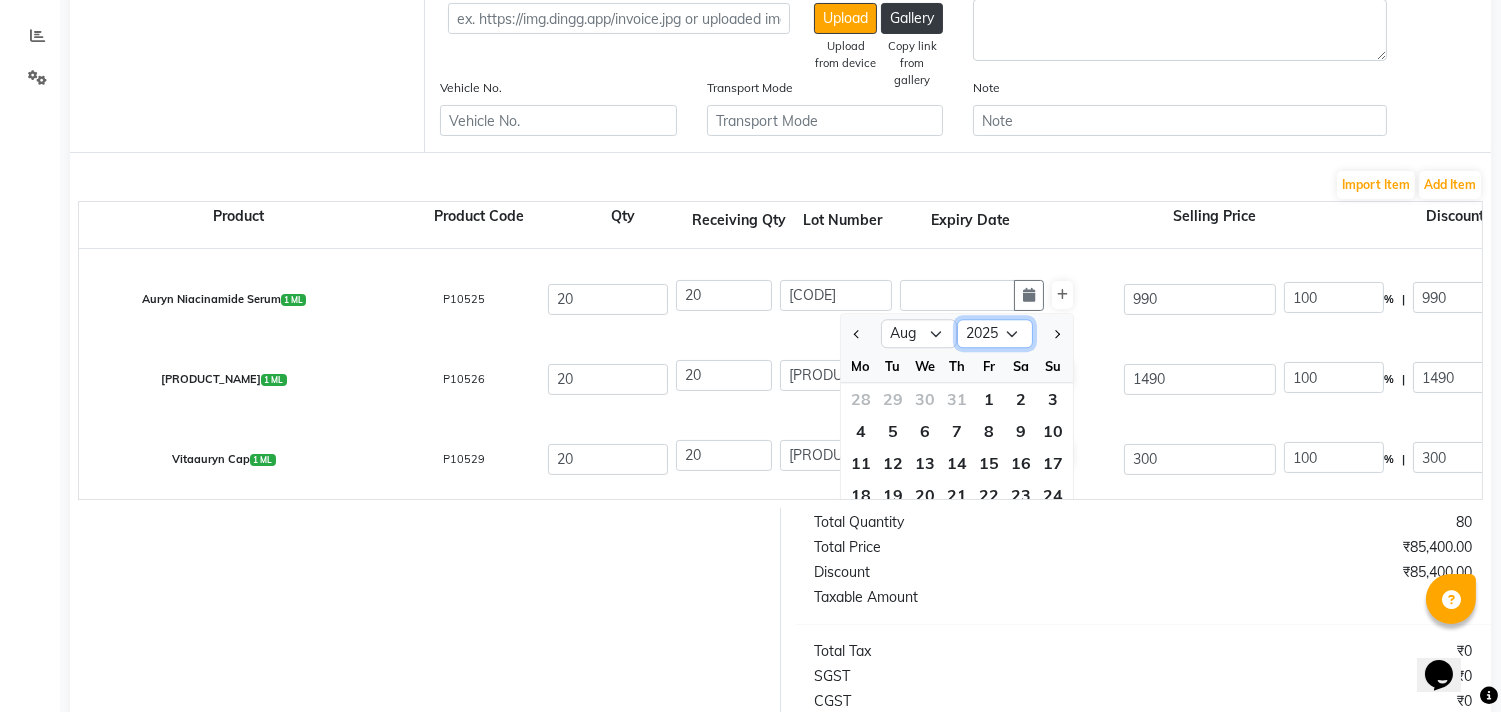 select on "2026" 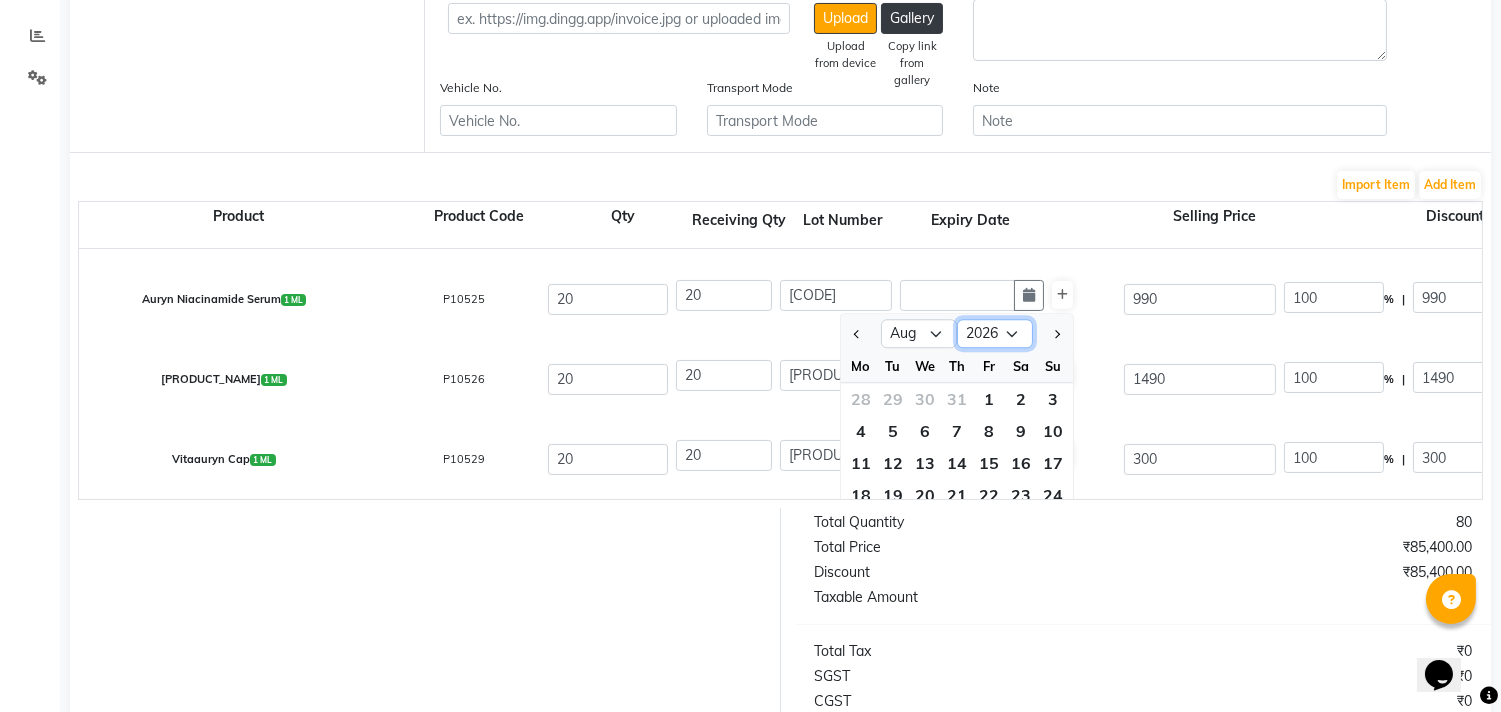 click on "2015 2016 2017 2018 2019 2020 2021 2022 2023 2024 2025 2026 2027 2028 2029 2030 2031 2032 2033 2034 2035" 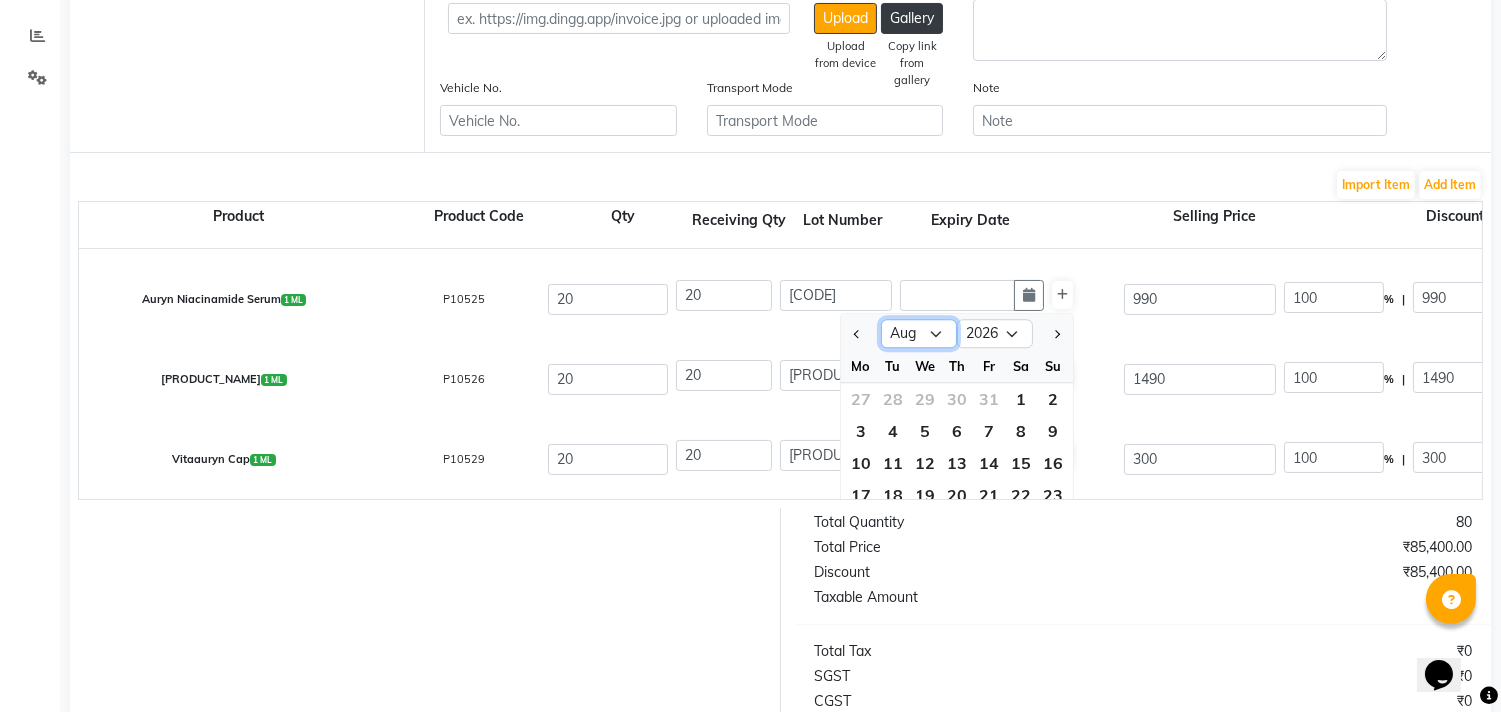click on "Jan Feb Mar Apr May Jun Jul Aug Sep Oct Nov Dec" 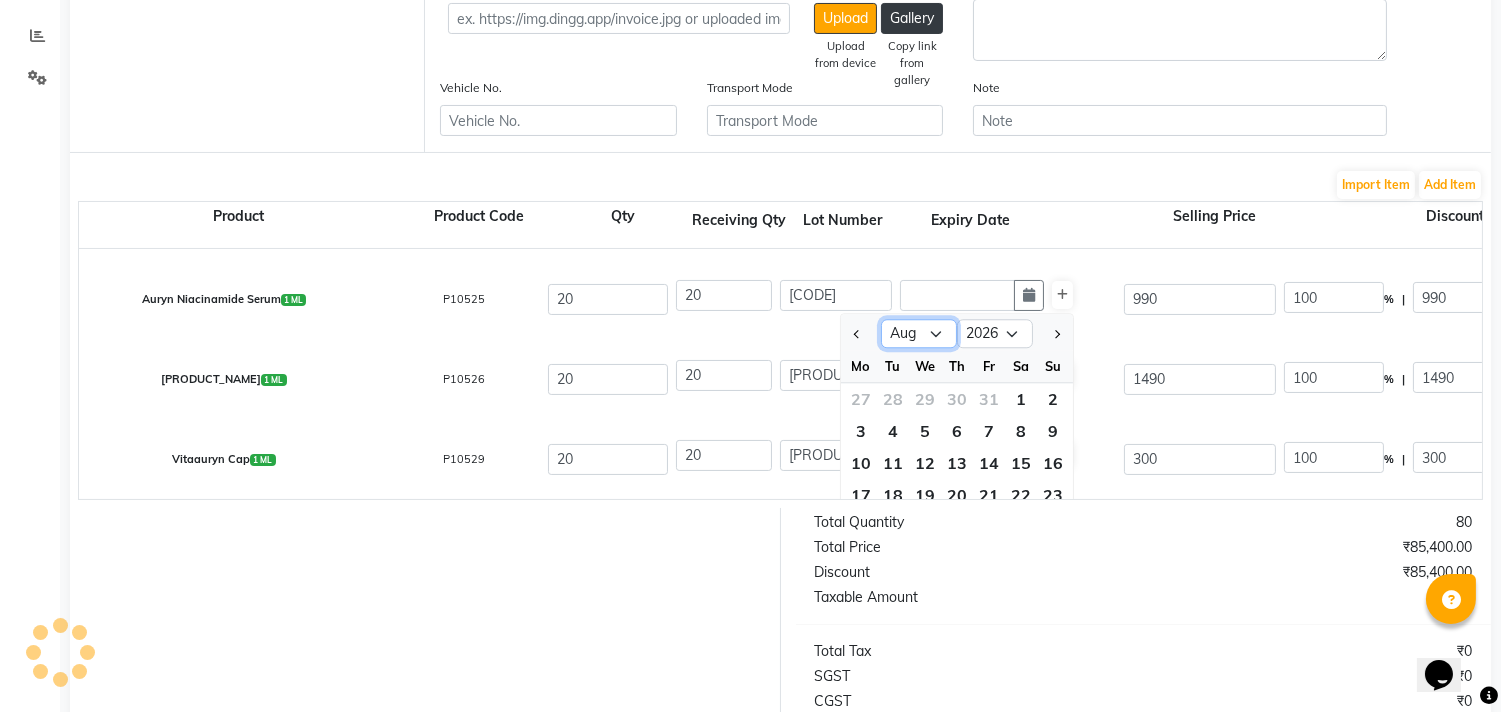 select on "11" 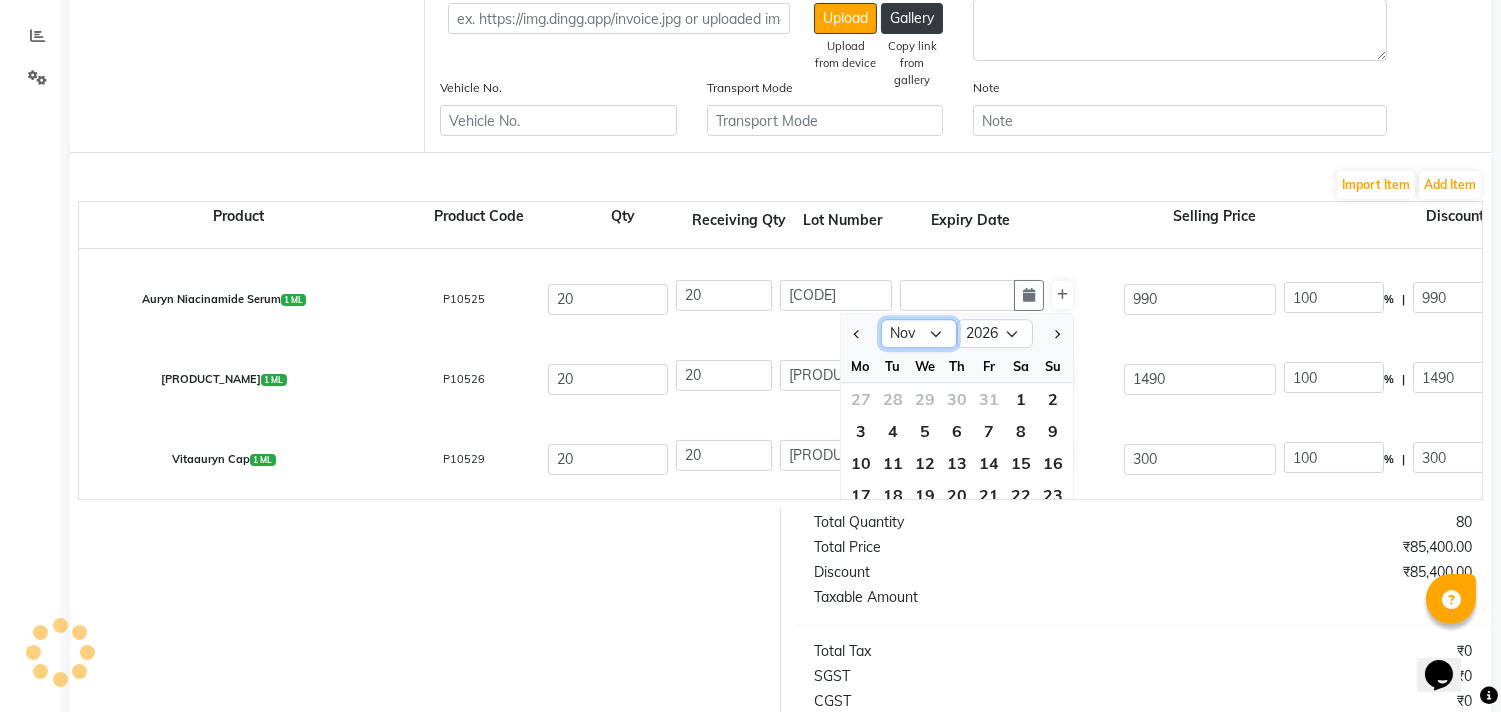 click on "Jan Feb Mar Apr May Jun Jul Aug Sep Oct Nov Dec" 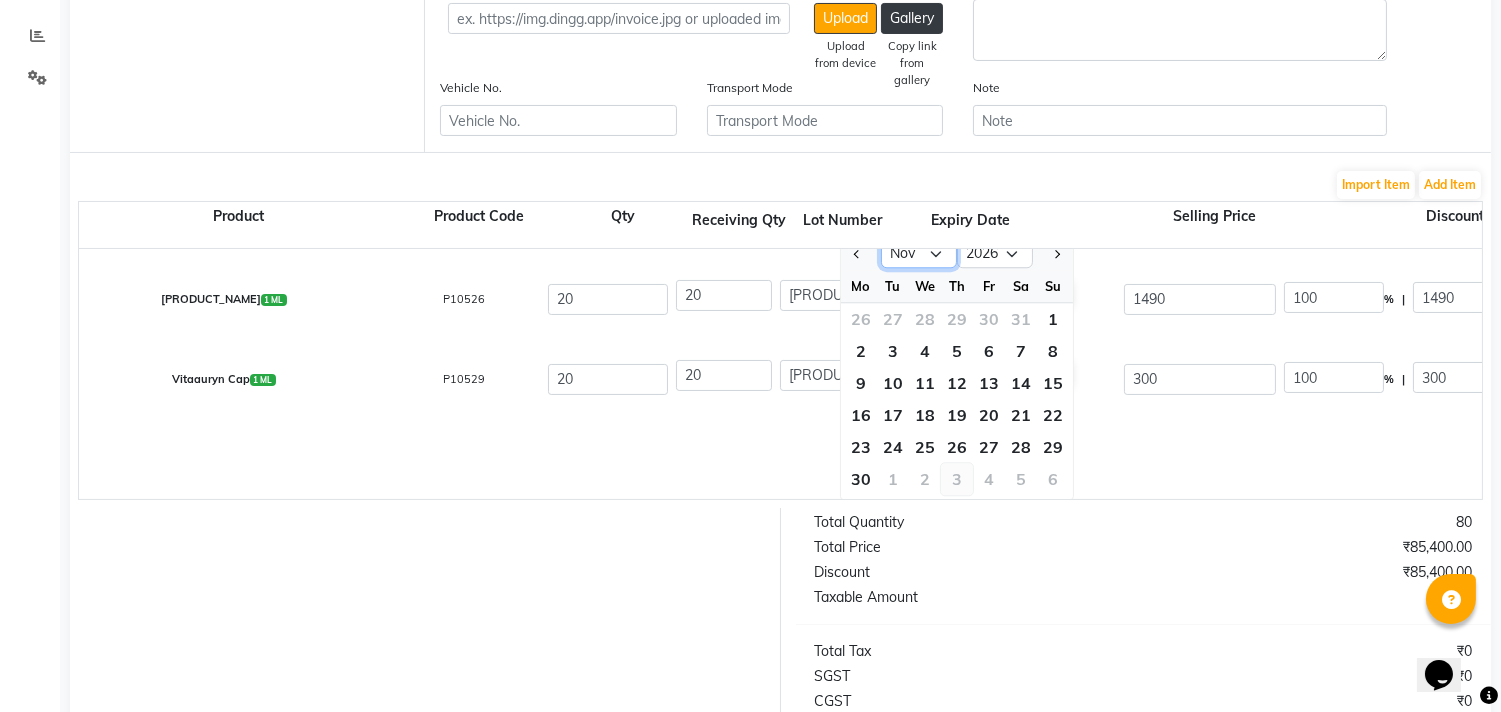 scroll, scrollTop: 151, scrollLeft: 0, axis: vertical 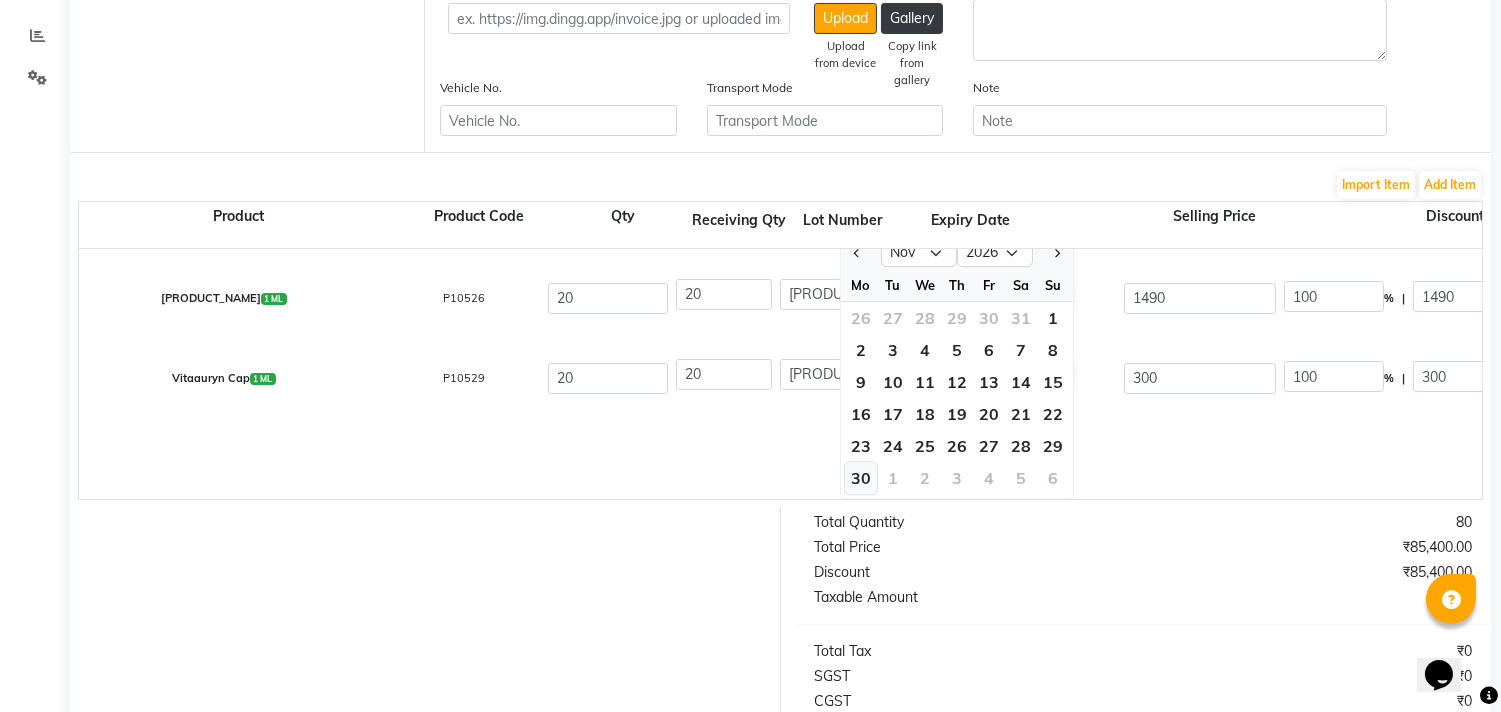 click on "30" 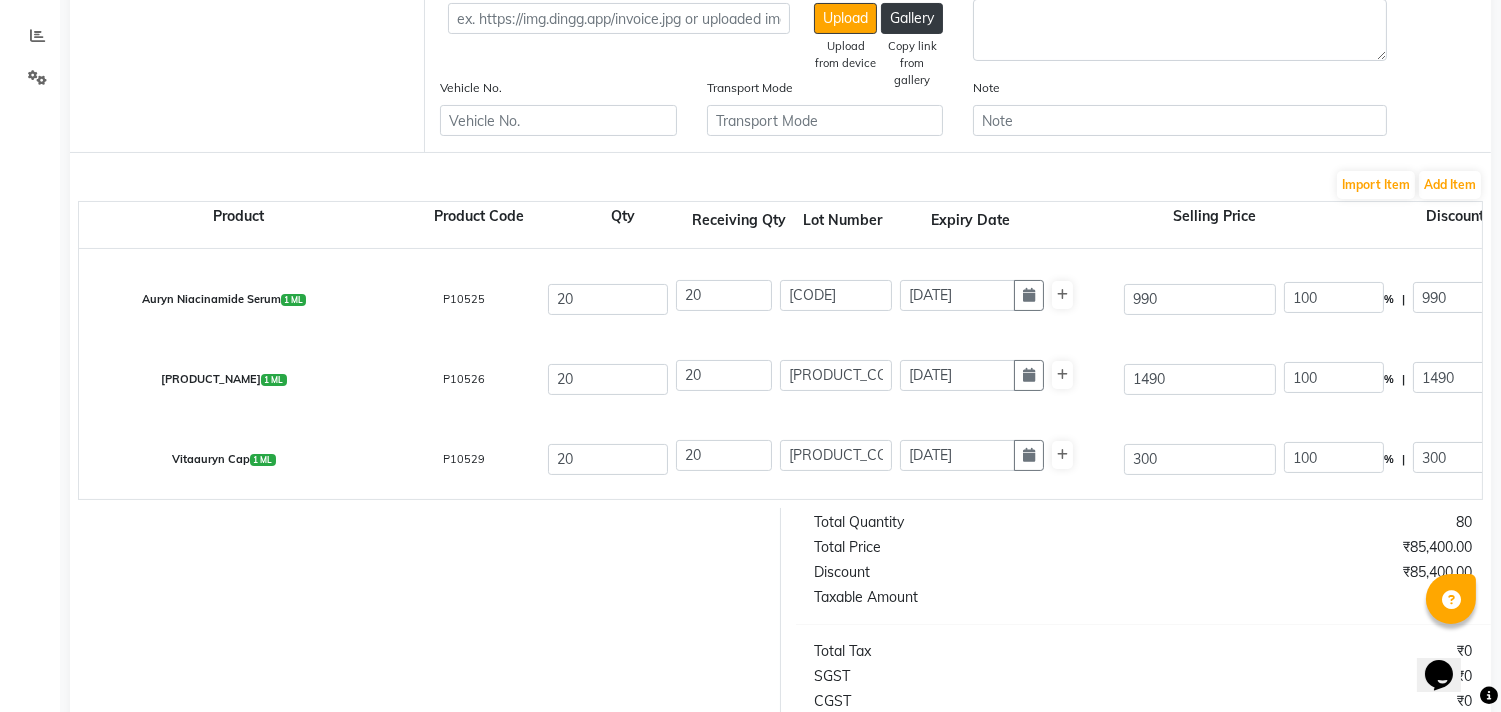 scroll, scrollTop: 0, scrollLeft: 0, axis: both 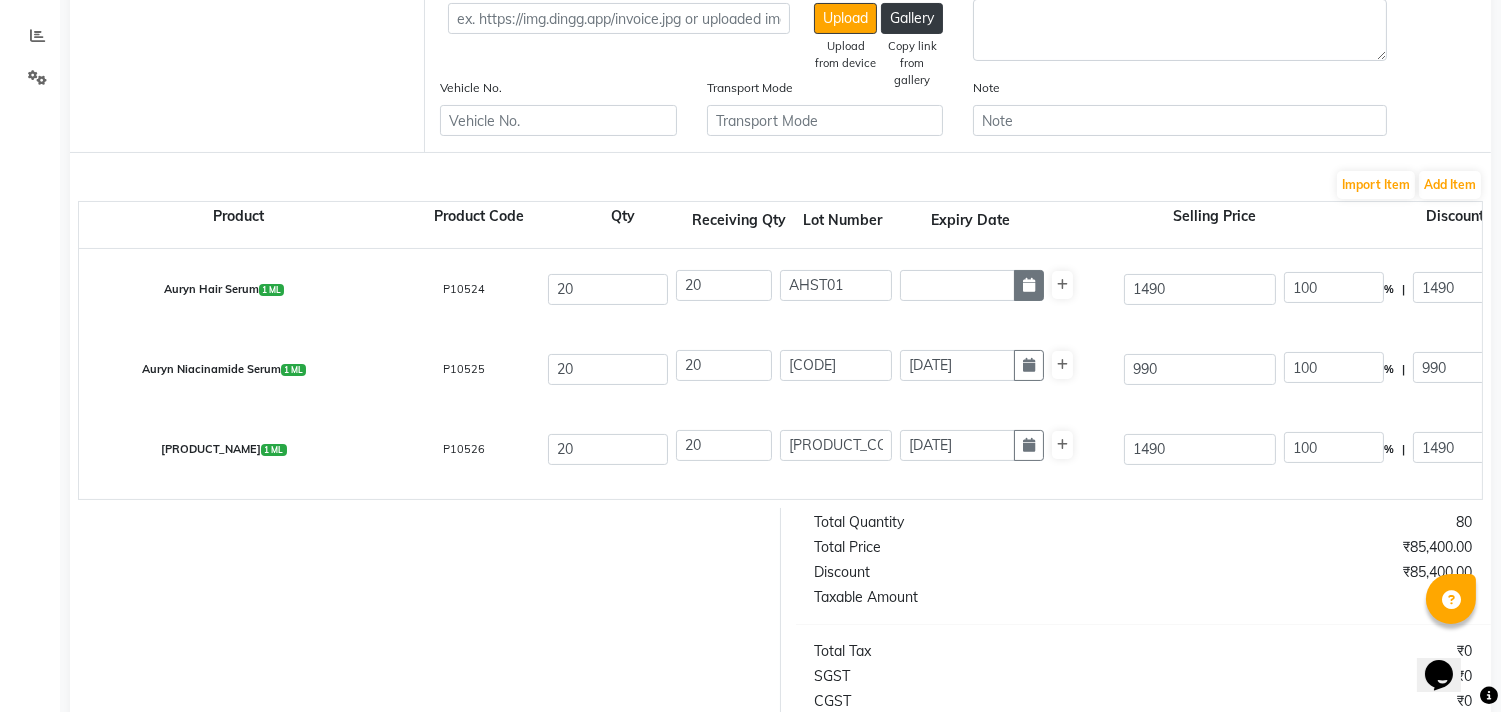 click 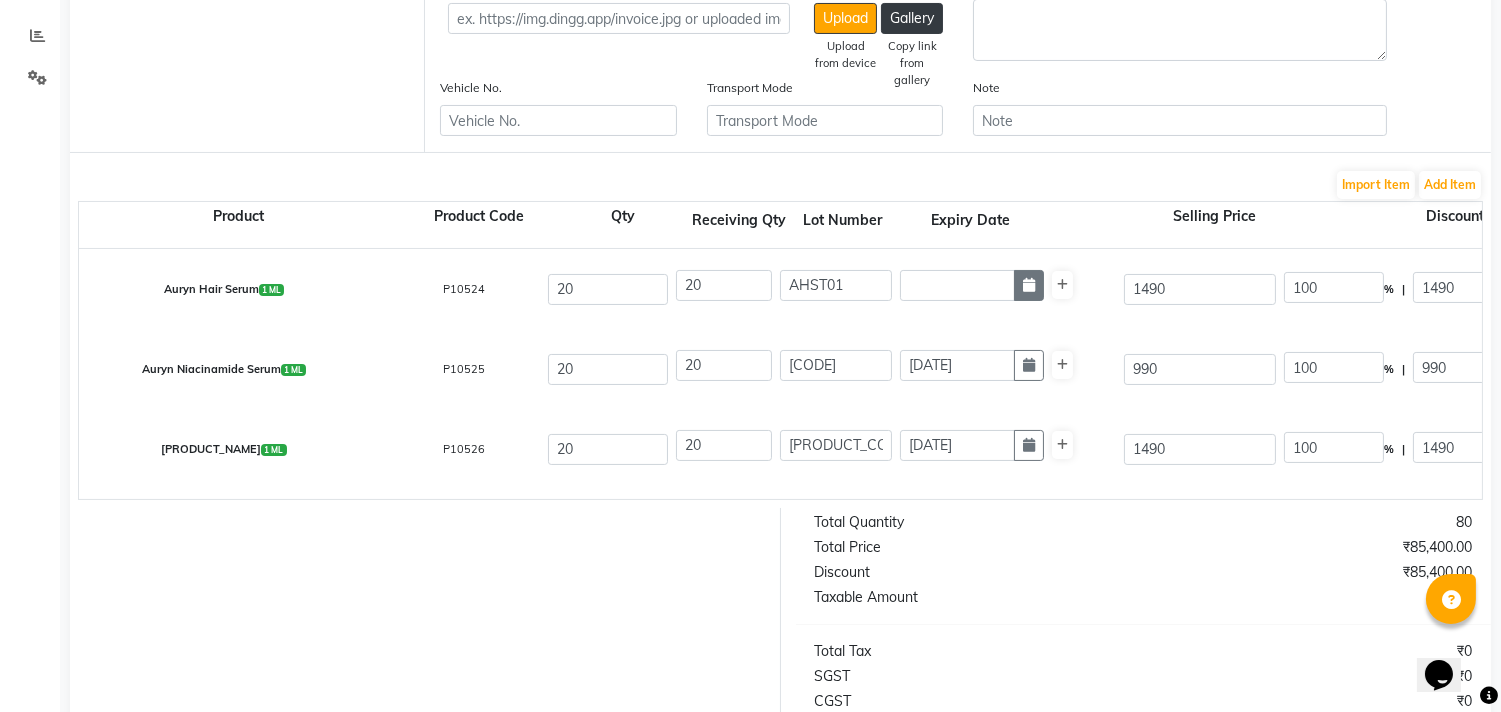 select on "8" 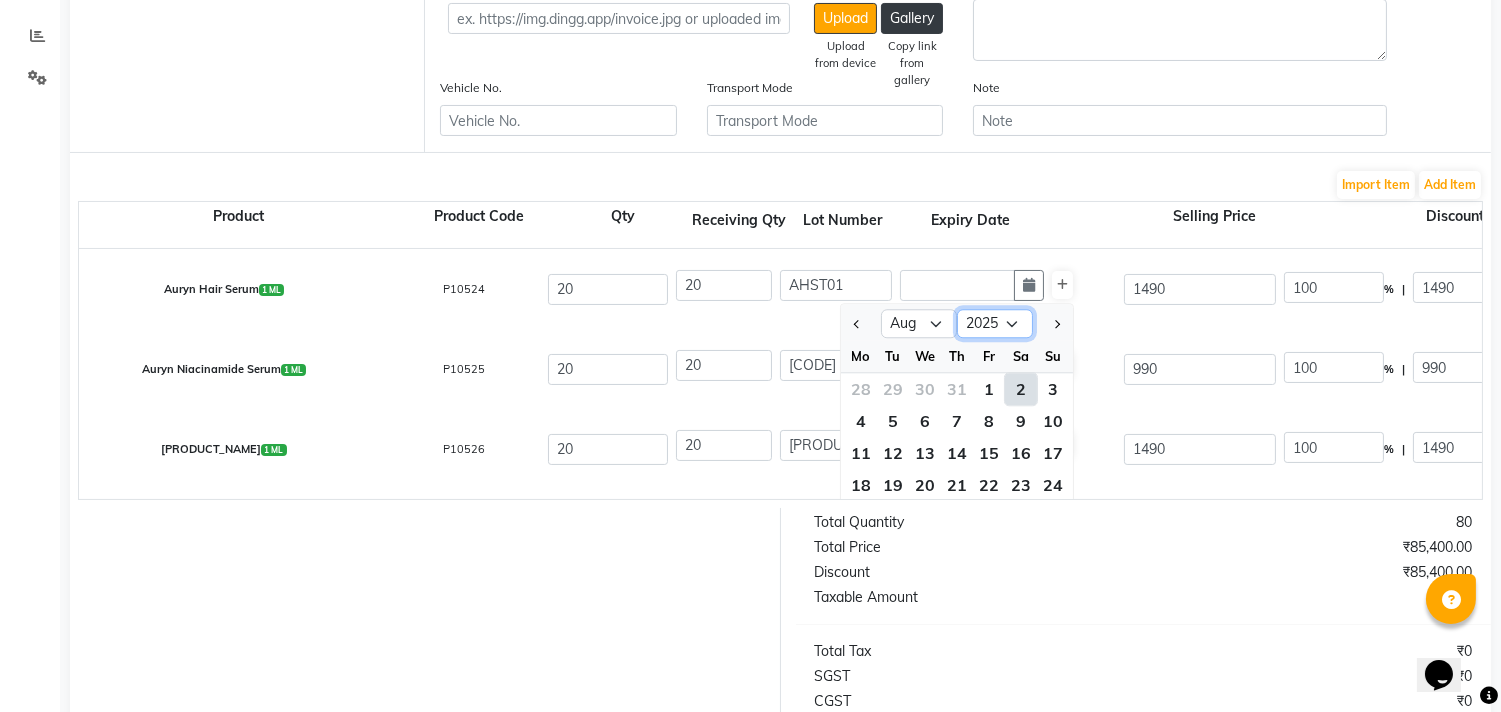 click on "2015 2016 2017 2018 2019 2020 2021 2022 2023 2024 2025 2026 2027 2028 2029 2030 2031 2032 2033 2034 2035" 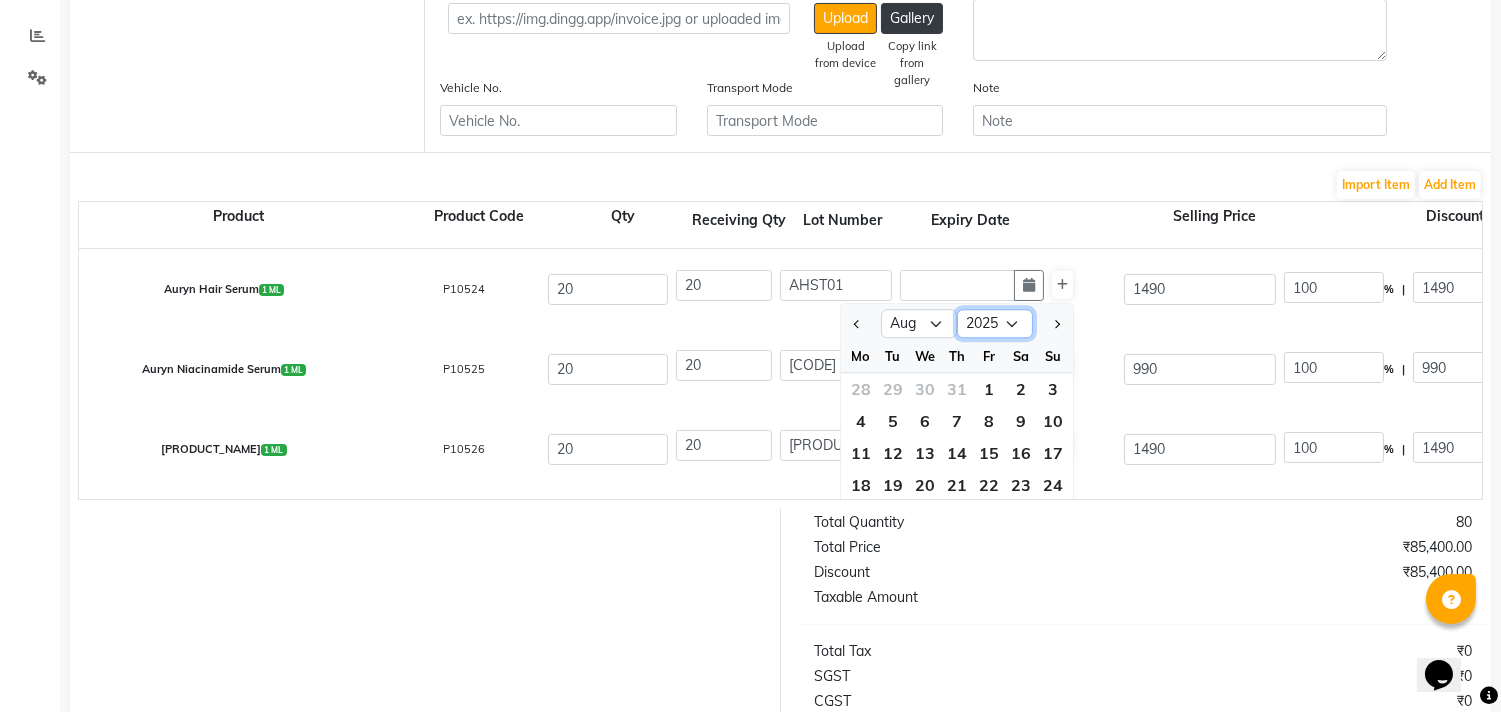 select on "2026" 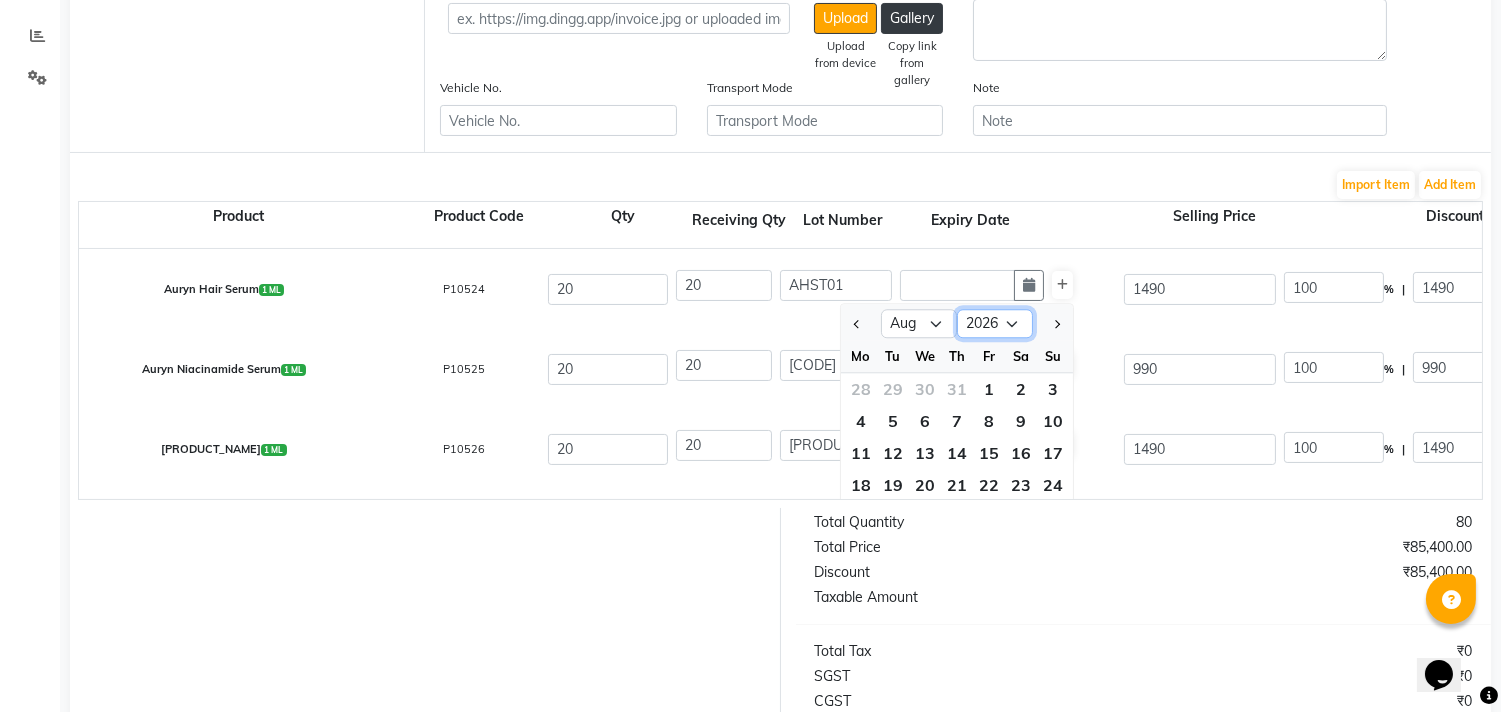 click on "2015 2016 2017 2018 2019 2020 2021 2022 2023 2024 2025 2026 2027 2028 2029 2030 2031 2032 2033 2034 2035" 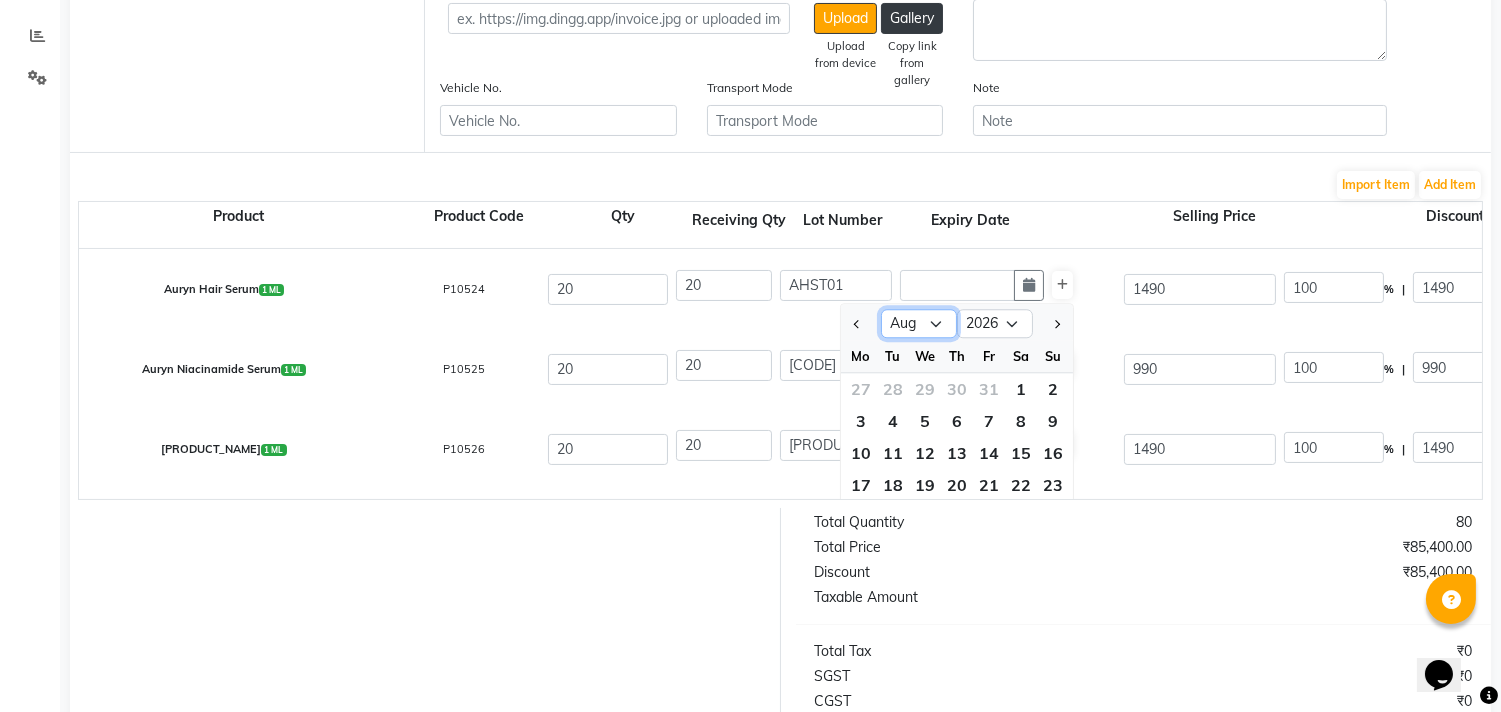 click on "Jan Feb Mar Apr May Jun Jul Aug Sep Oct Nov Dec" 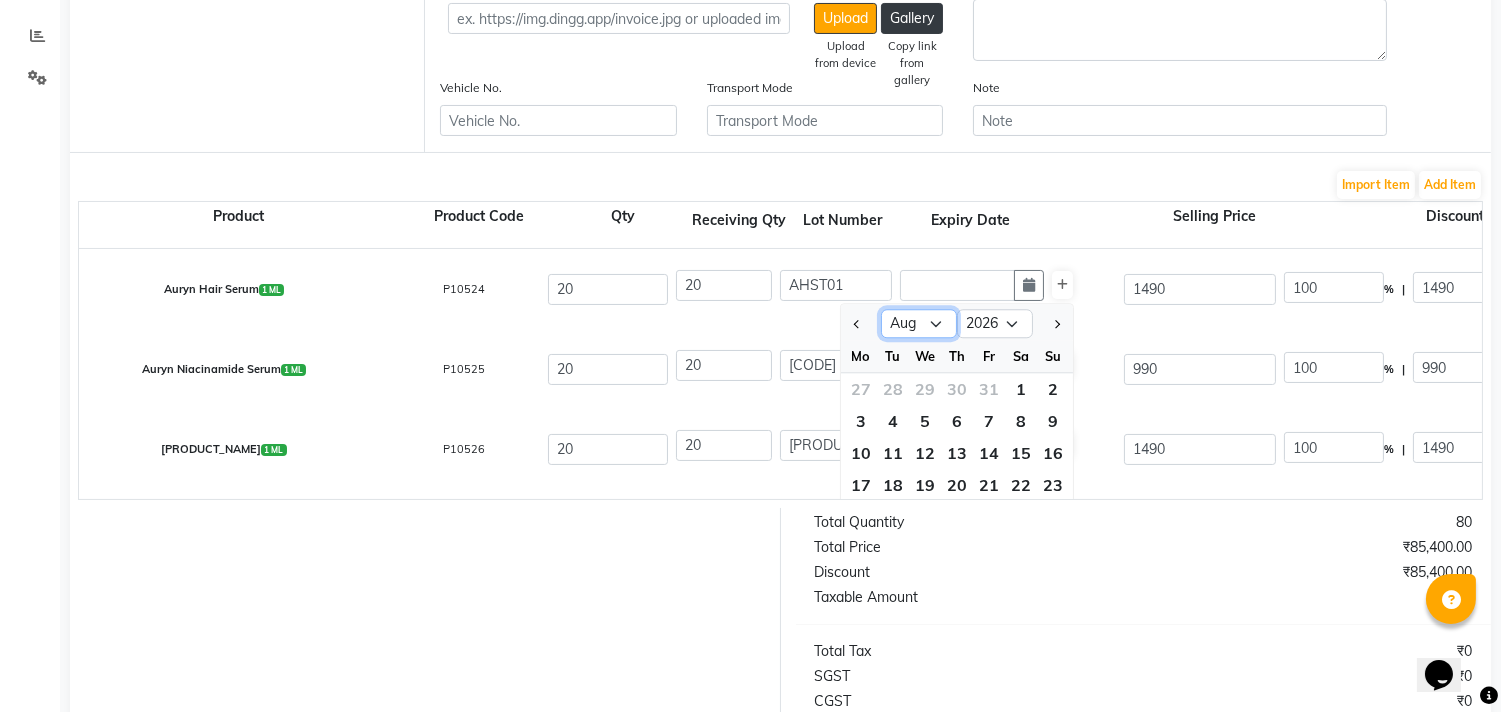select on "1" 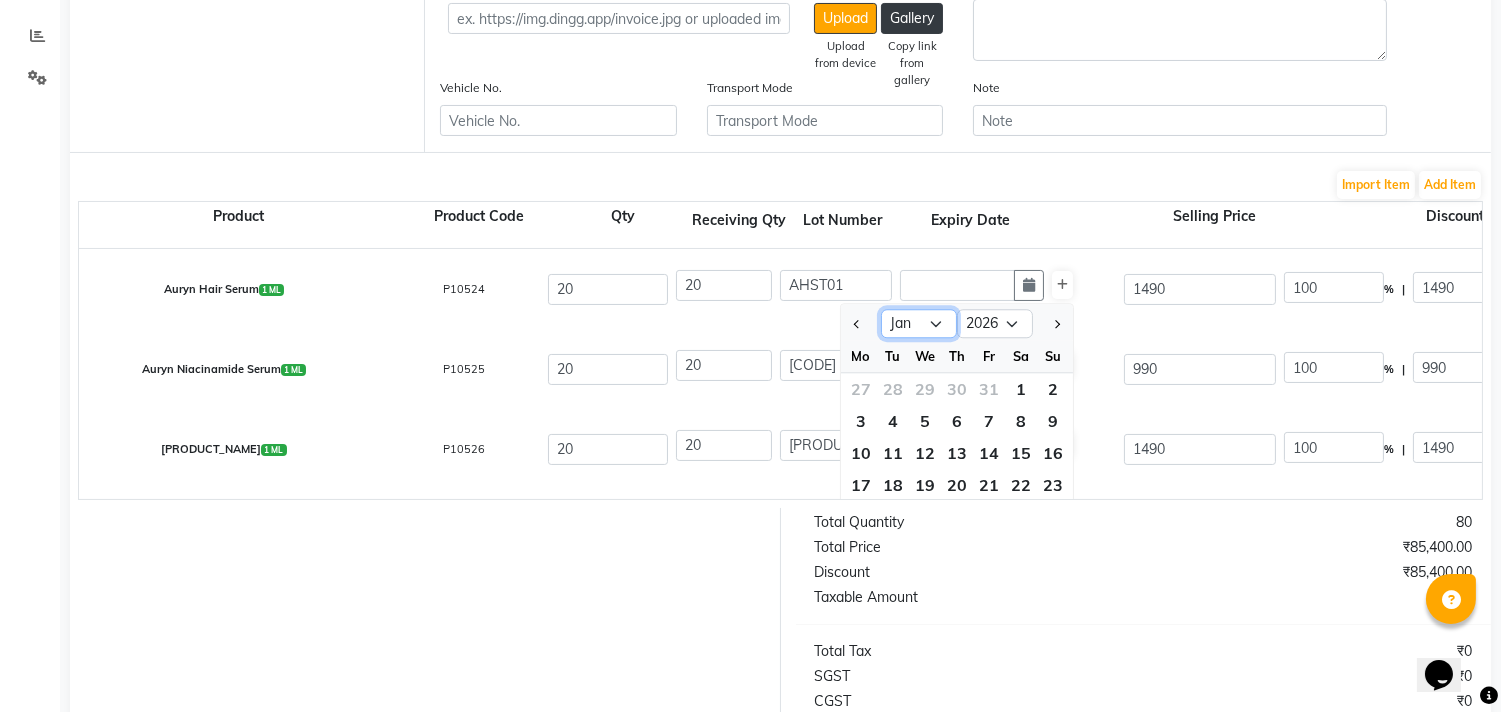 click on "Jan Feb Mar Apr May Jun Jul Aug Sep Oct Nov Dec" 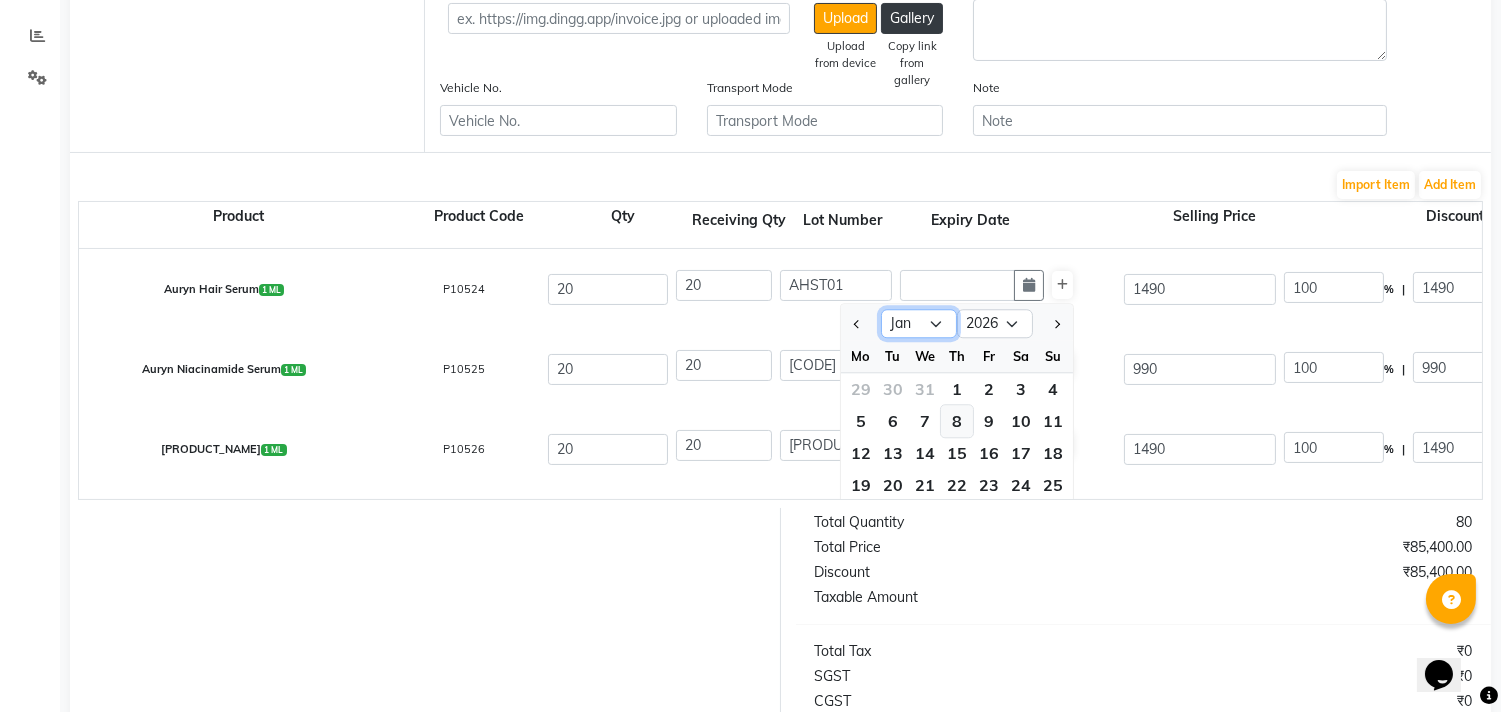 scroll, scrollTop: 71, scrollLeft: 0, axis: vertical 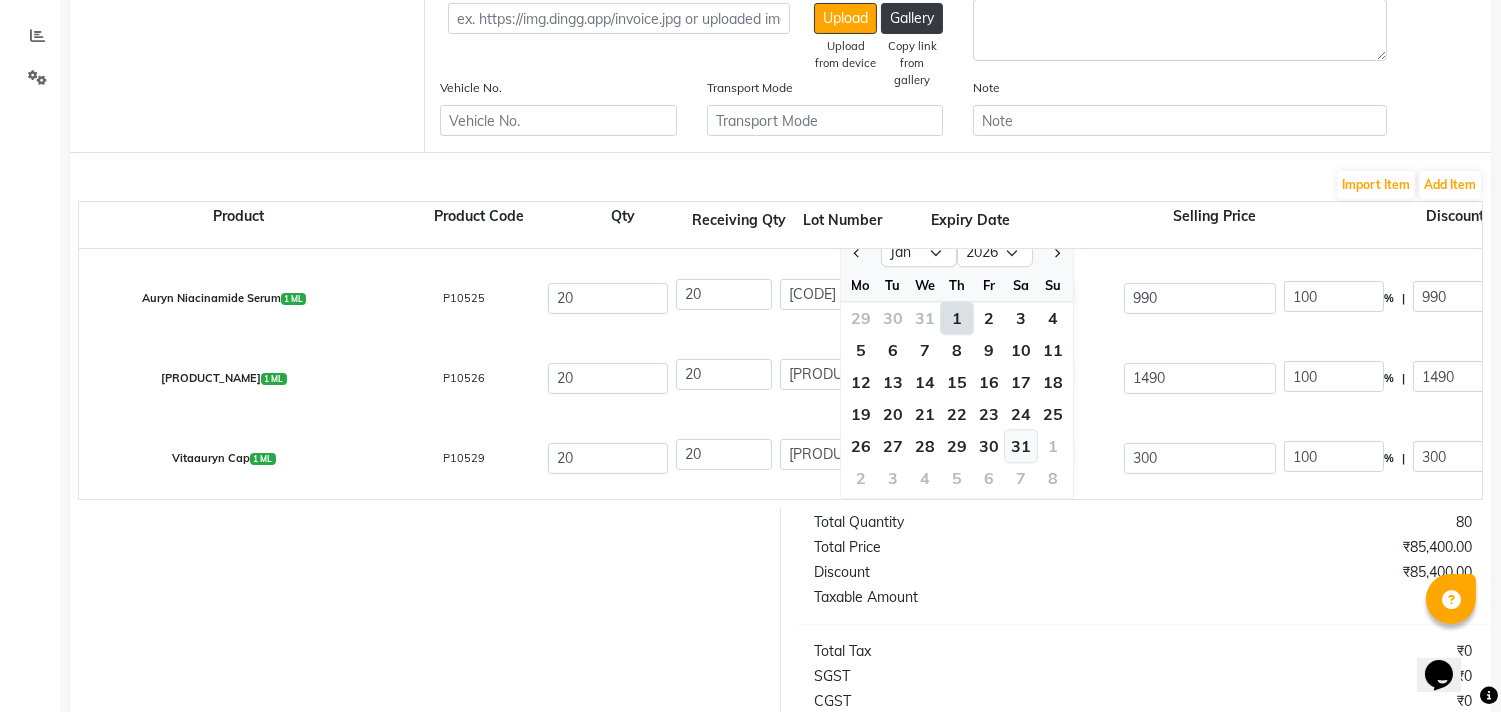 click on "31" 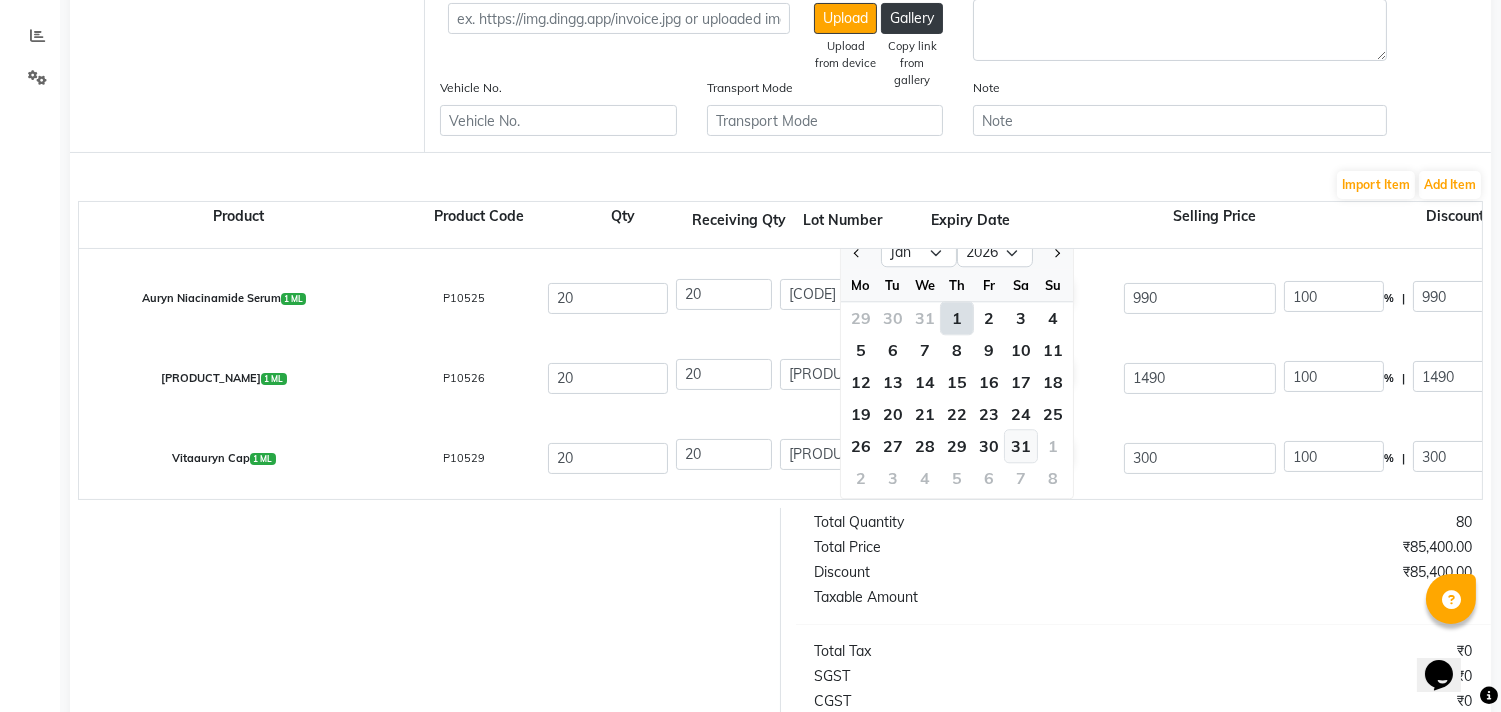 type on "[DATE]" 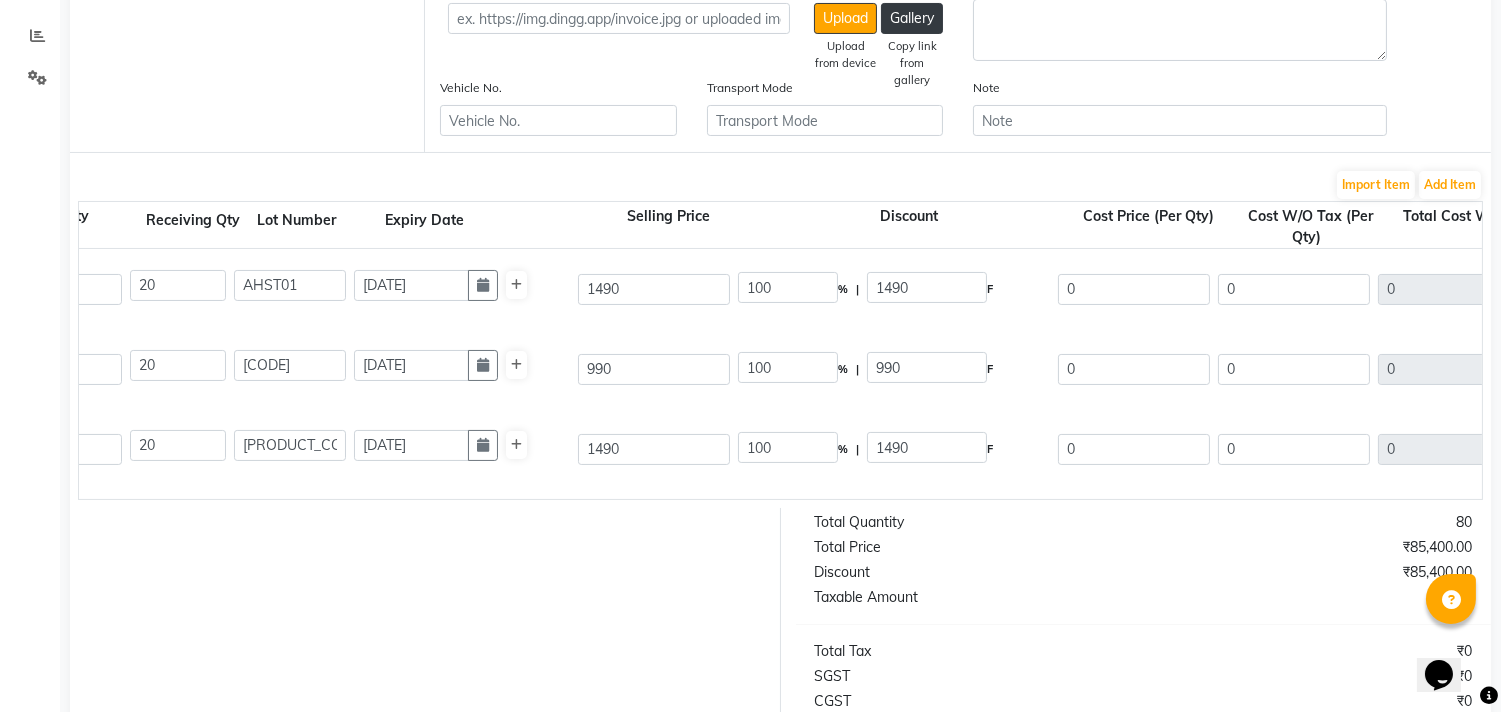 scroll, scrollTop: 0, scrollLeft: 564, axis: horizontal 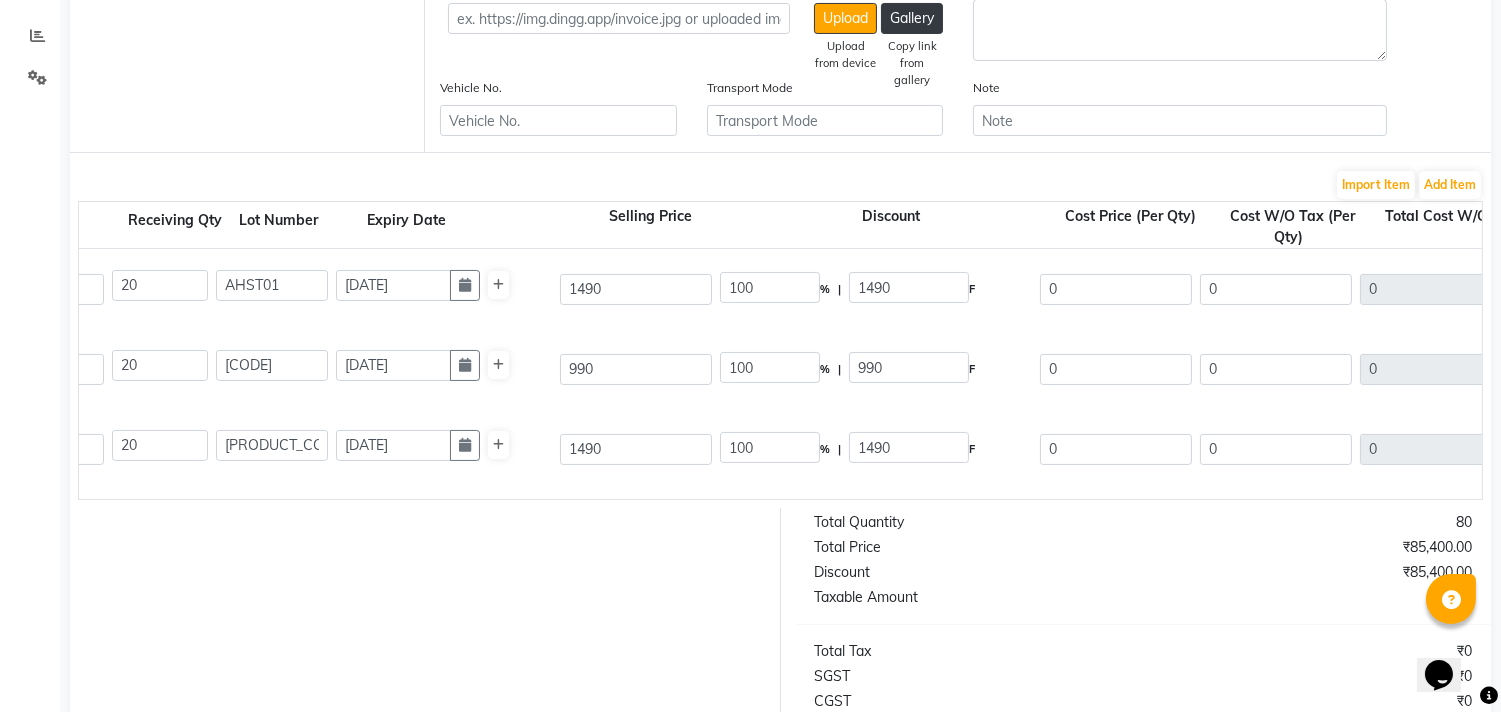 click on "100 % | 1490 F" 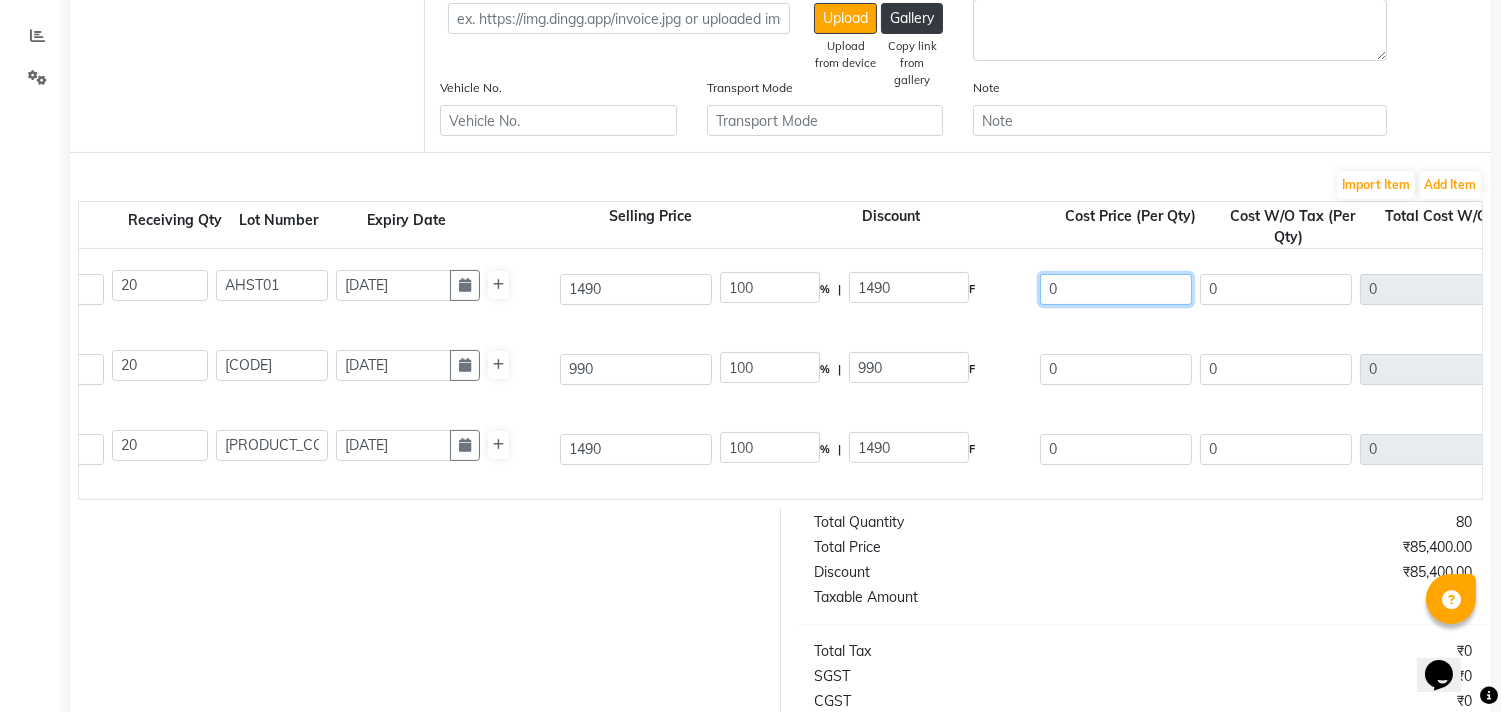 drag, startPoint x: 1074, startPoint y: 297, endPoint x: 1036, endPoint y: 297, distance: 38 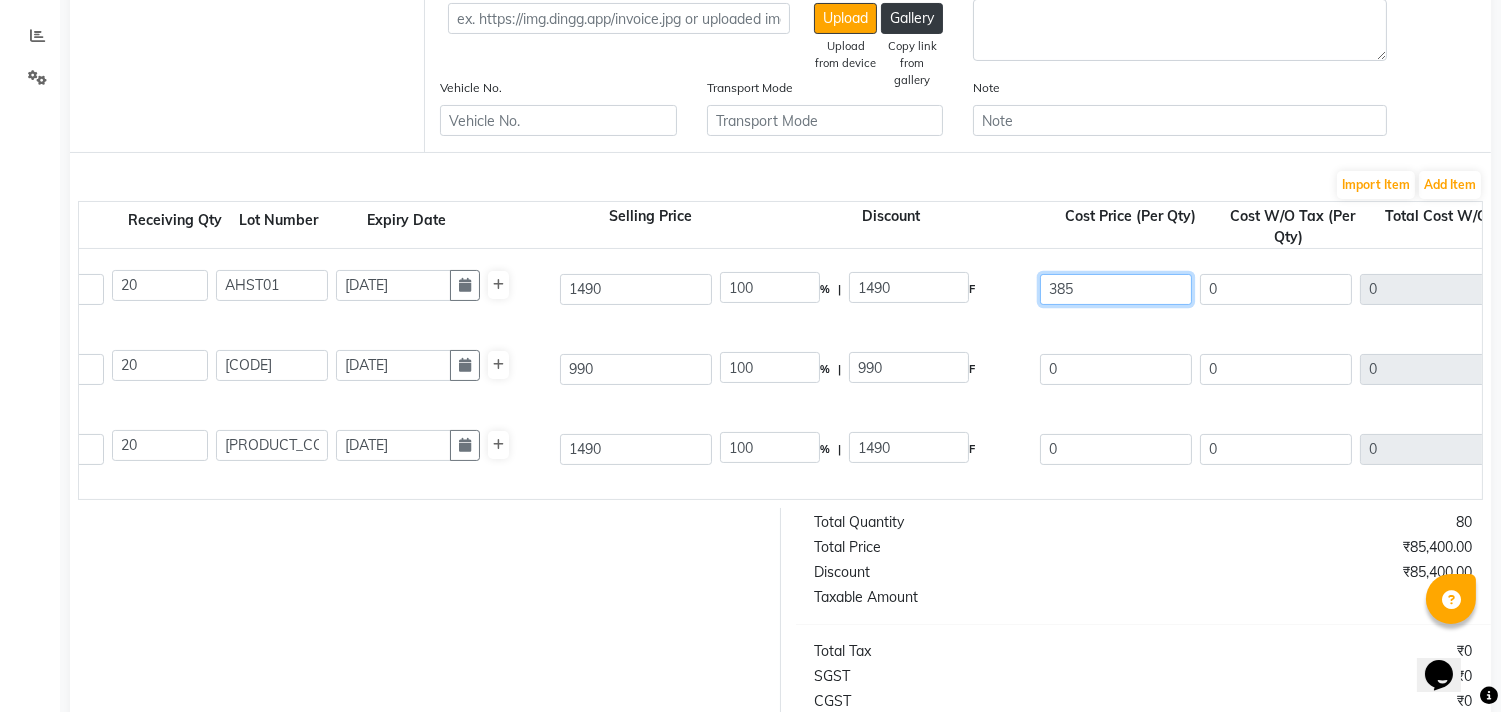 type on "385" 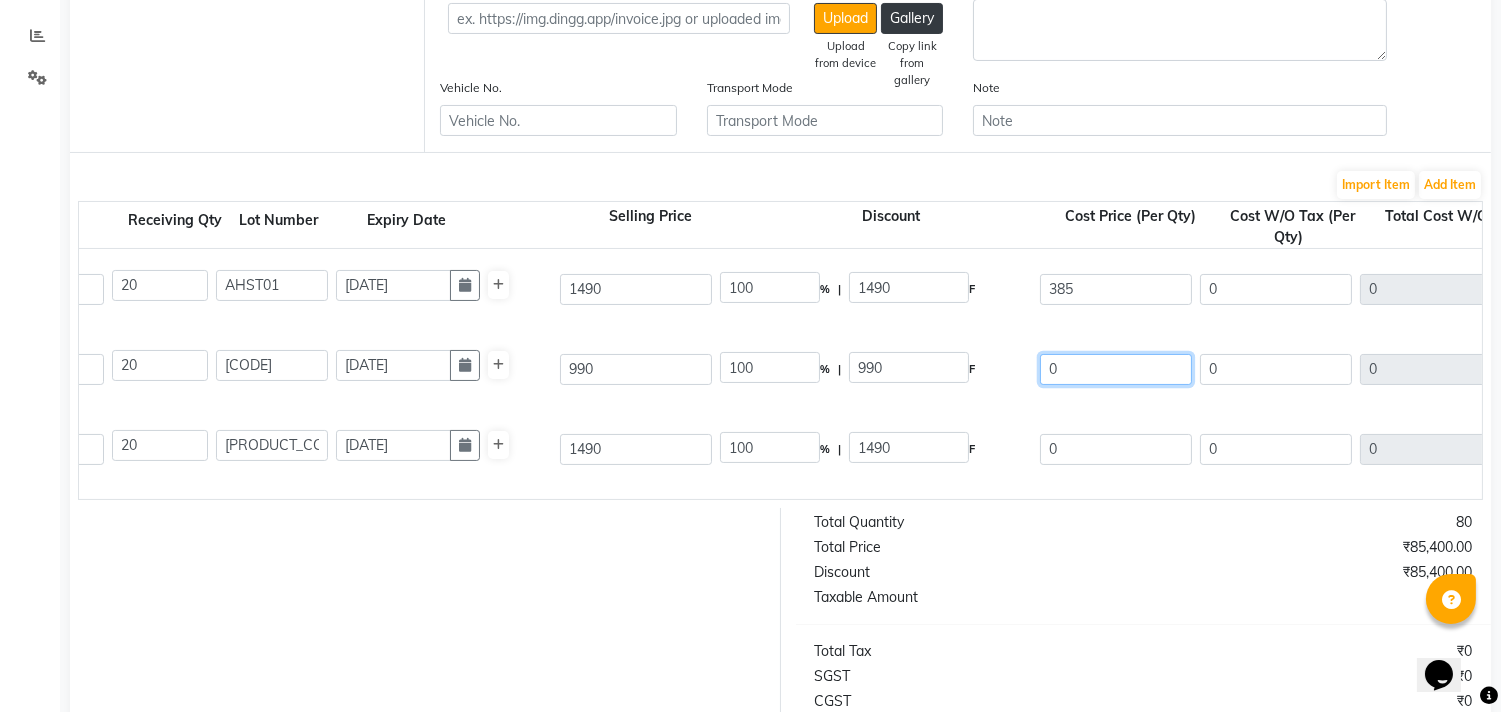 type on "74.16" 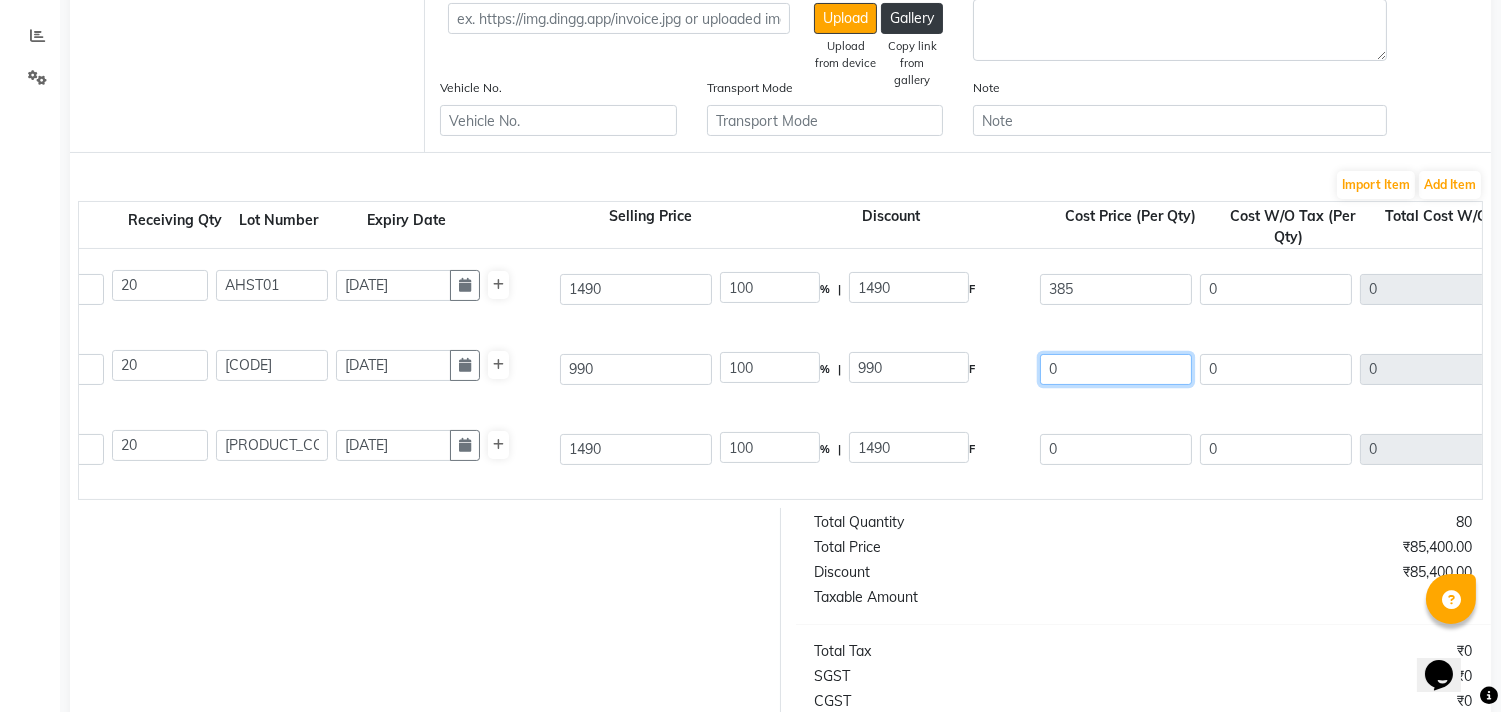 type on "1105" 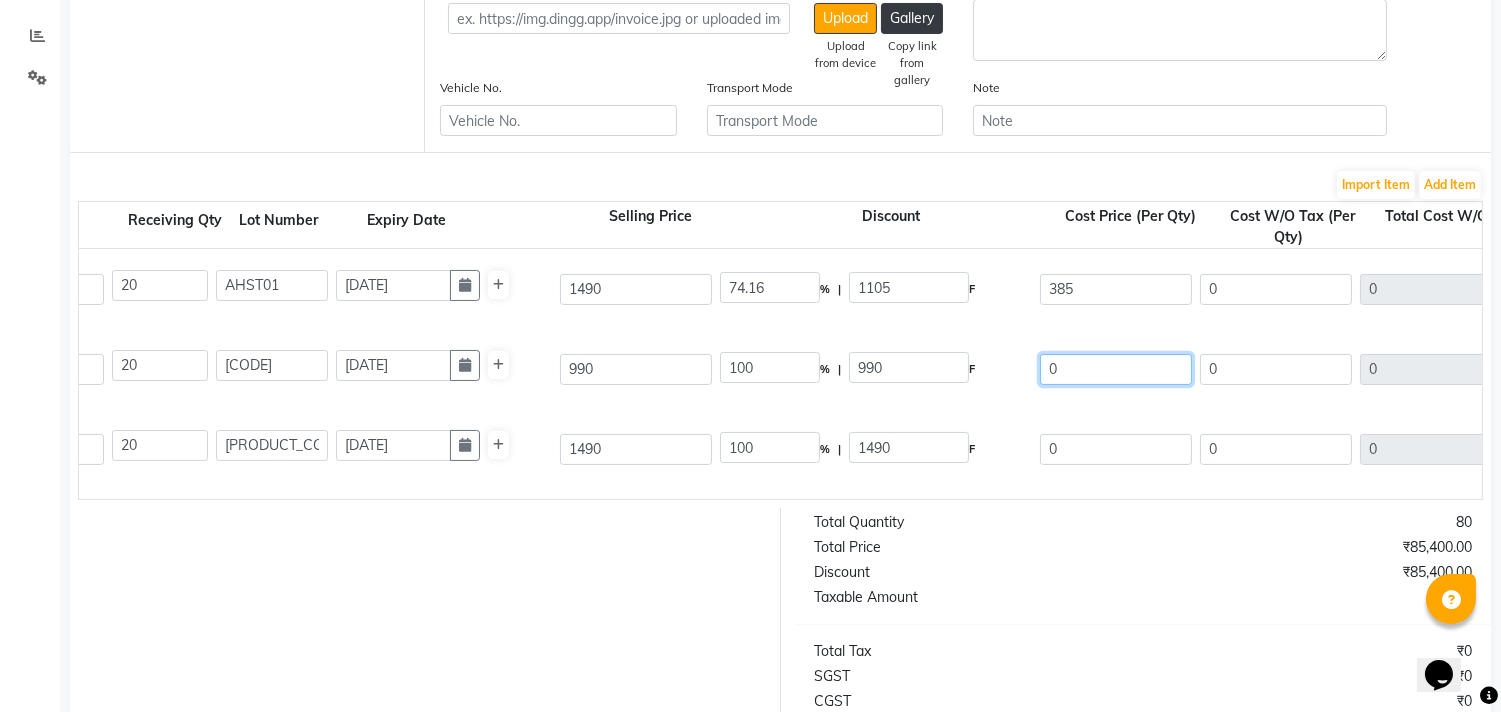 type on "385" 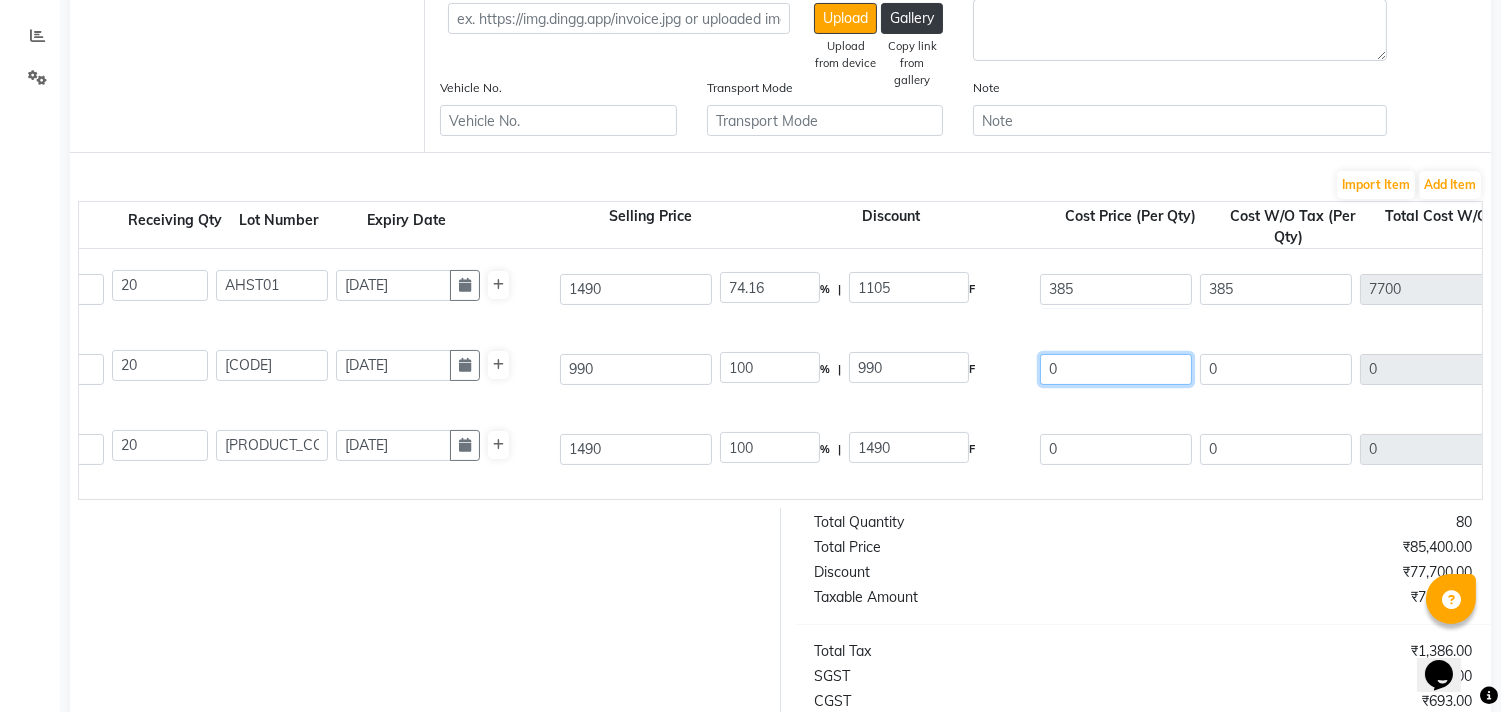 click on "[PRODUCT]  [SIZE]  [CODE]  [NUMBER] [NUMBER] [CODE] [DATE] [NUMBER] [PERCENTAGE] | [NUMBER] [UNIT] [NUMBER] [NUMBER] [NUMBER] [CONDITION] [CONDITION] [CONDITION]  ([PERCENTAGE])  [NUMBER] [NUMBER]" 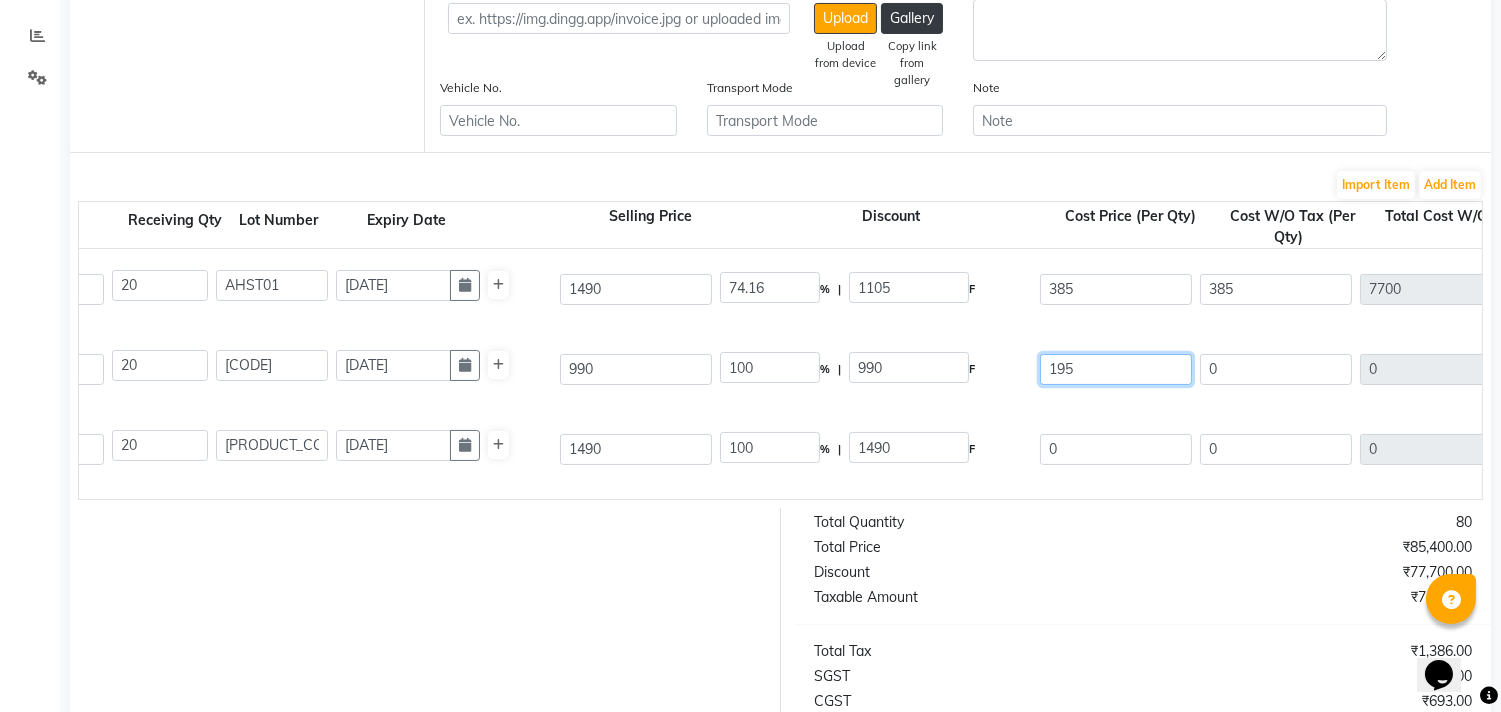 type on "195" 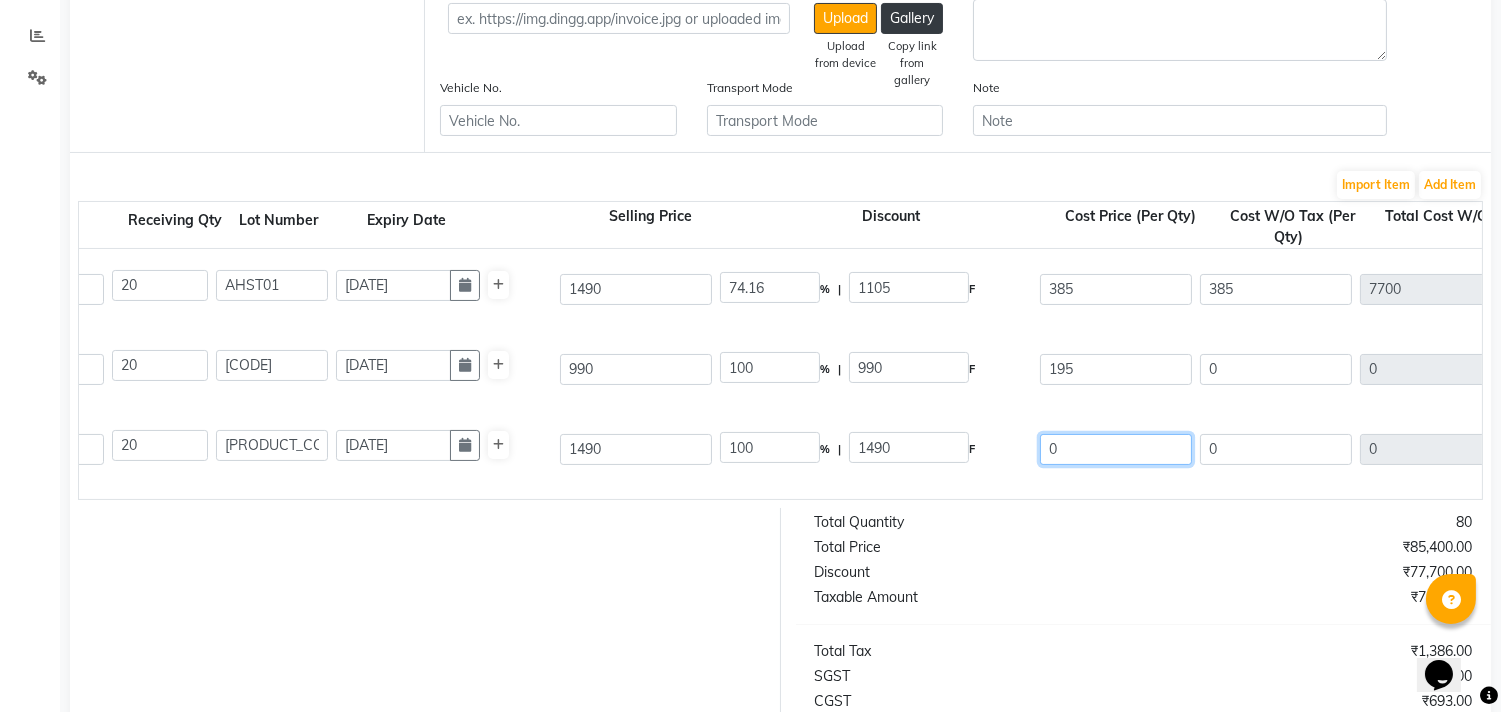 type on "[PERCENTAGE]" 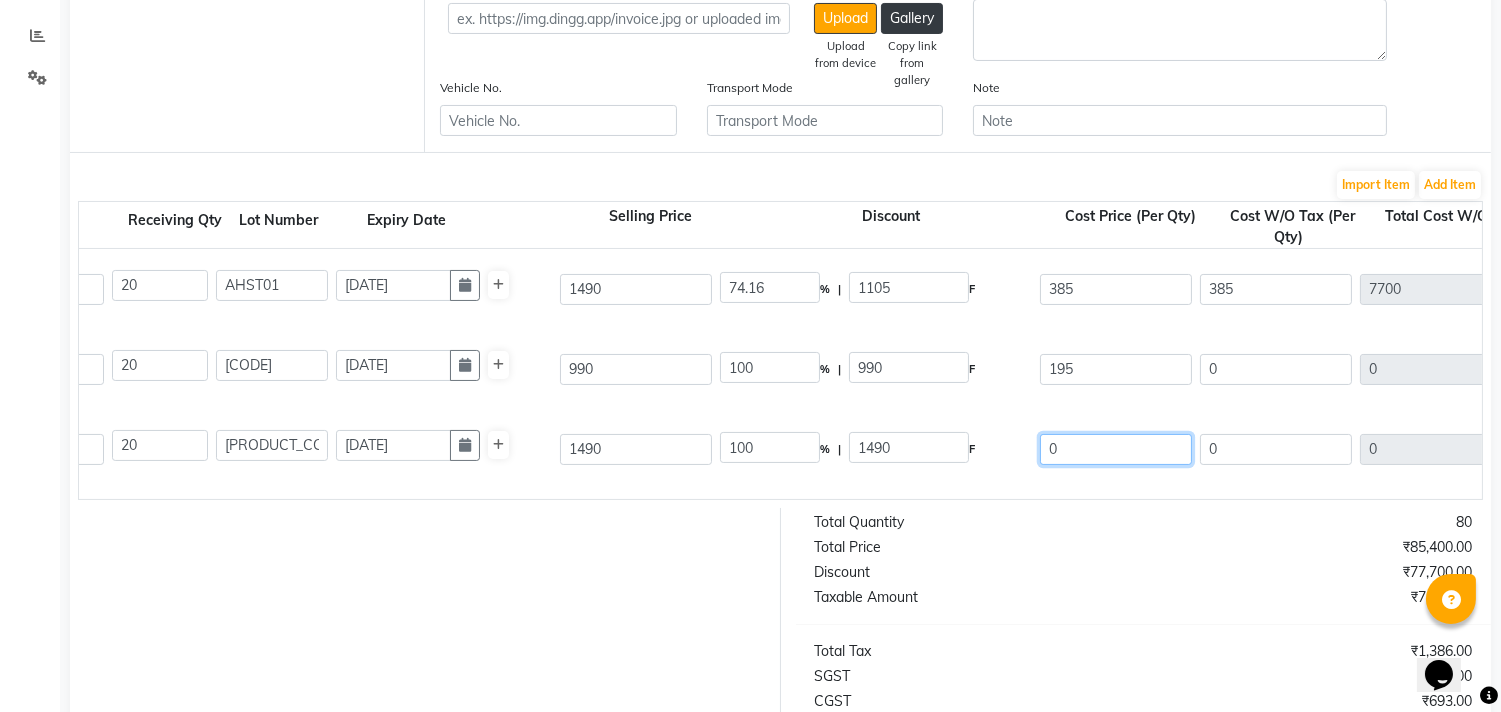 type on "795" 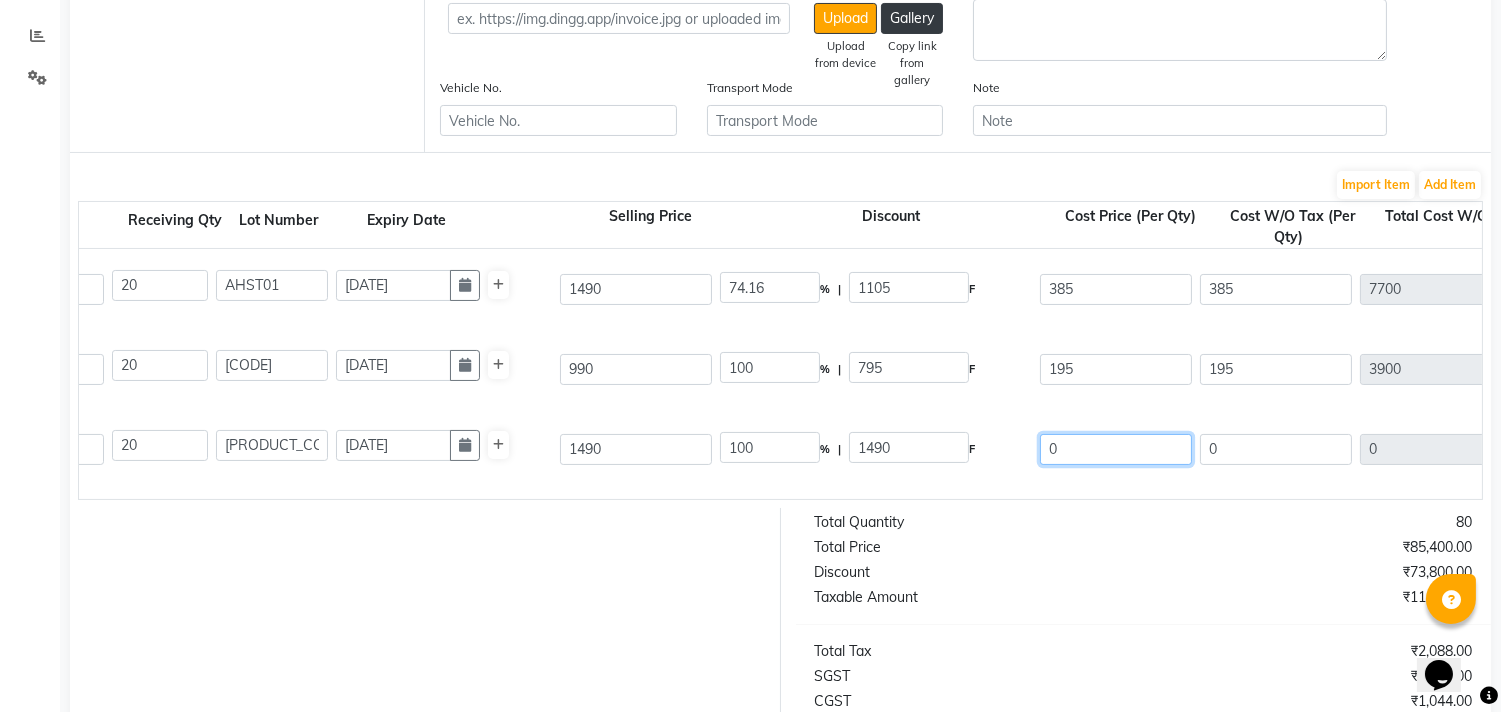 click on "[PRODUCT_NAME] 1 ML P10526 20 20 [PRODUCT_CODE] [DATE] 1490 100 % | 1490 F 0 0 0 None GST 6 GST 12 GST  (18%)  0 0" 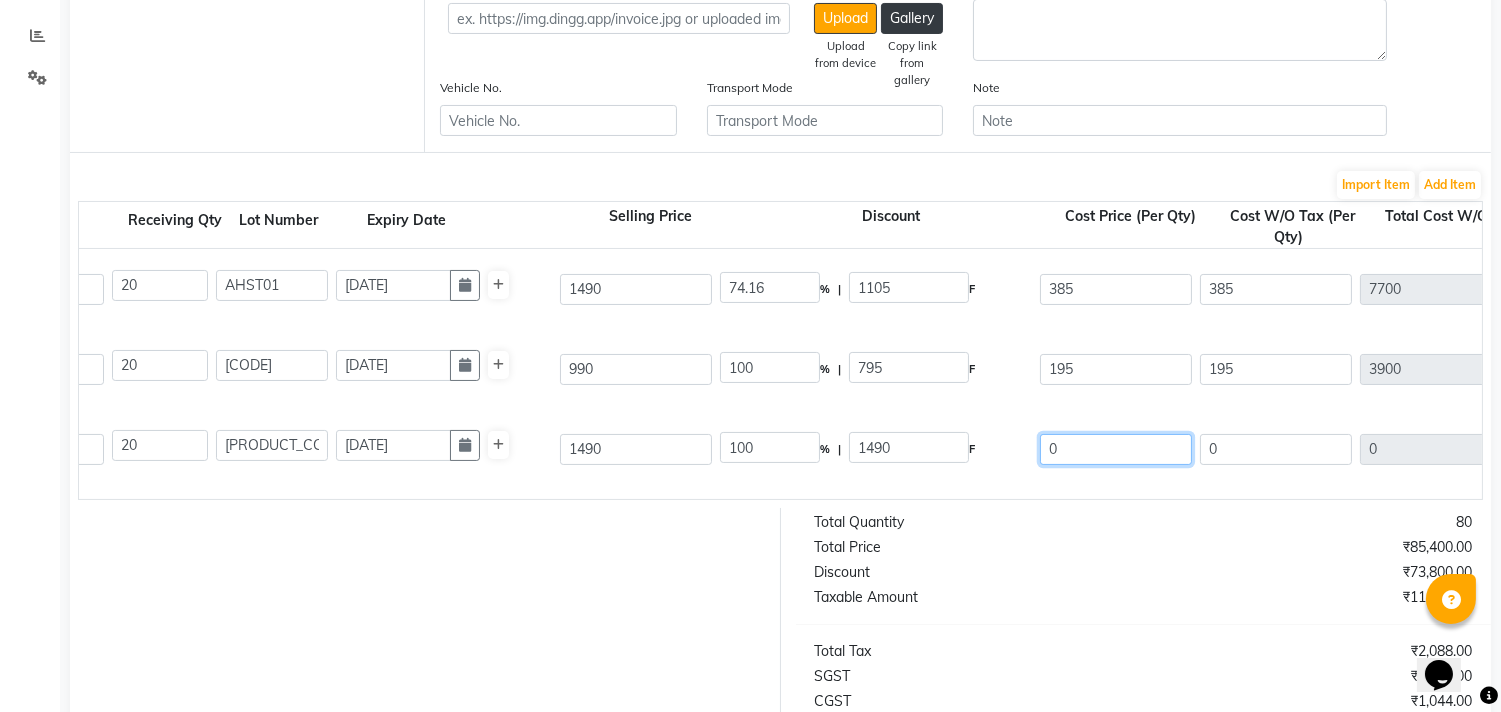type on "4" 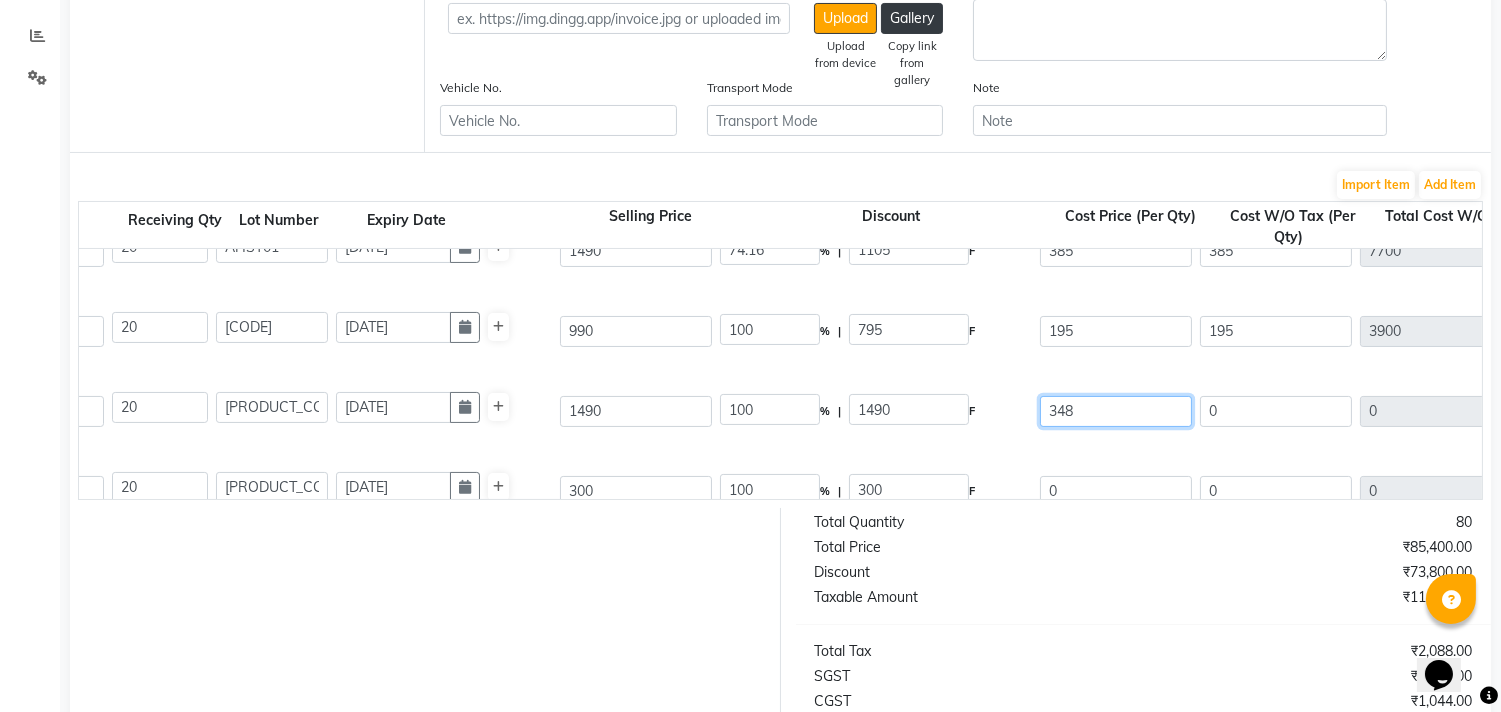 scroll, scrollTop: 70, scrollLeft: 0, axis: vertical 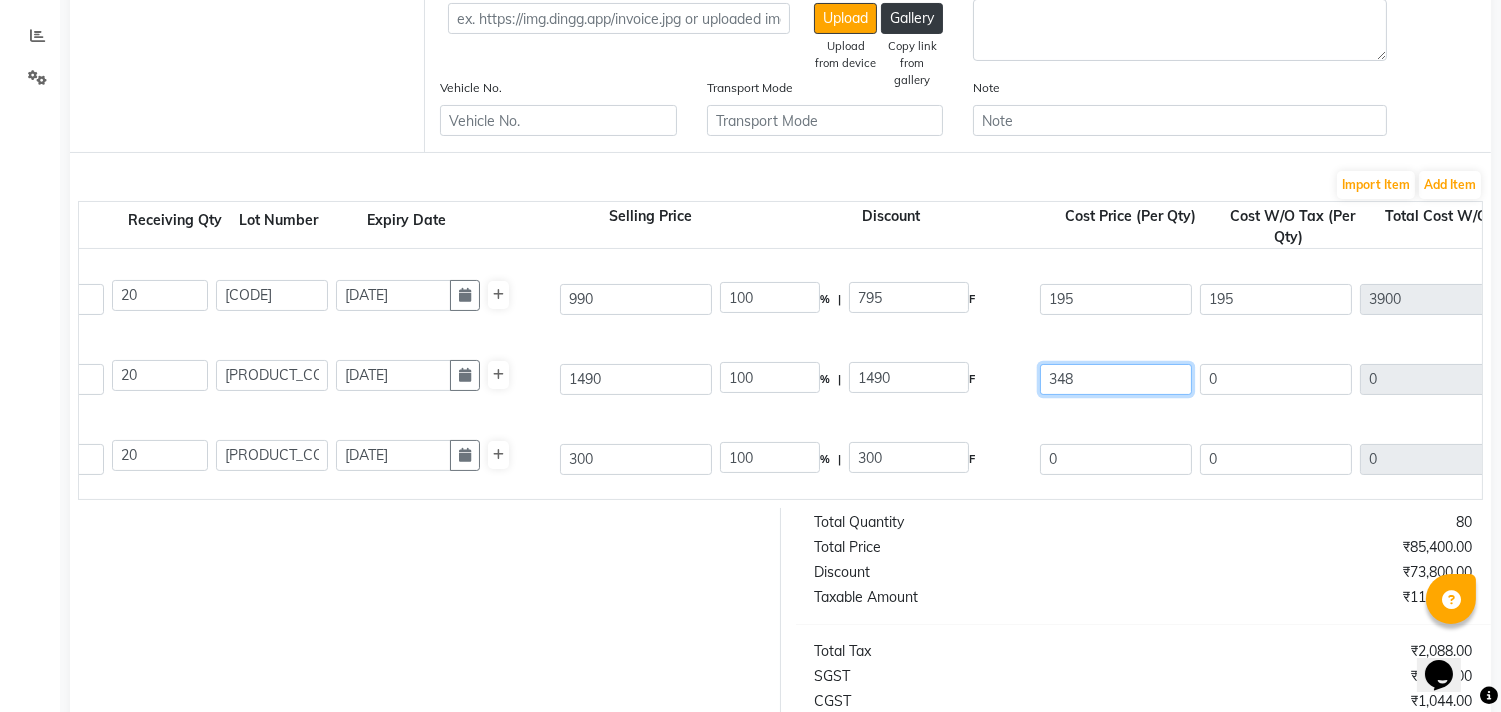 type on "348" 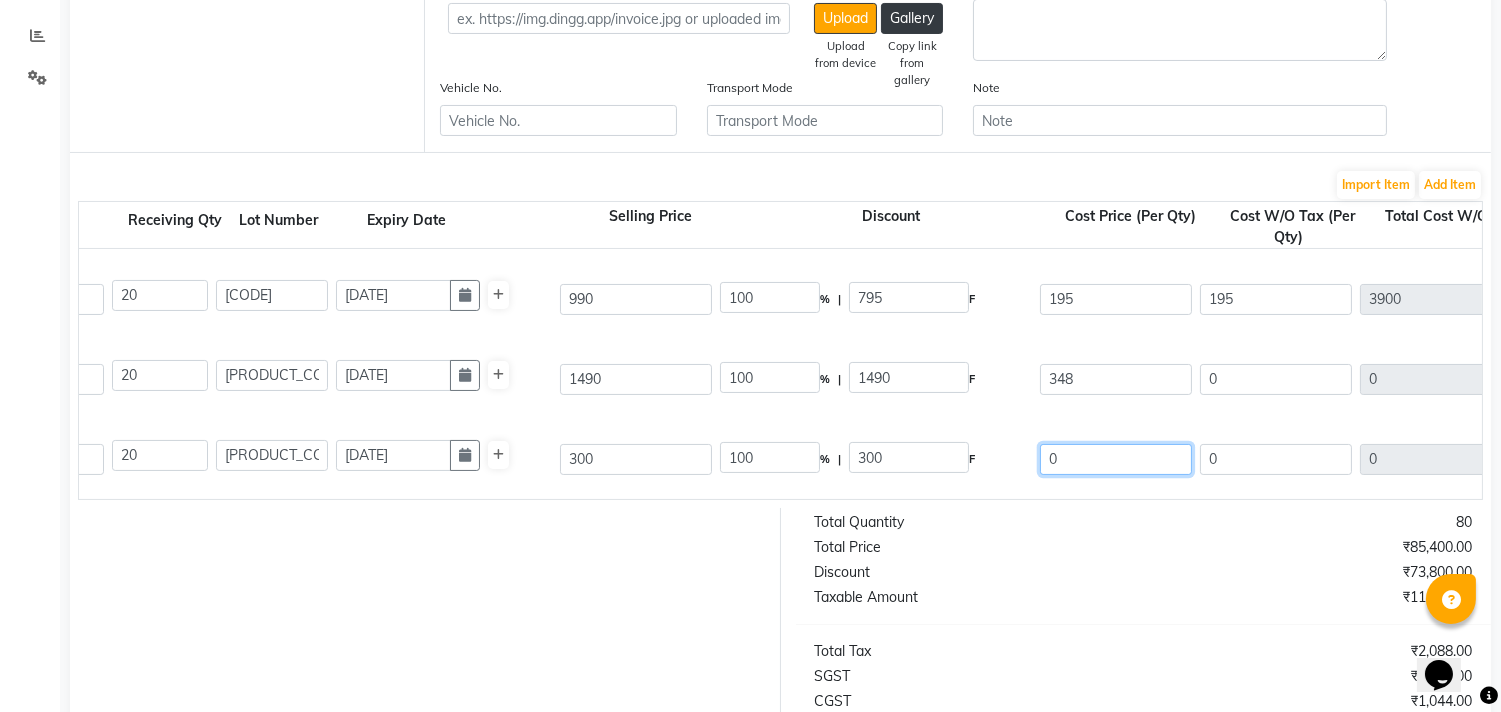 type on "76.64" 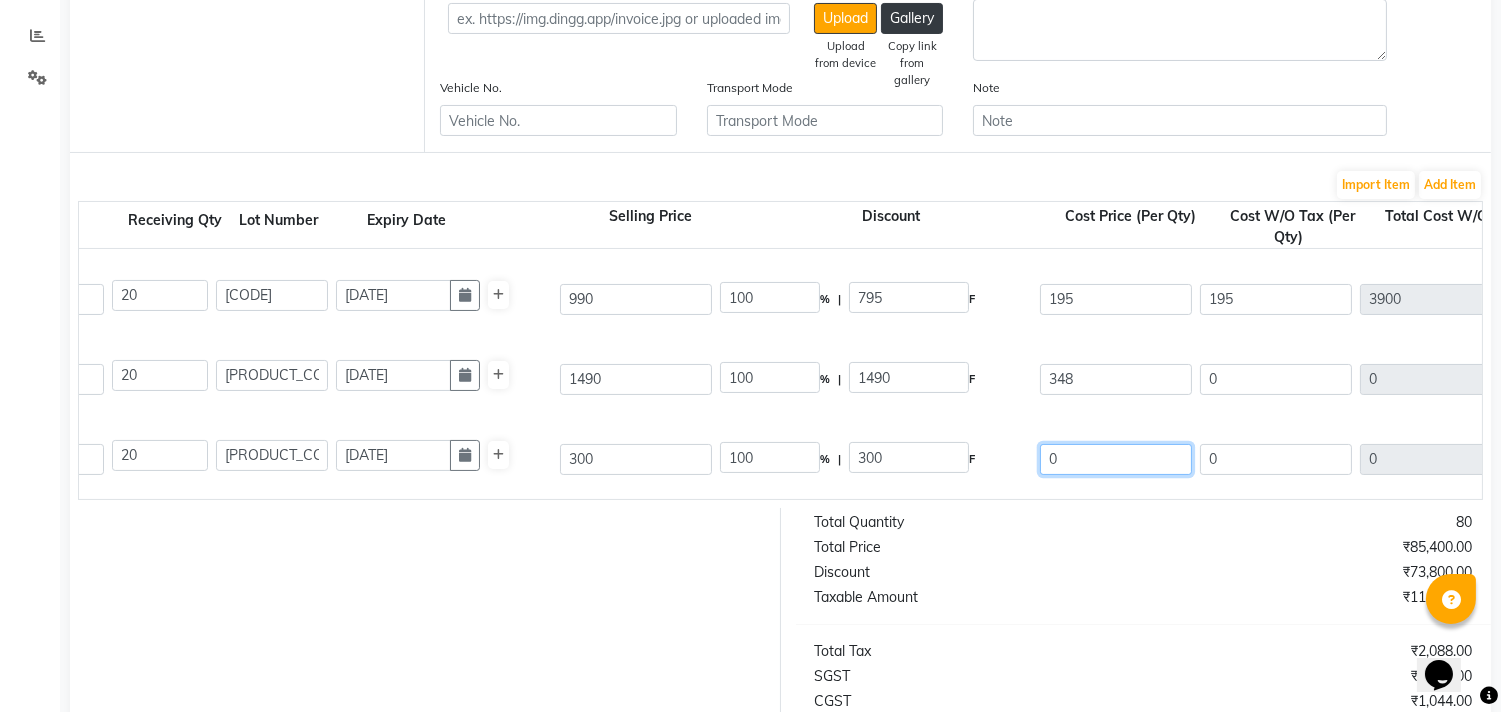 type on "1142" 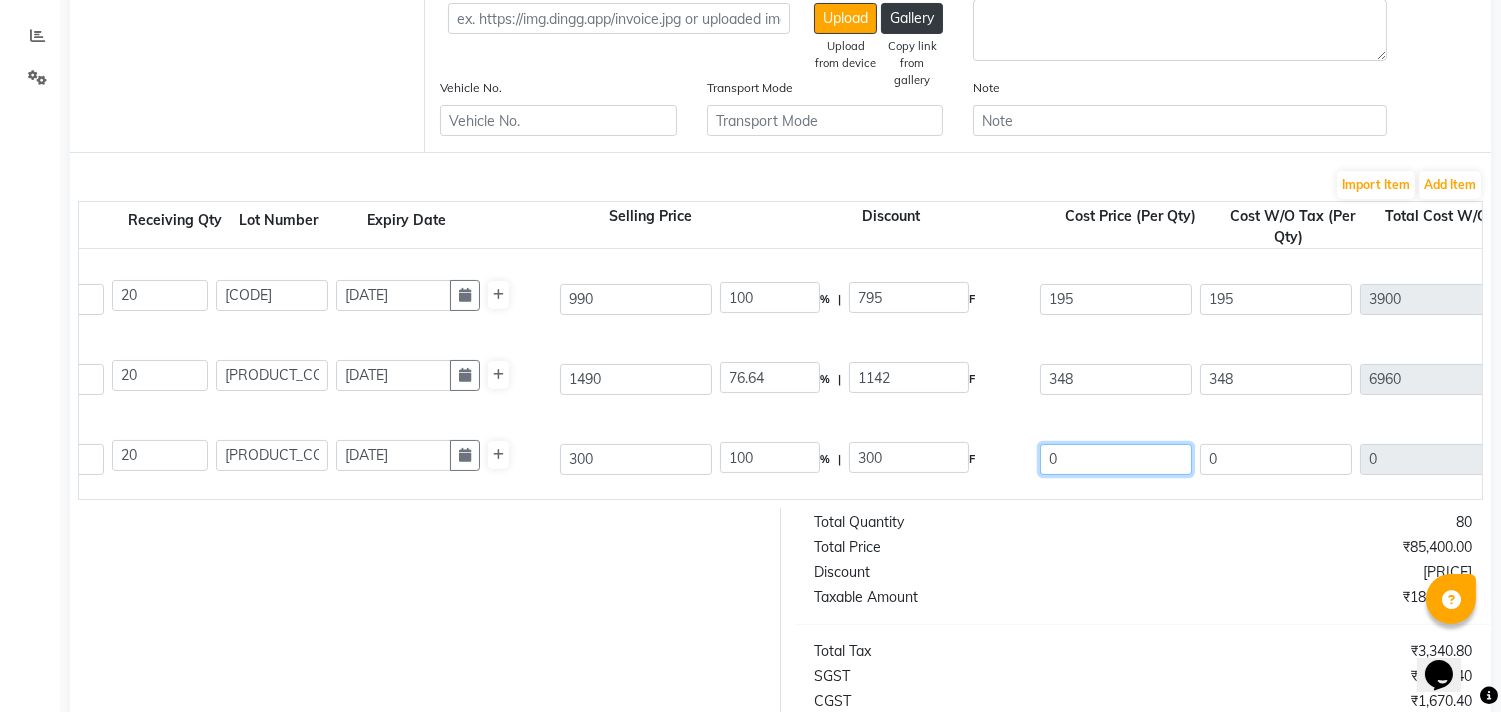 drag, startPoint x: 1030, startPoint y: 465, endPoint x: 1001, endPoint y: 475, distance: 30.675724 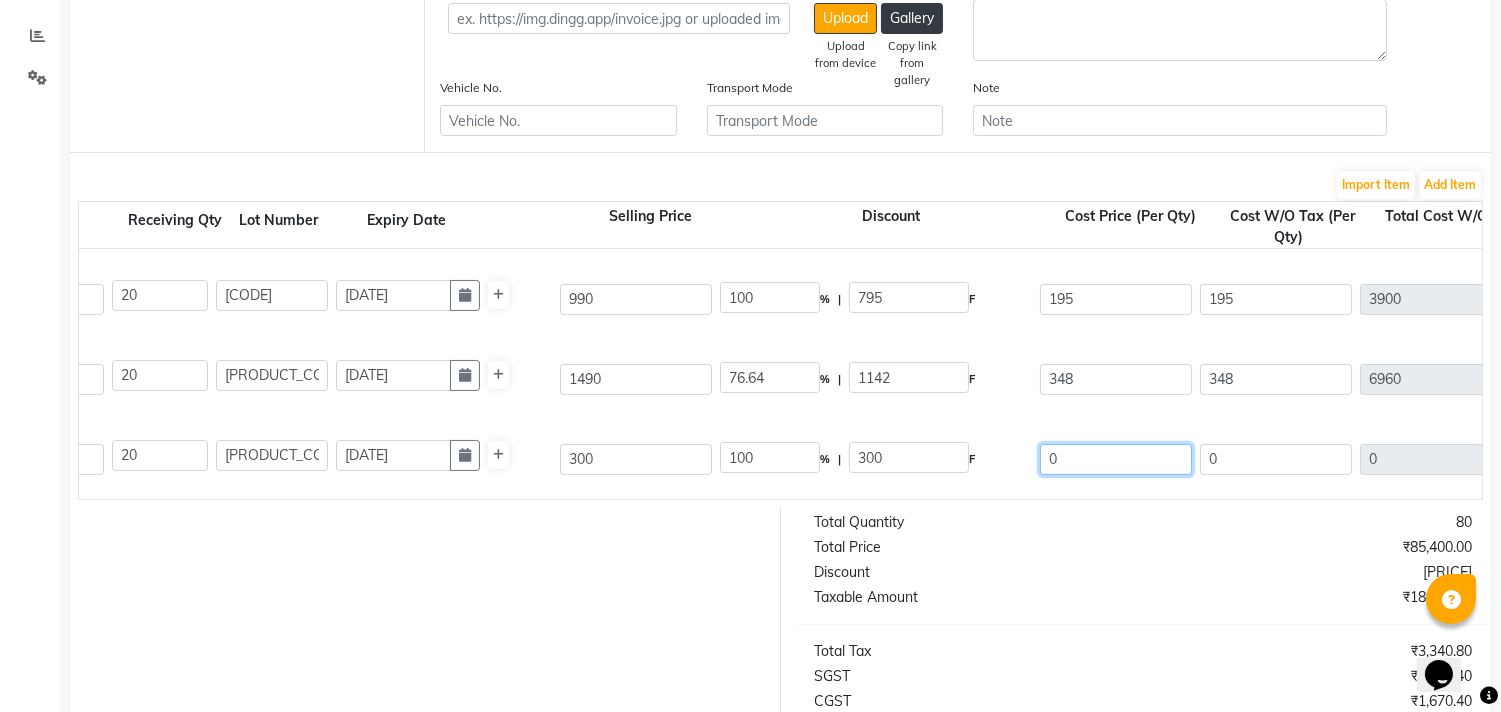 click on "[PRODUCT]  [SIZE]  [CODE]  [NUMBER] [NUMBER] [CODE] [DATE] [NUMBER] [PERCENTAGE] | [NUMBER] [UNIT] [NUMBER] [NUMBER] [NUMBER] [CONDITION] [CONDITION] [CONDITION]  ([PERCENTAGE])  [NUMBER] [NUMBER]" 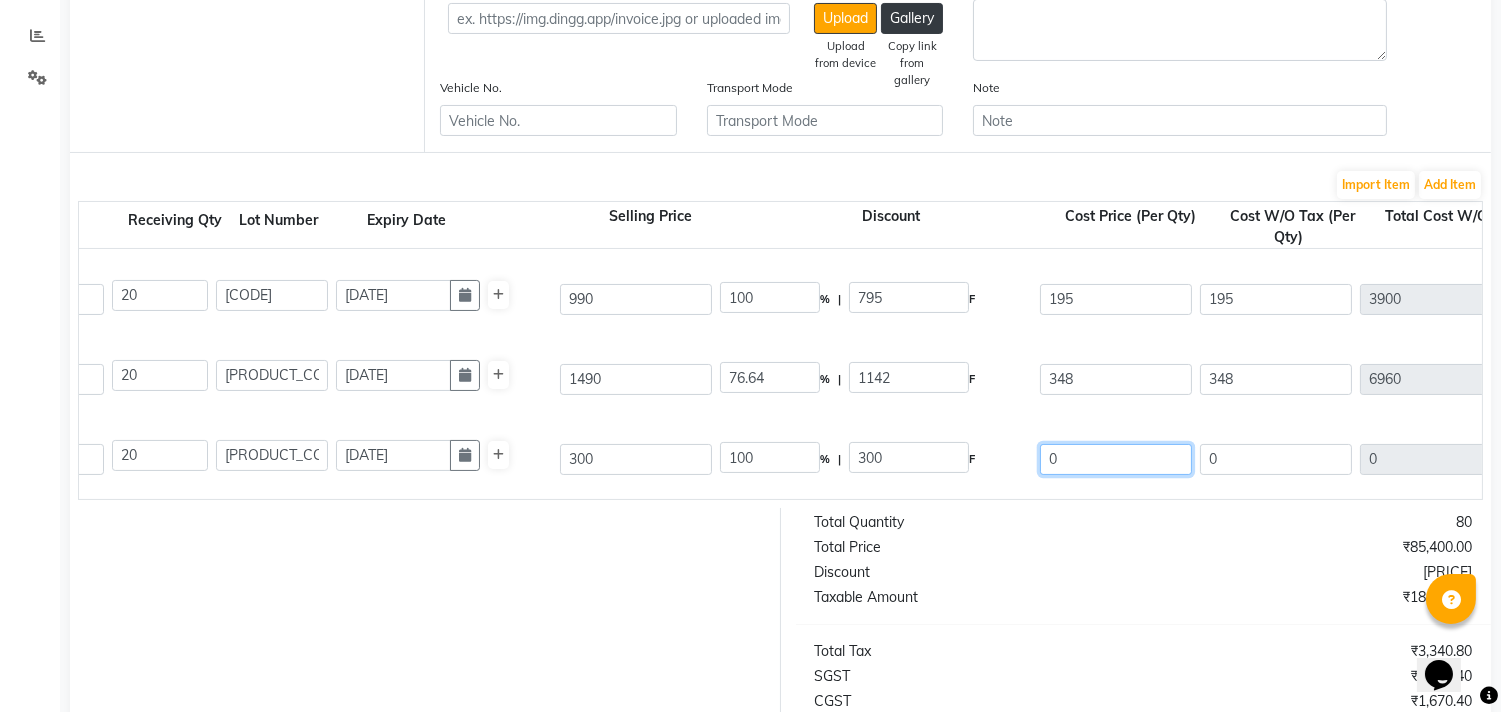 type on "[NUMBER]" 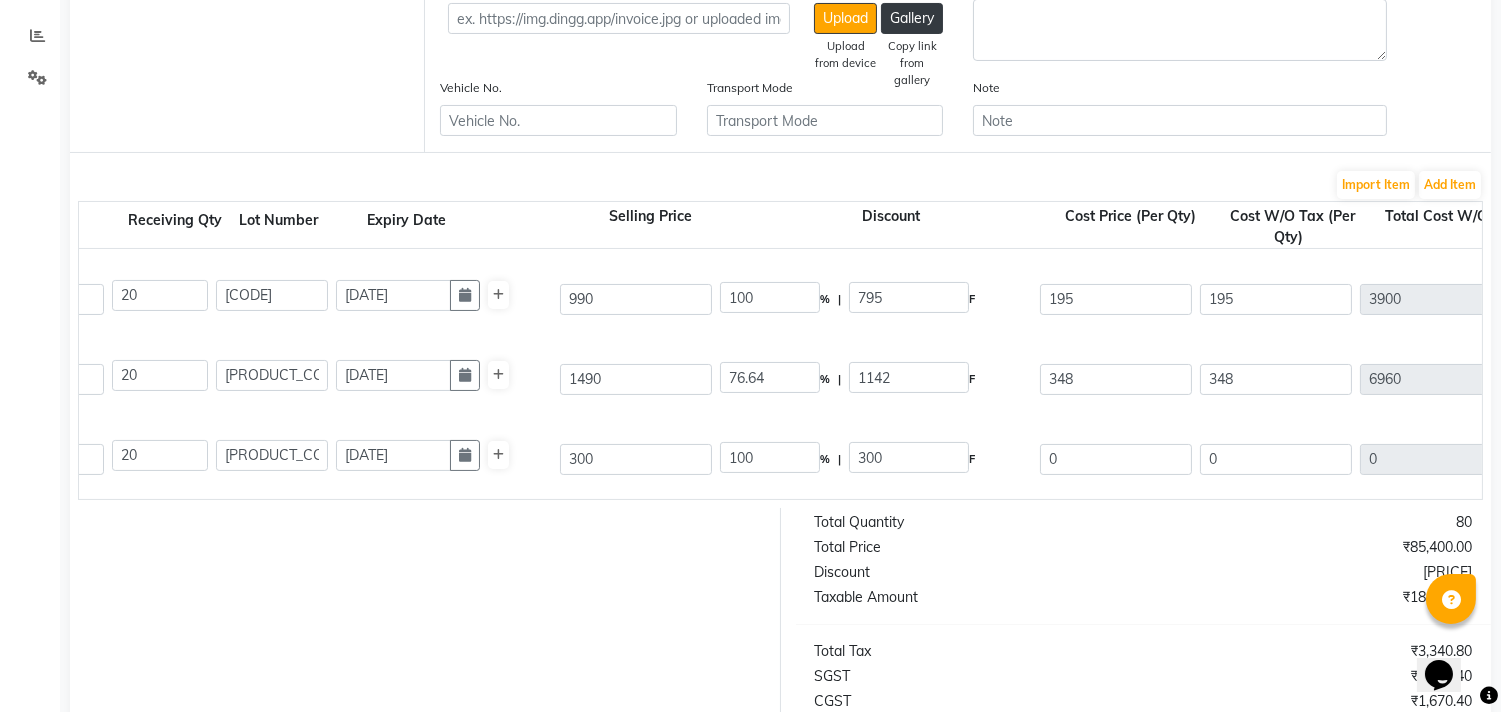 type on "82.53" 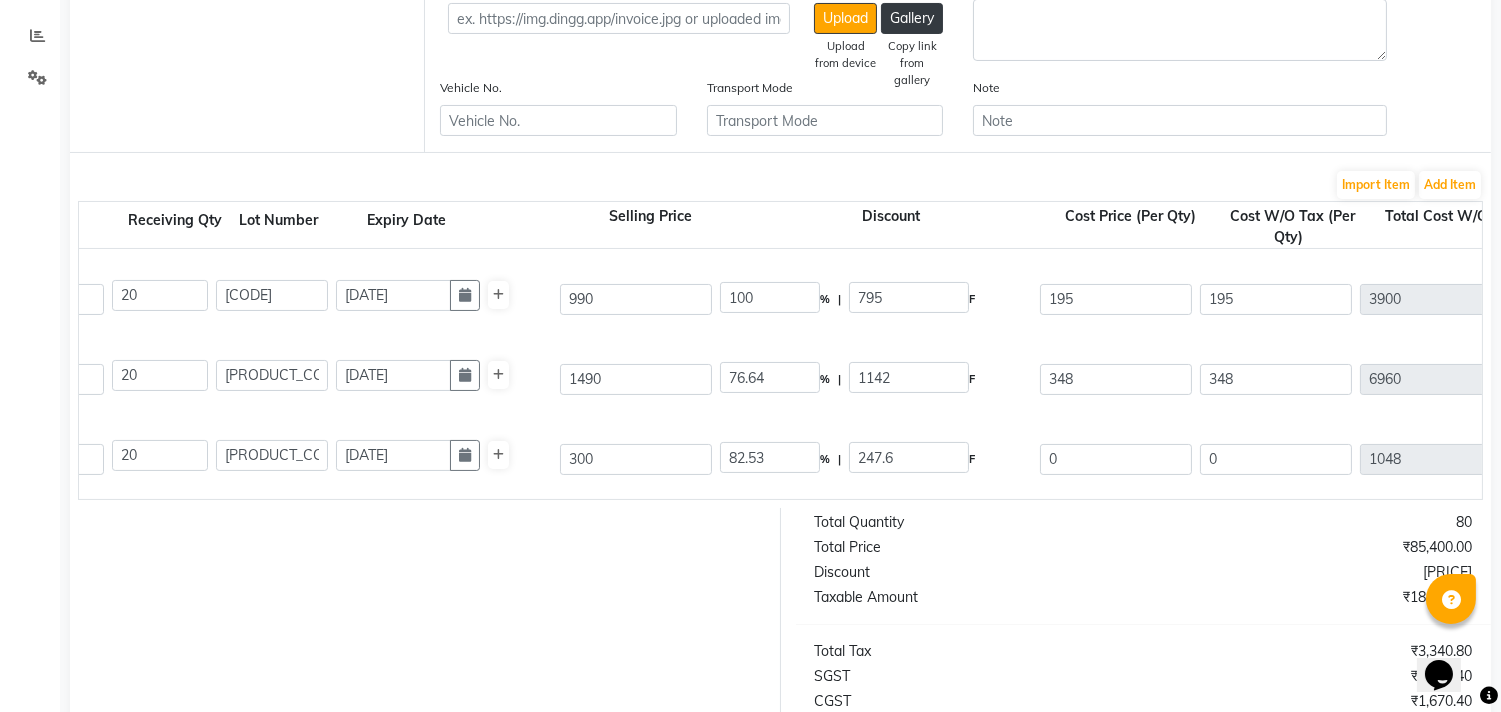 click on "[PRODUCT]  [SIZE]  [CODE]  [NUMBER] [NUMBER] [CODE] [DATE] [NUMBER] [PERCENTAGE] | [NUMBER] [UNIT] [NUMBER] [NUMBER] [NUMBER] [CONDITION] [CONDITION] [CONDITION]  ([PERCENTAGE])  [NUMBER] [NUMBER]" 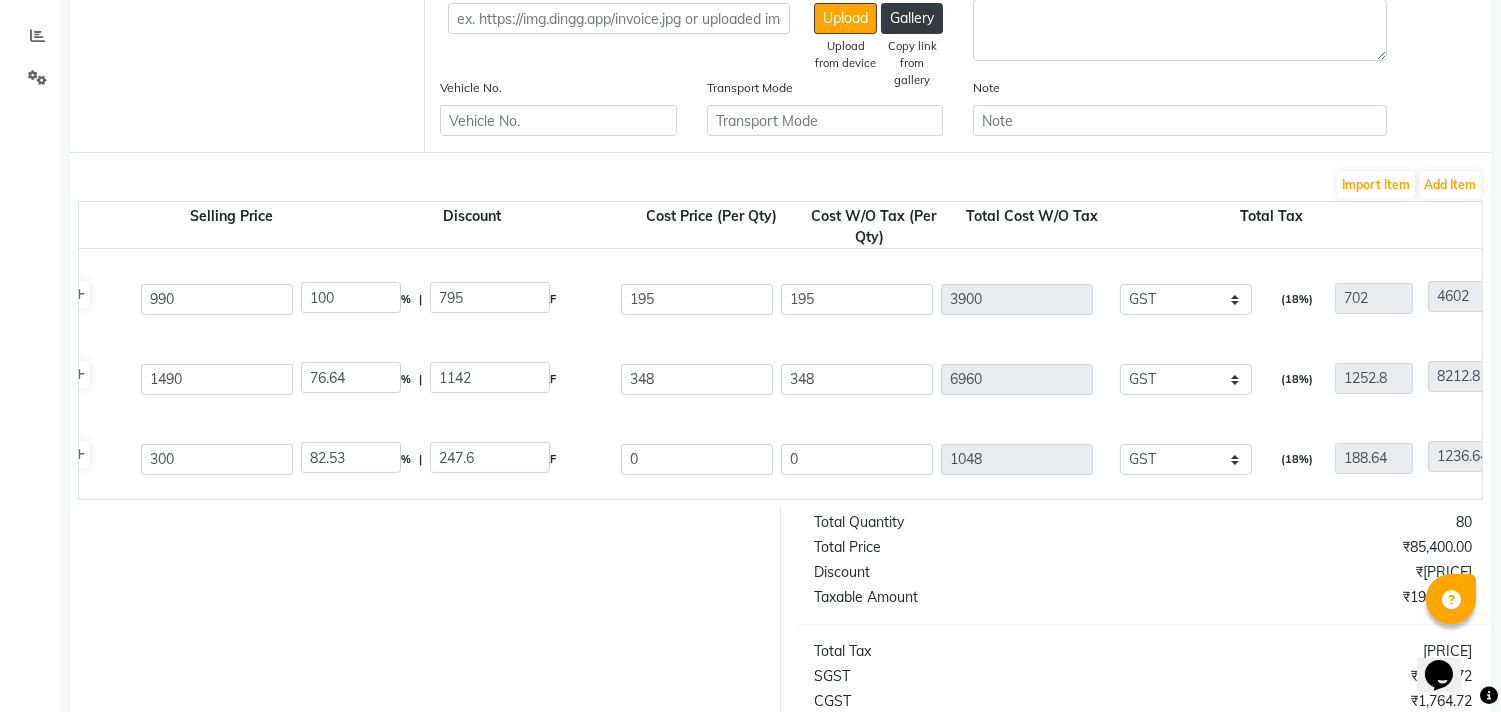 scroll, scrollTop: 0, scrollLeft: 1011, axis: horizontal 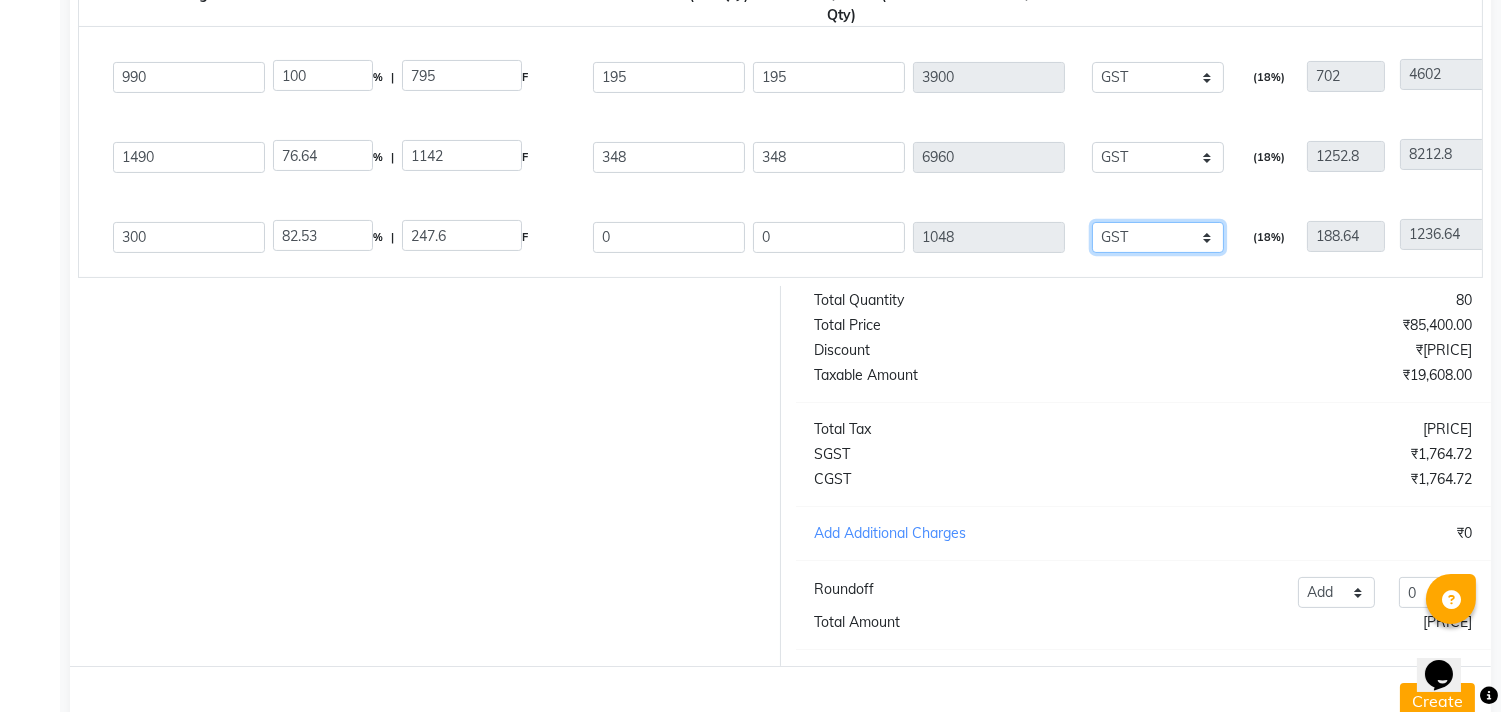 click on "None GST 6 GST 12 GST" 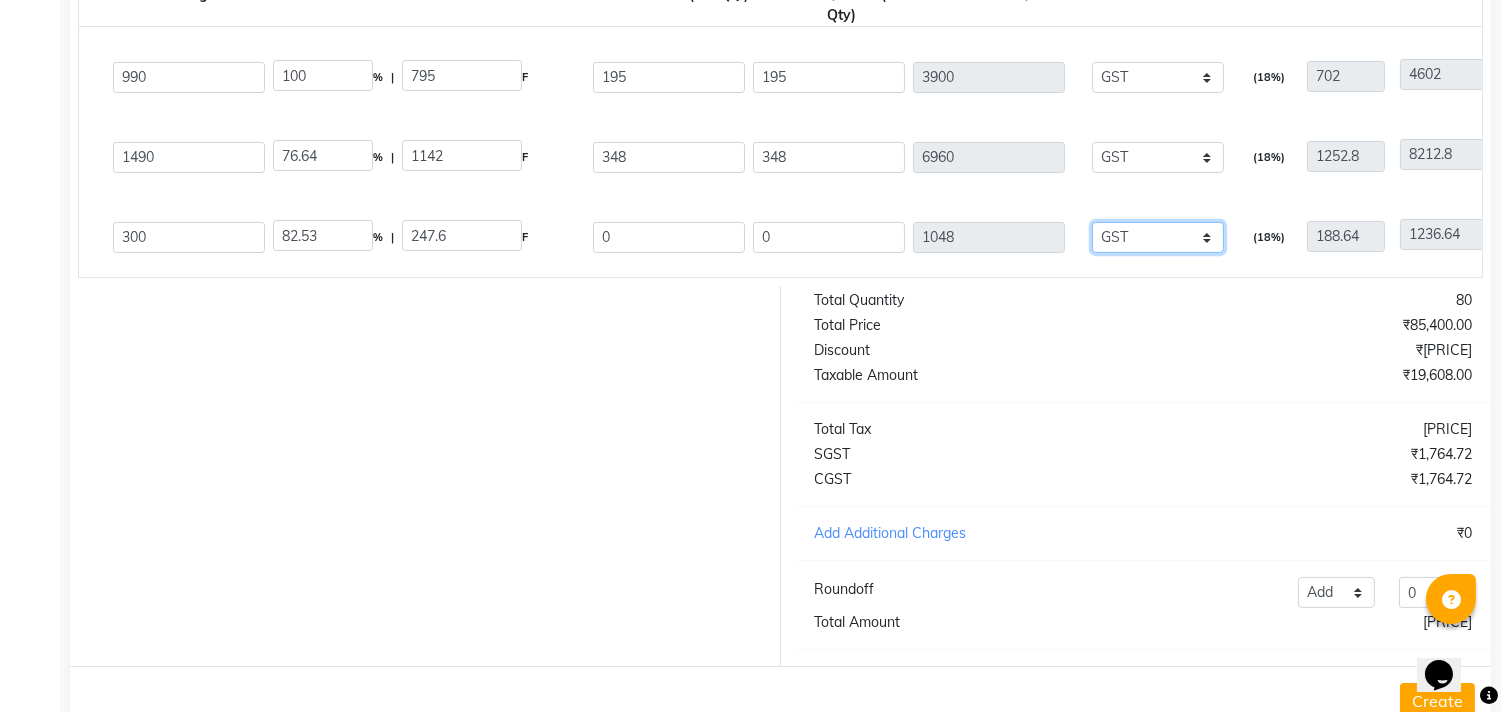 select on "2221" 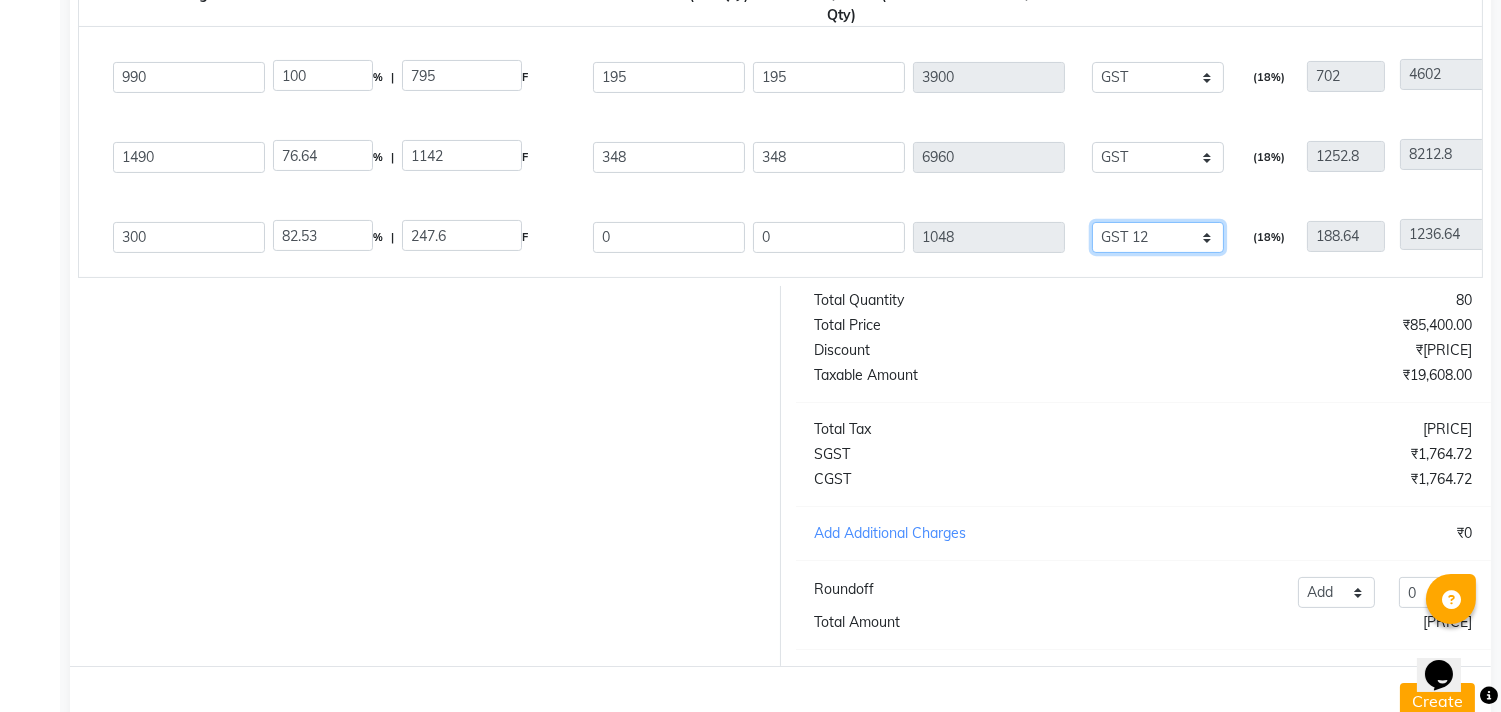 click on "None GST 6 GST 12 GST" 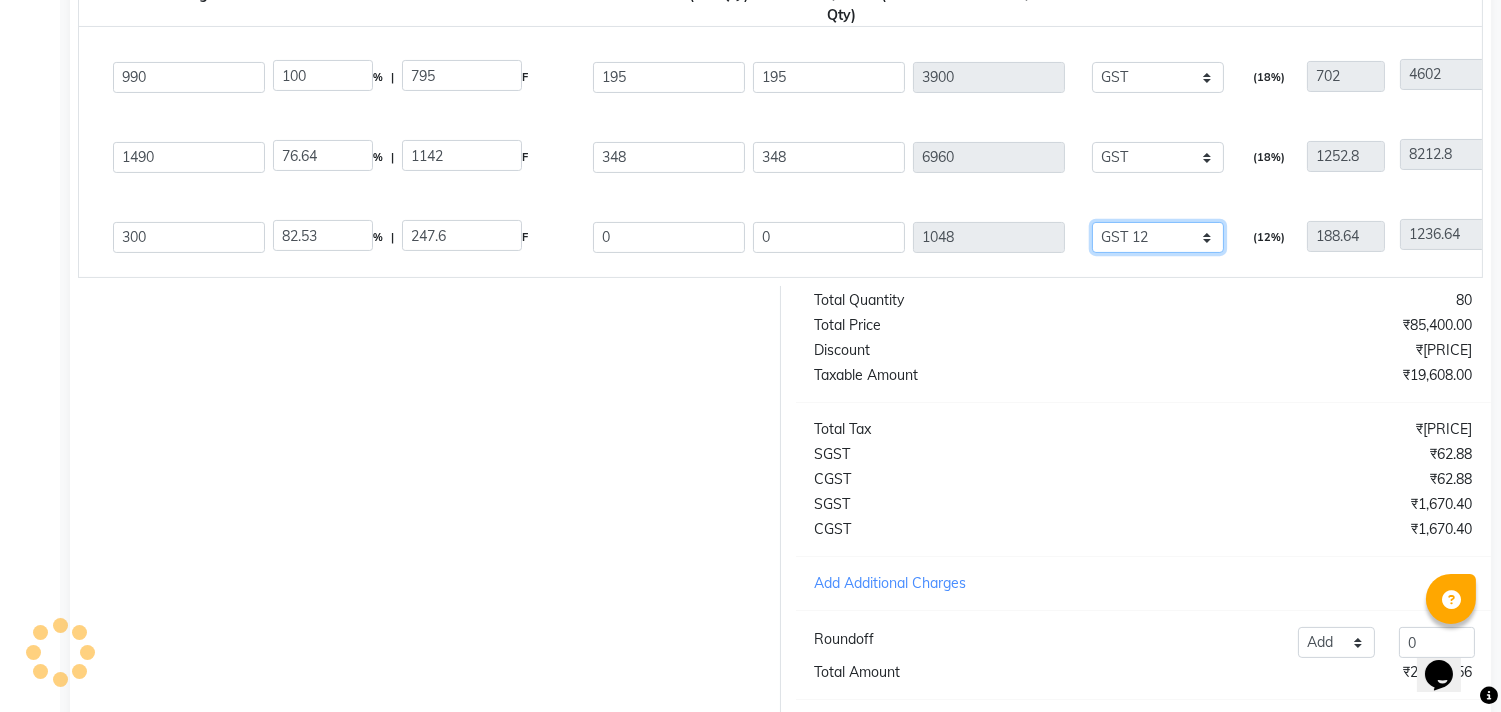 scroll, scrollTop: 0, scrollLeft: 0, axis: both 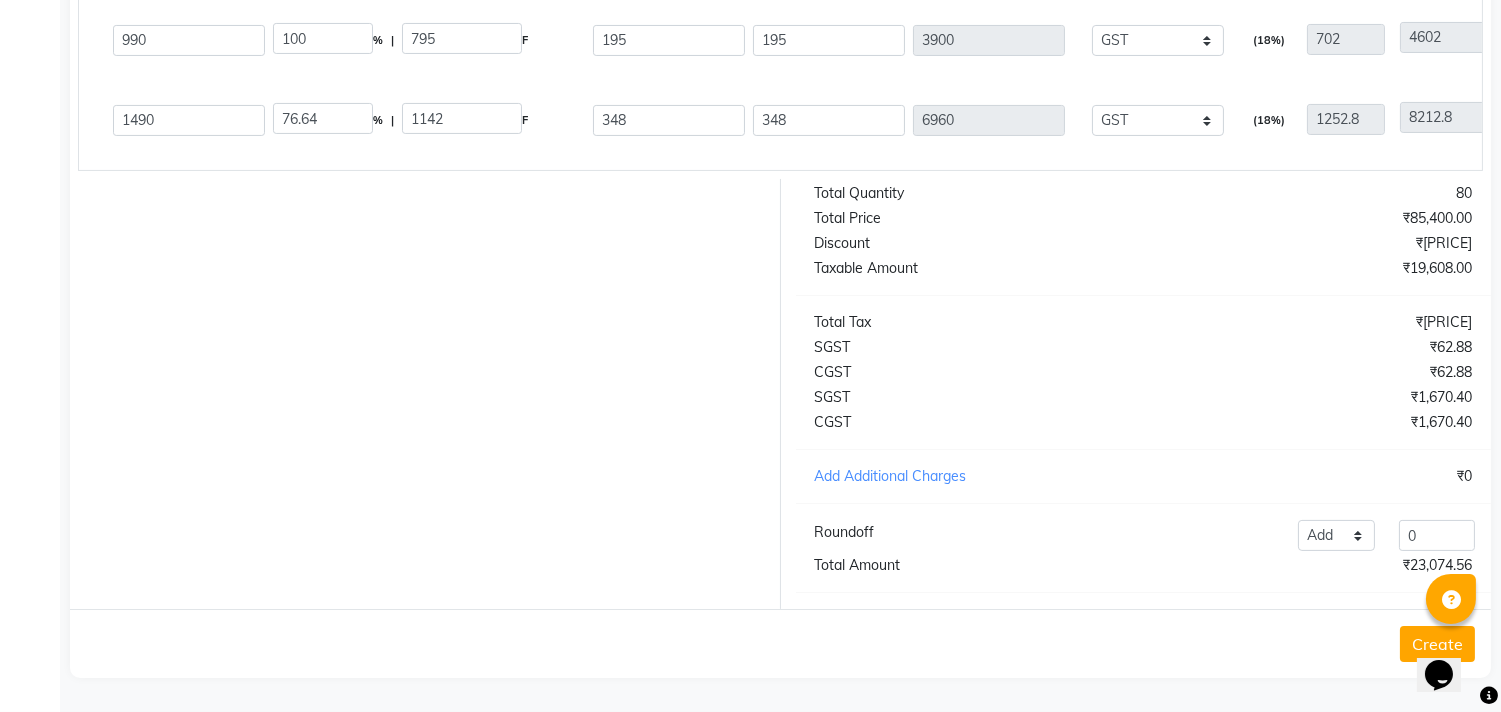 click on "Opens Chat This icon Opens the chat window." at bounding box center [1448, 639] 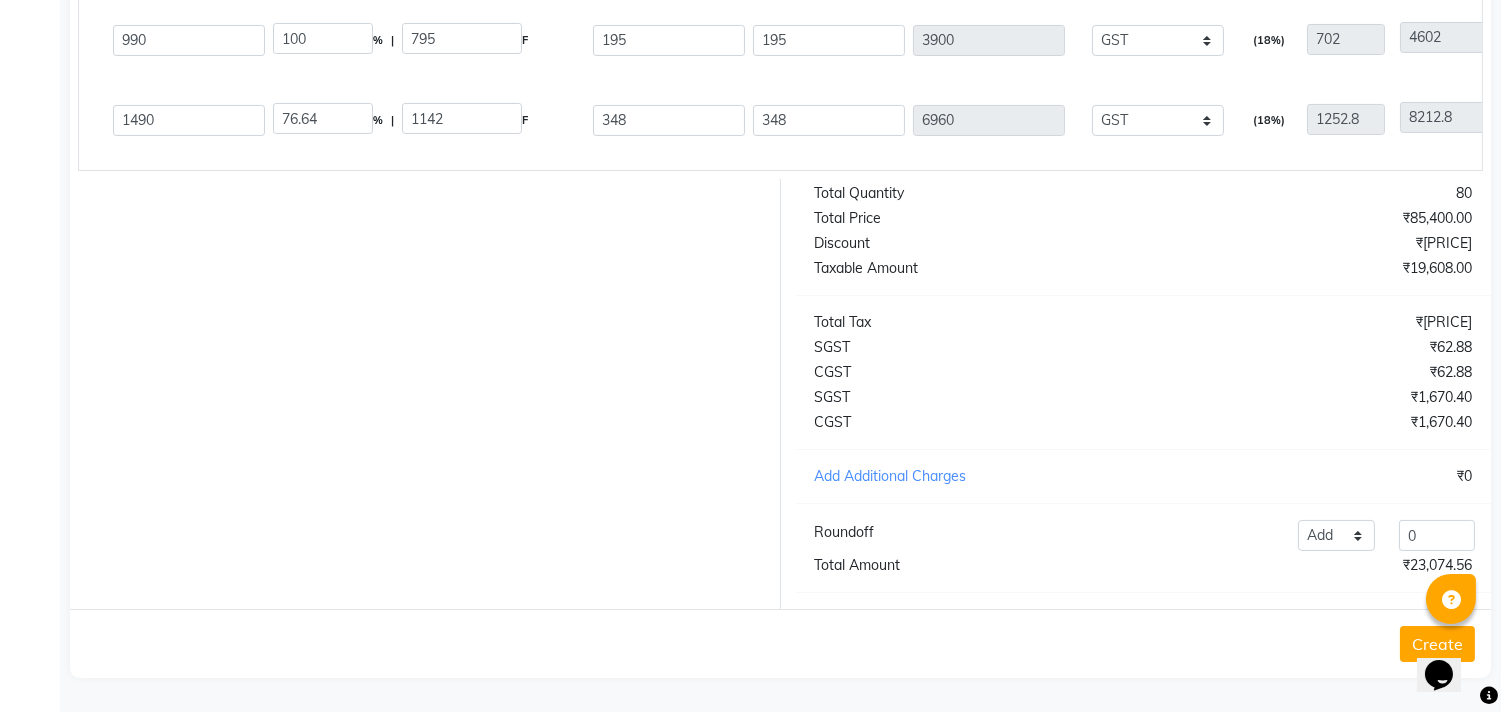 click on "Create" 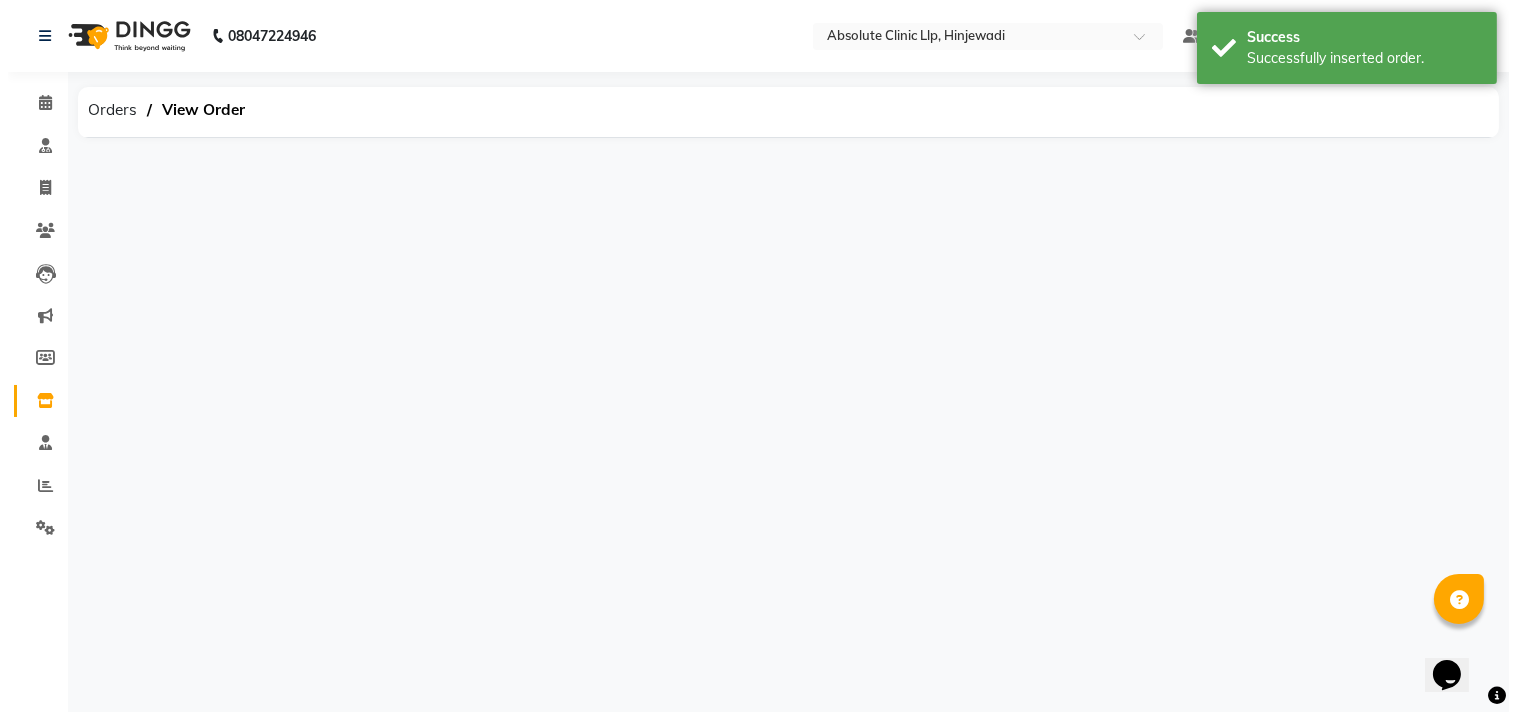 scroll, scrollTop: 0, scrollLeft: 0, axis: both 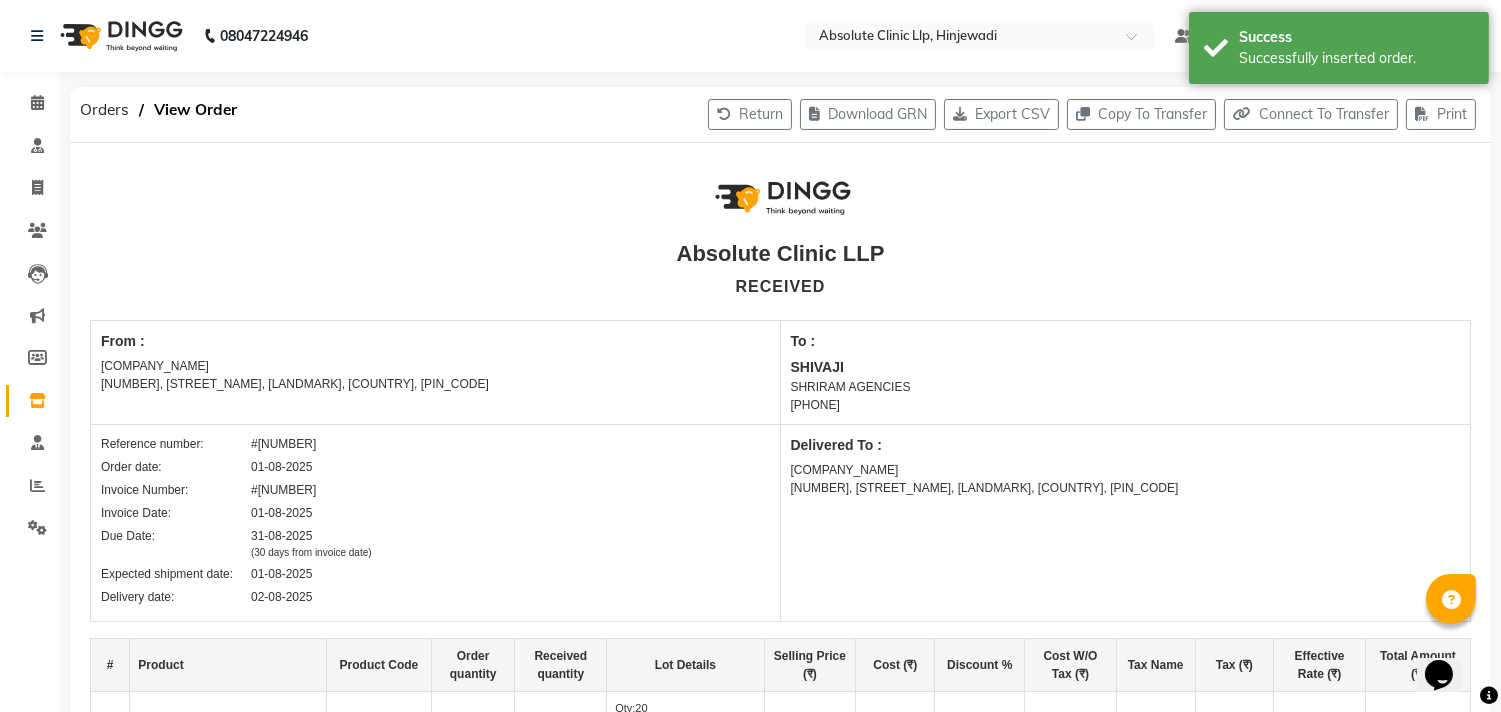 click 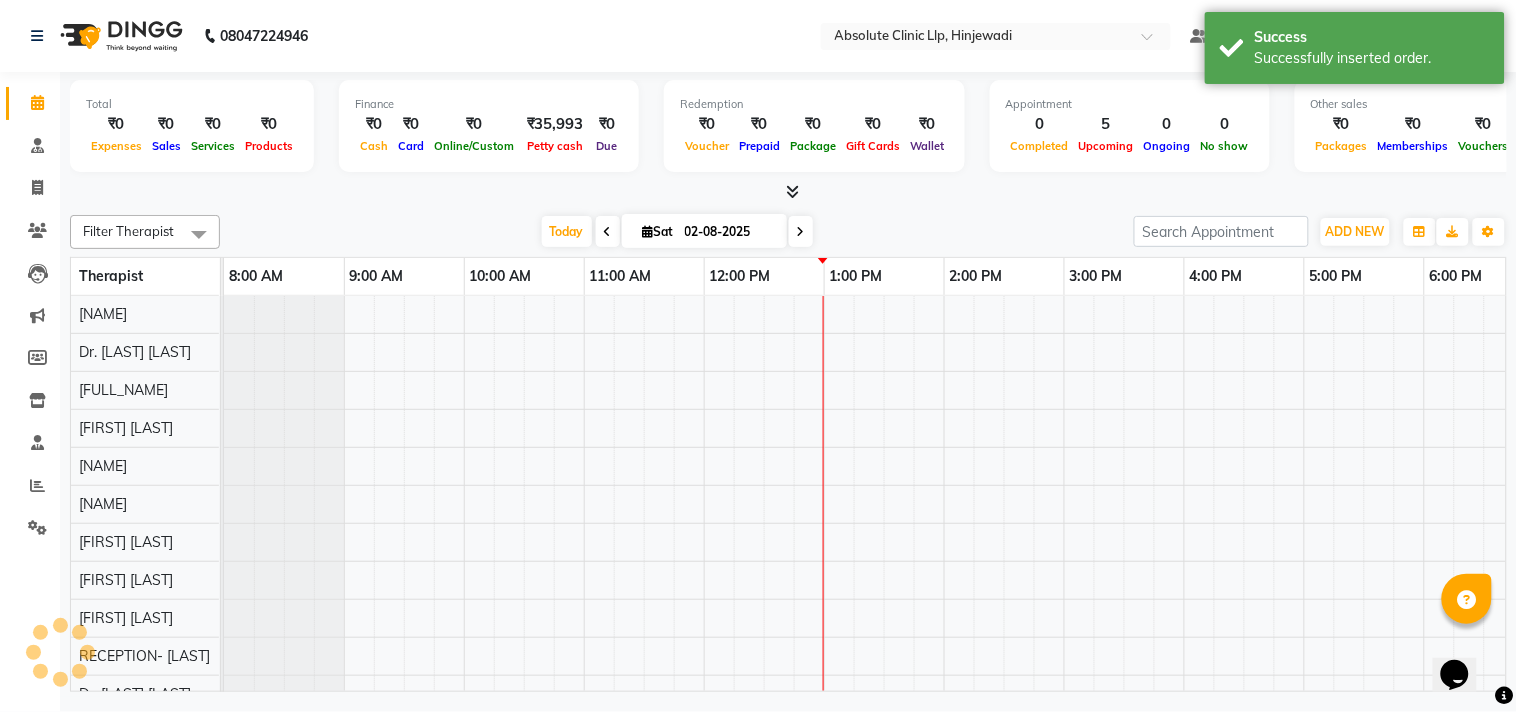scroll, scrollTop: 0, scrollLeft: 0, axis: both 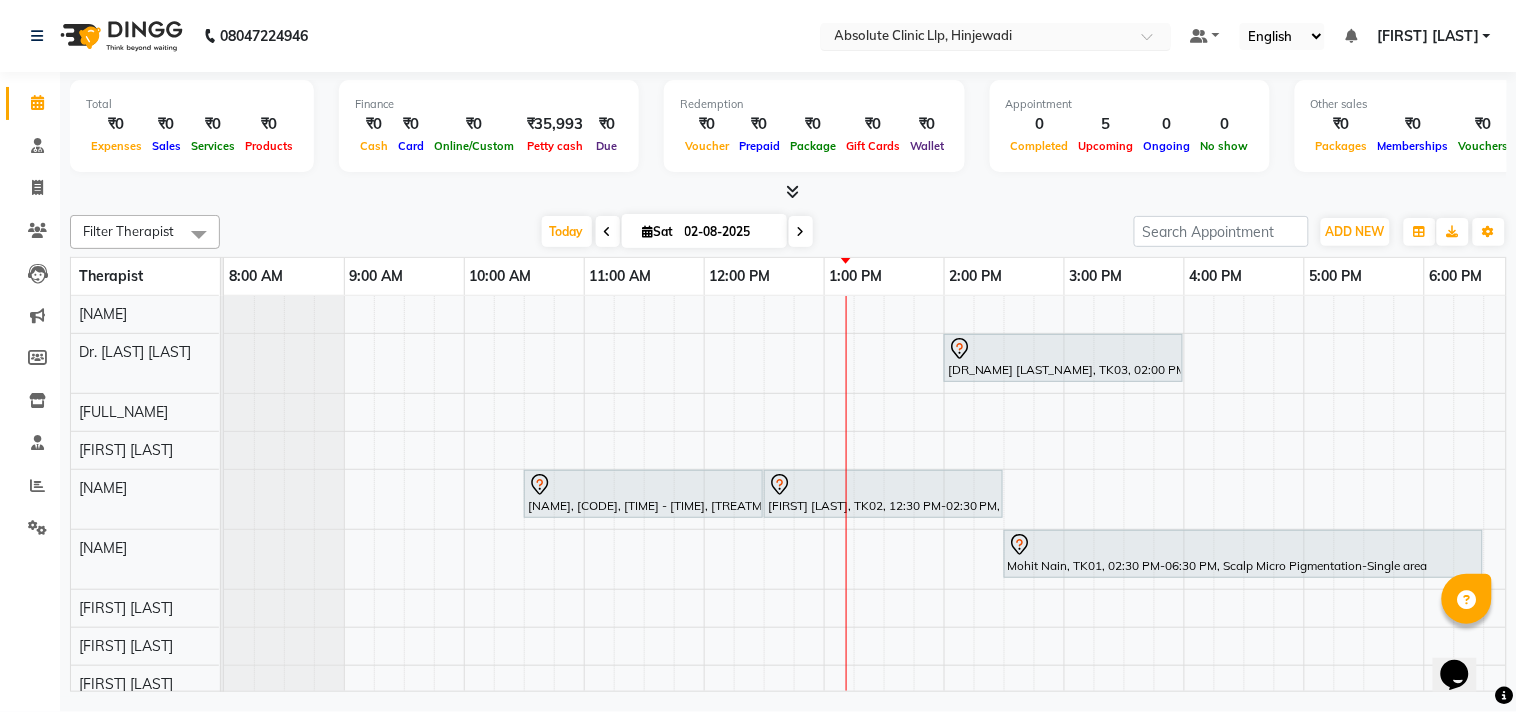 click at bounding box center (976, 38) 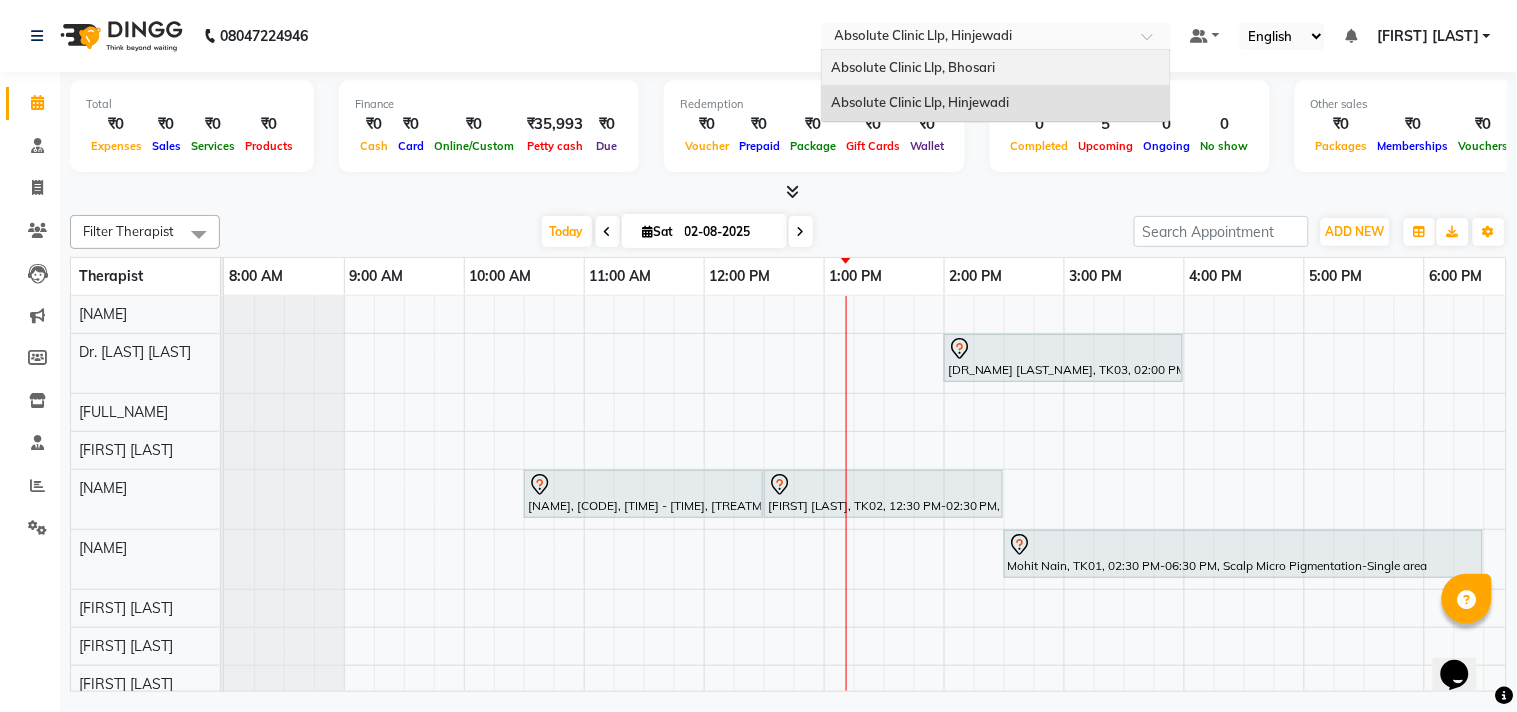 click on "Absolute Clinic Llp, Bhosari" at bounding box center (914, 67) 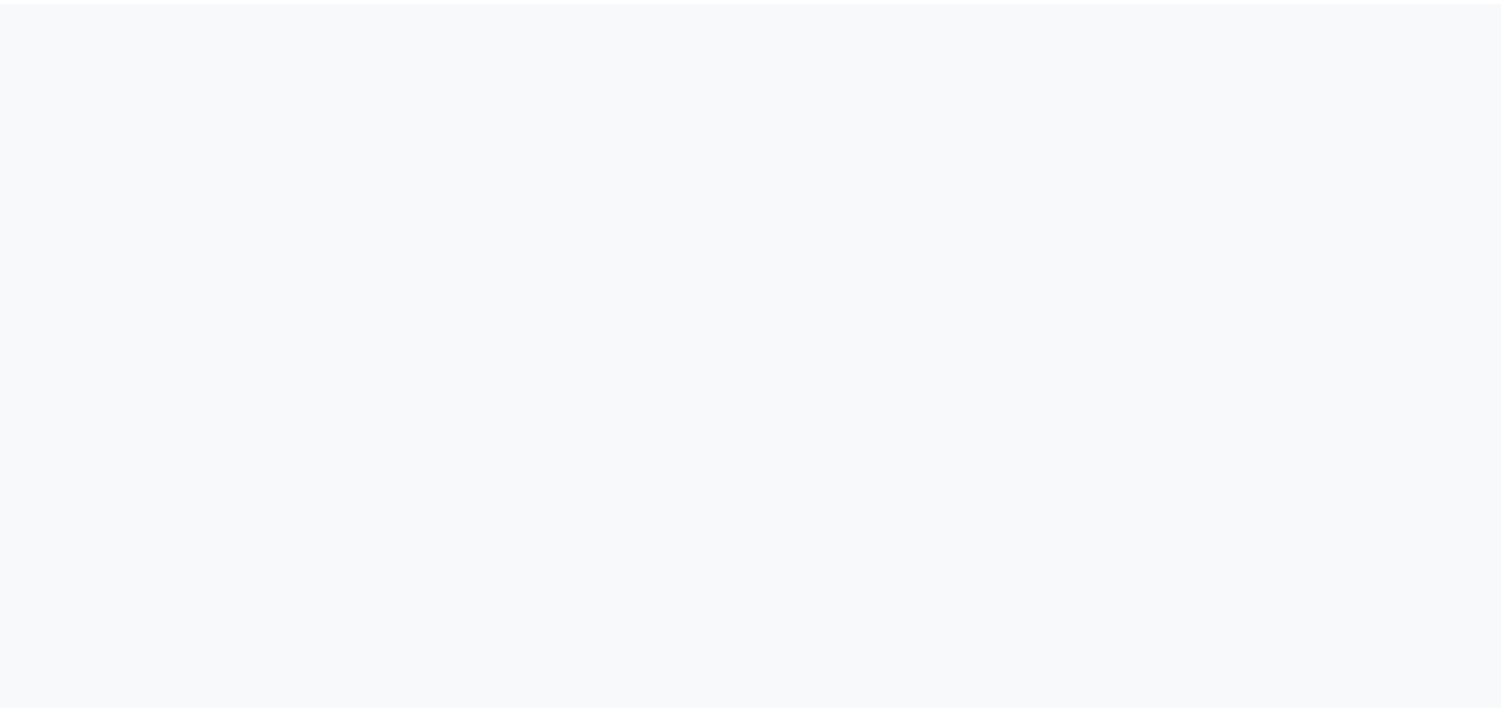 scroll, scrollTop: 0, scrollLeft: 0, axis: both 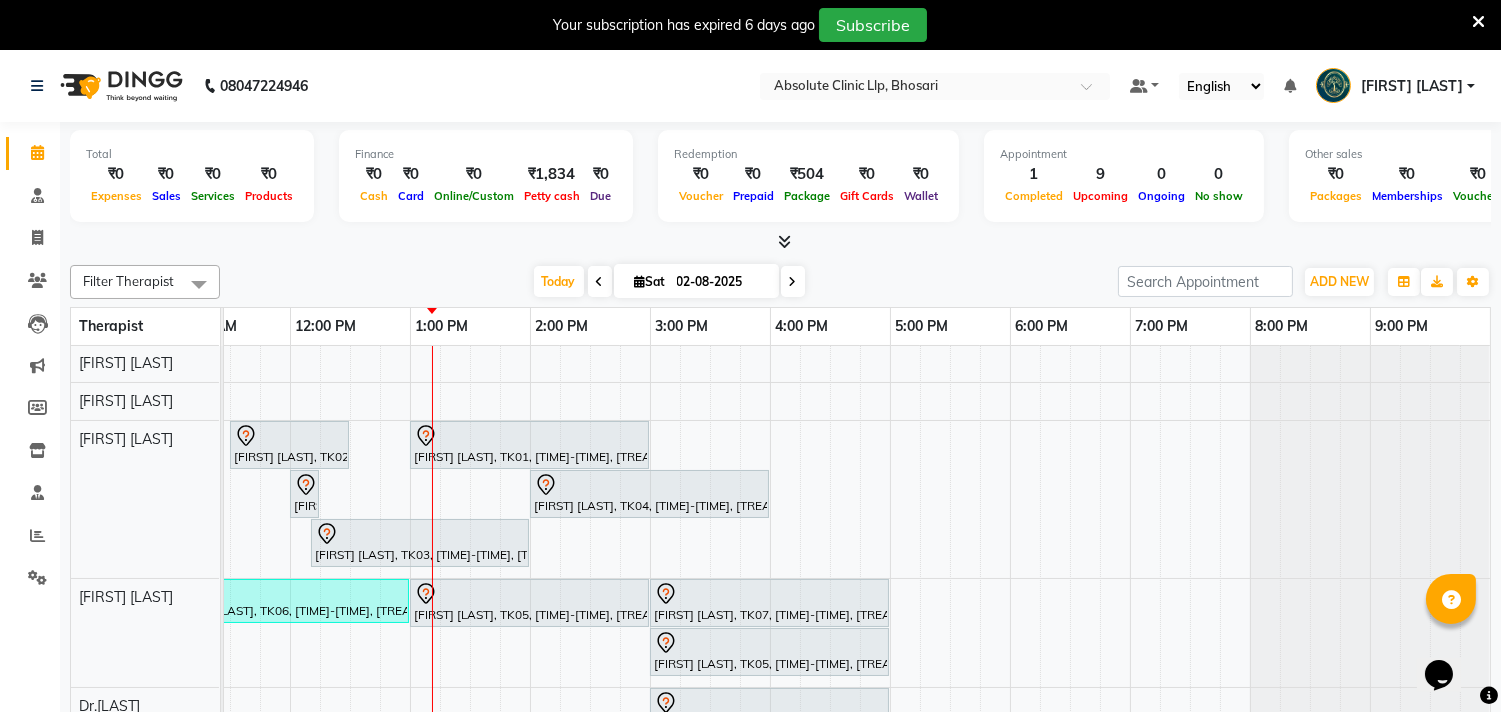 click at bounding box center [1478, 22] 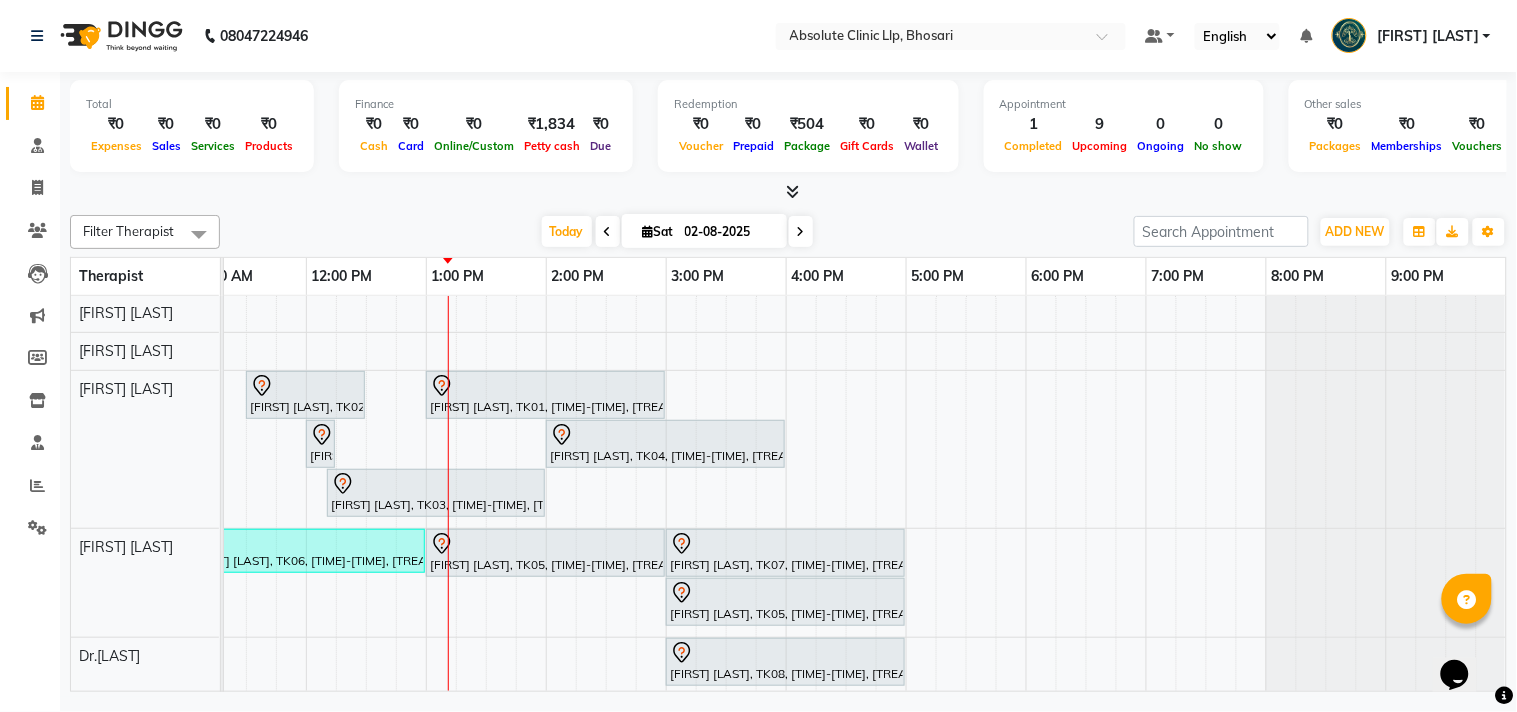 scroll, scrollTop: 0, scrollLeft: 517, axis: horizontal 